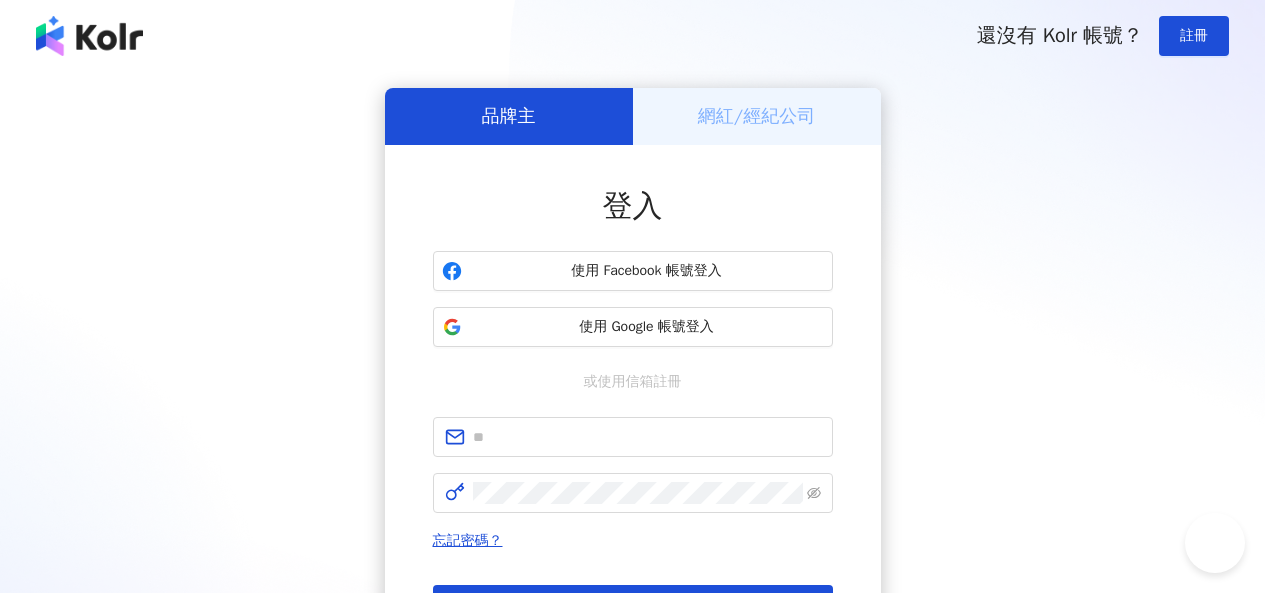 scroll, scrollTop: 0, scrollLeft: 0, axis: both 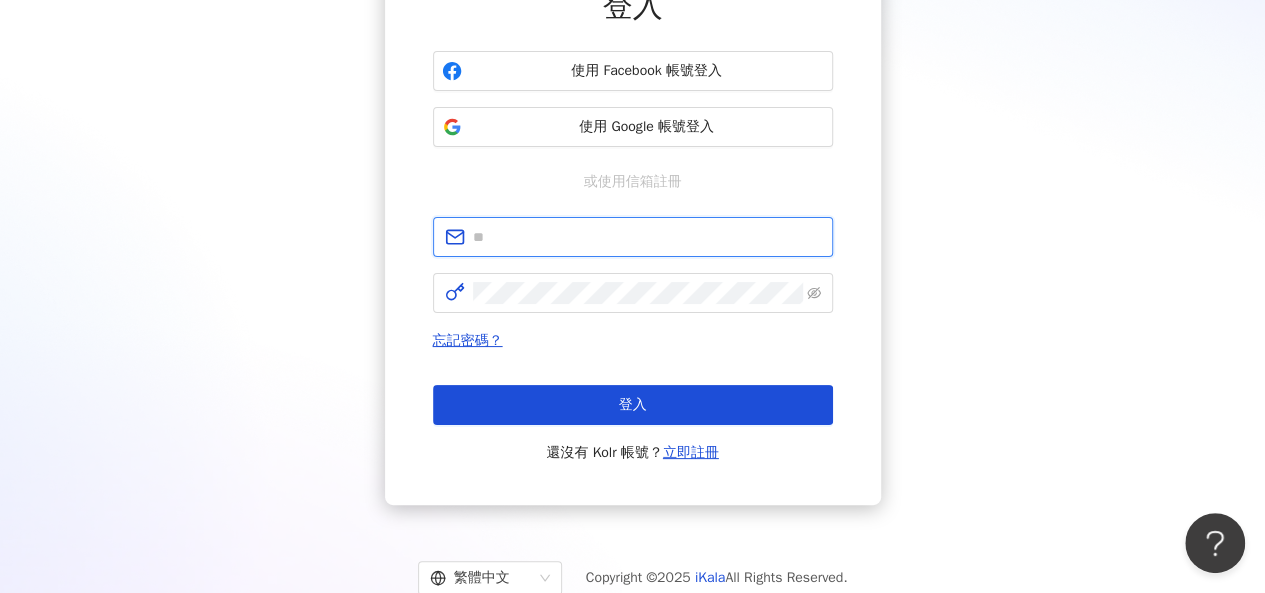 type on "**********" 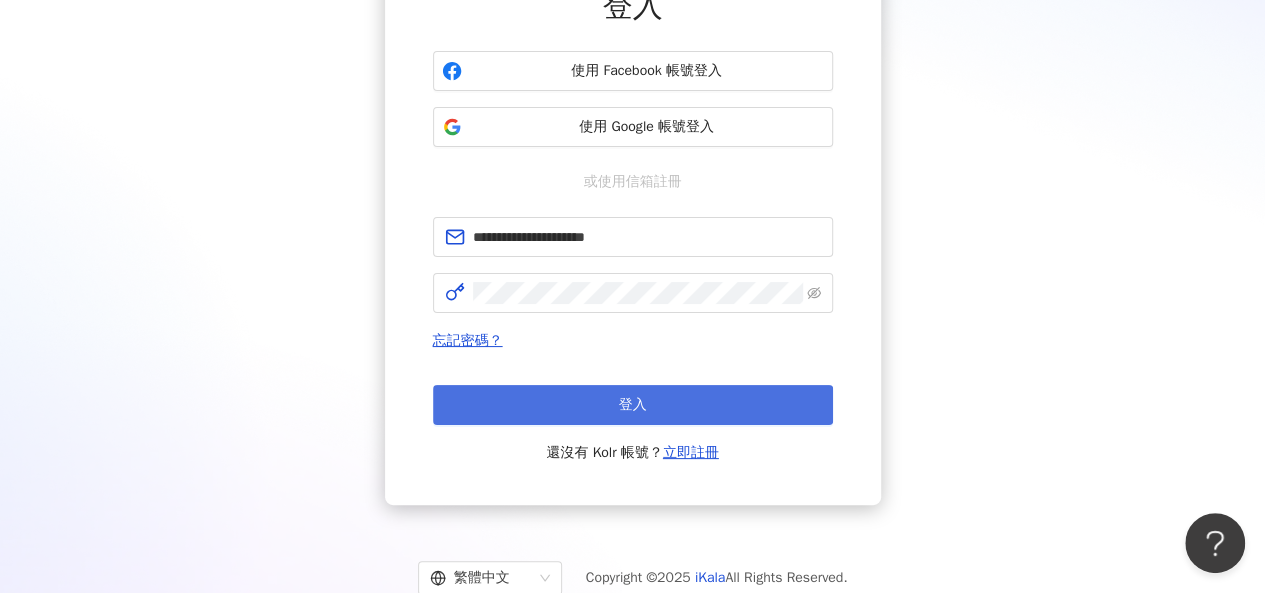 click on "登入 還沒有 Kolr 帳號？ 立即註冊" at bounding box center (633, 425) 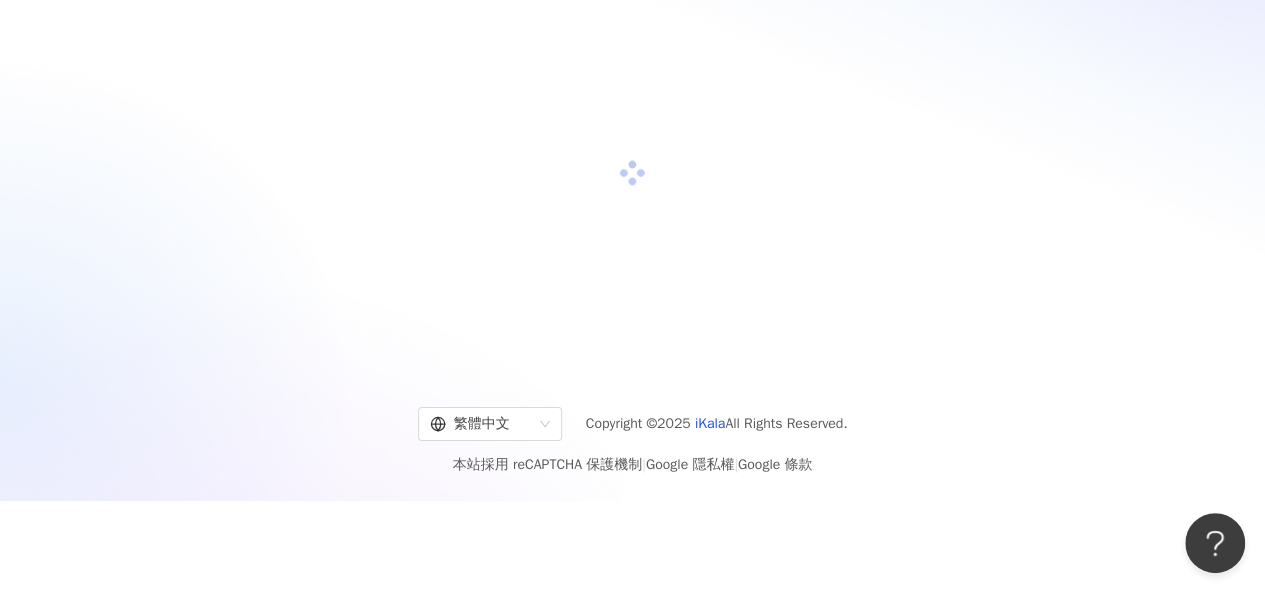scroll, scrollTop: 200, scrollLeft: 0, axis: vertical 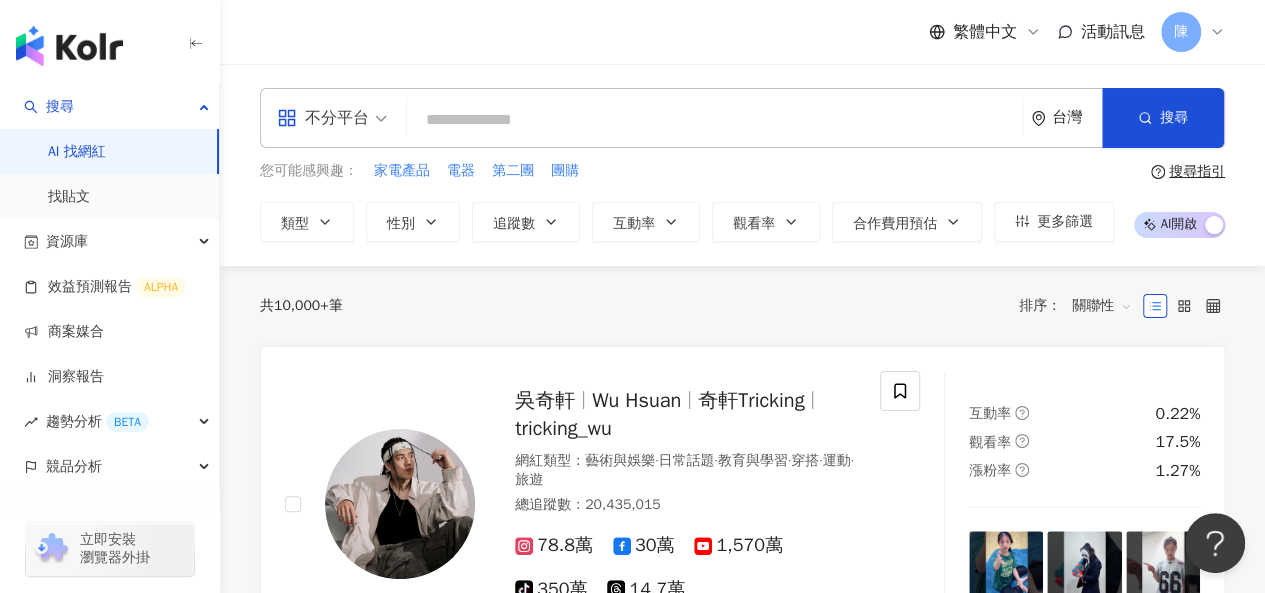 click at bounding box center [714, 120] 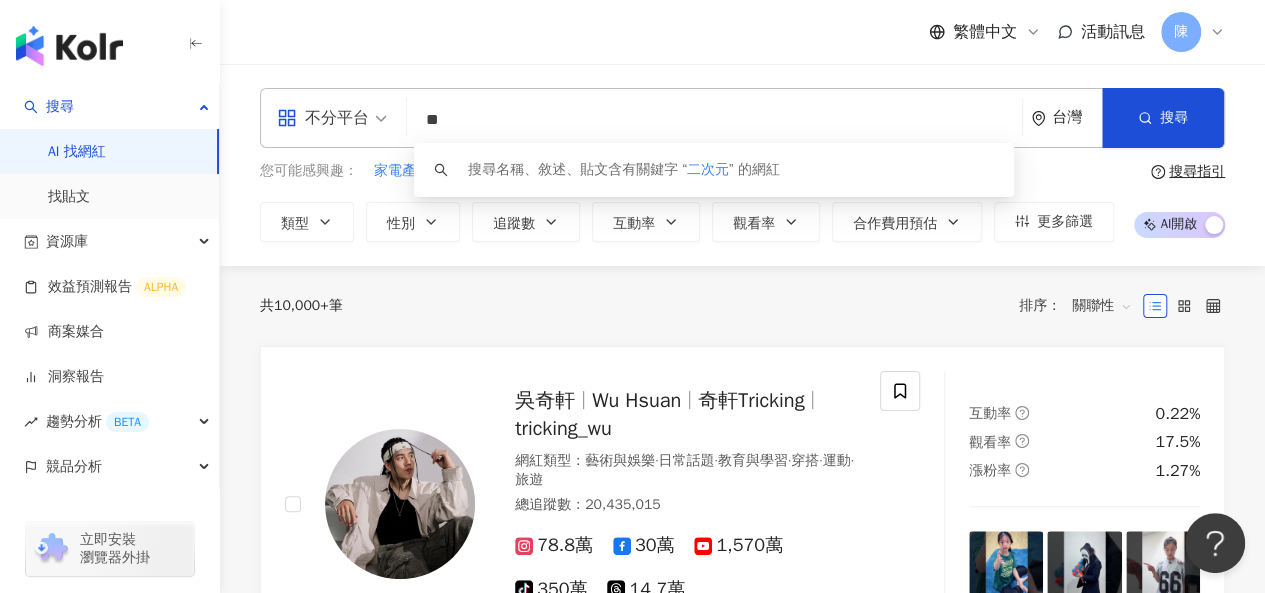 type on "*" 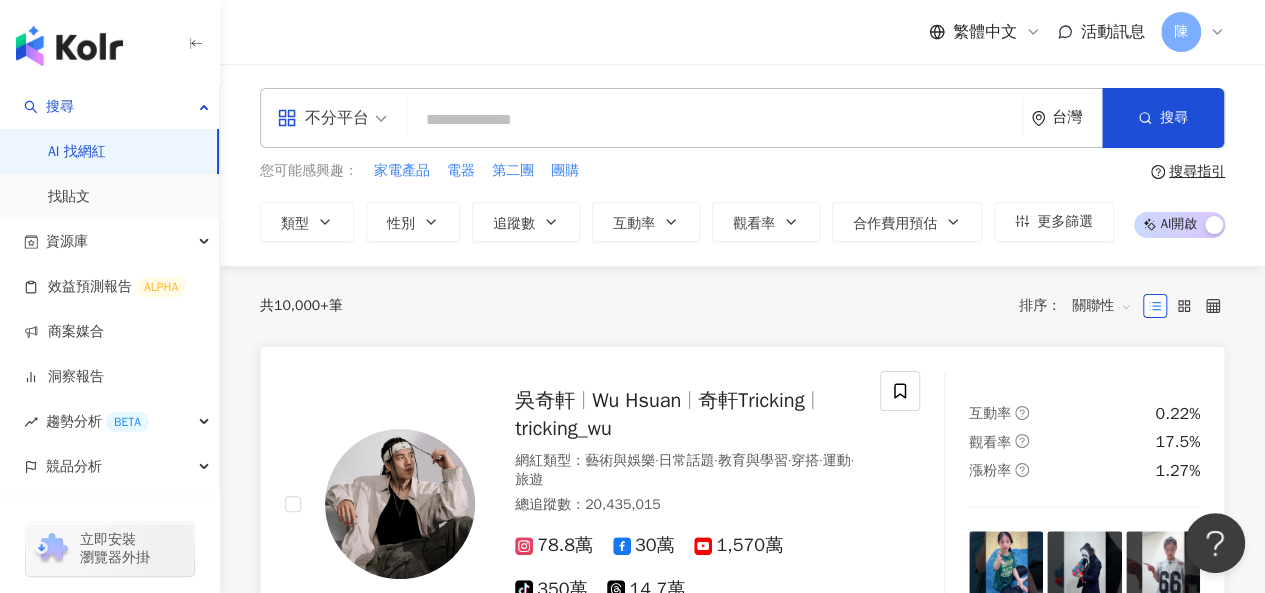click at bounding box center (1084, 568) 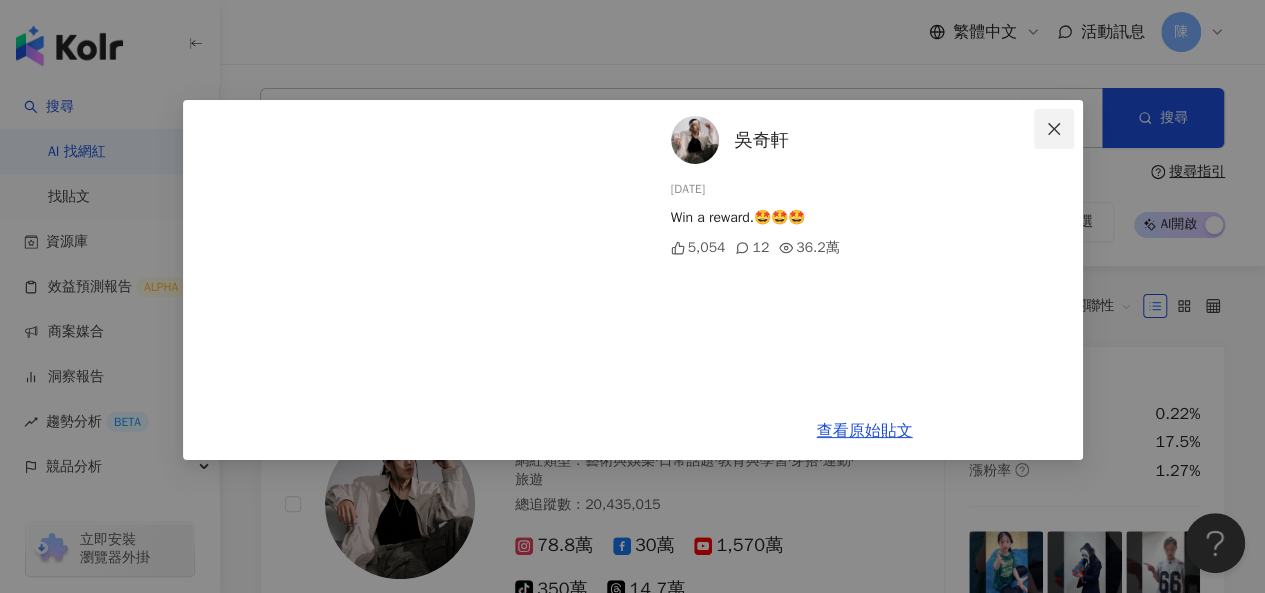click 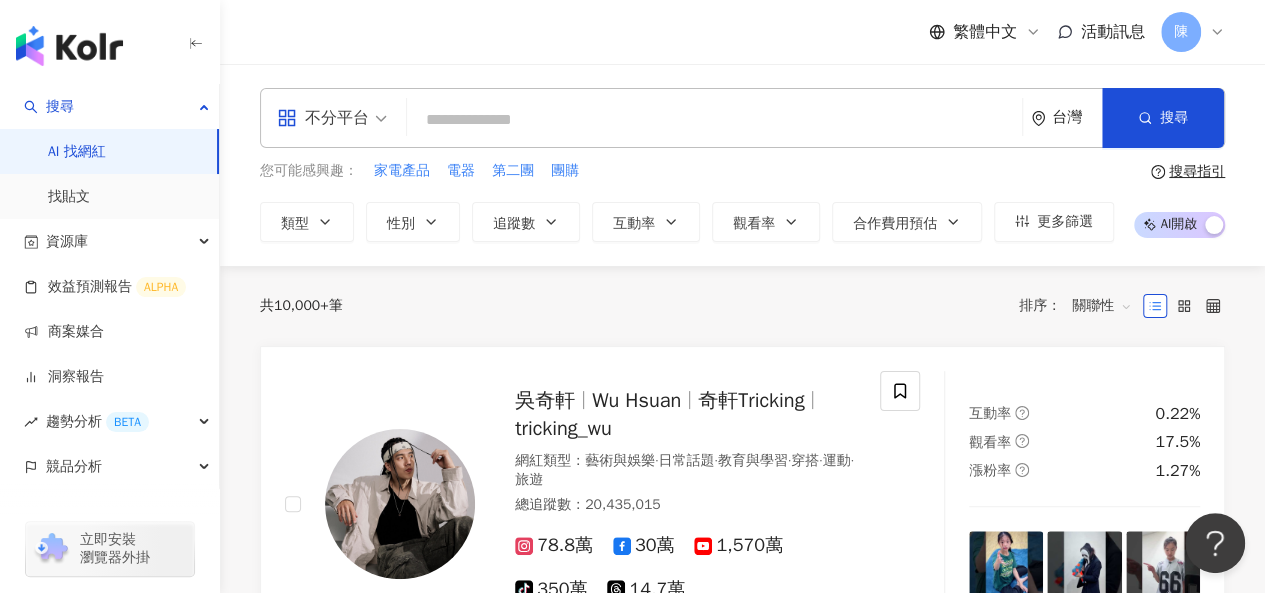 click at bounding box center [714, 120] 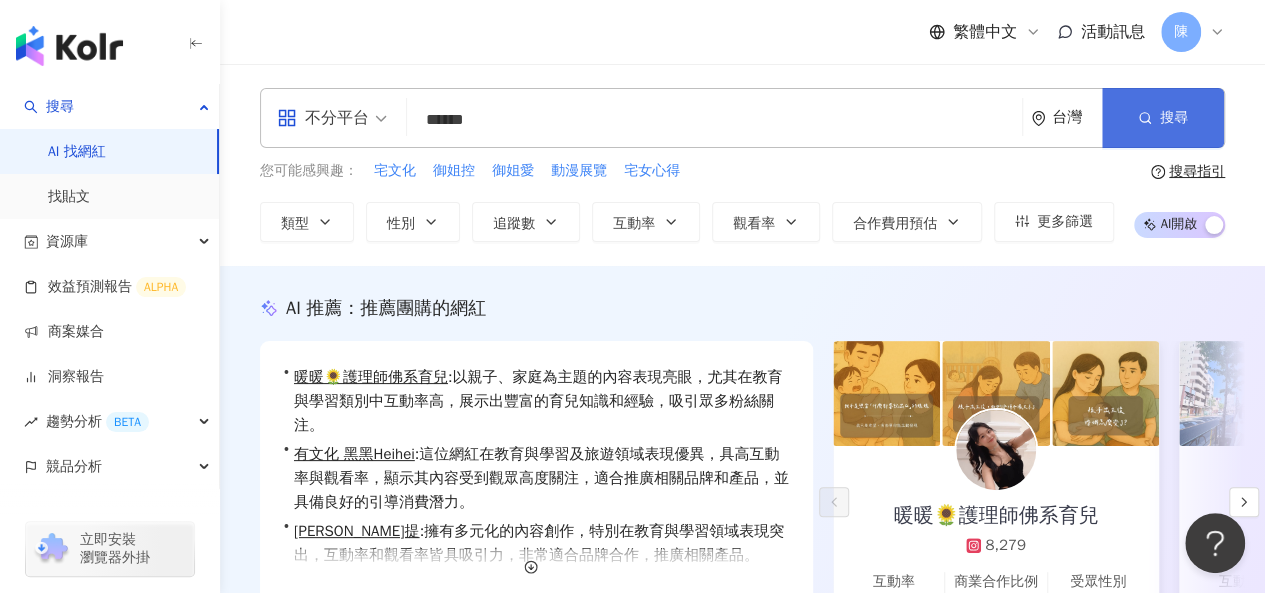 click on "搜尋" at bounding box center (1174, 118) 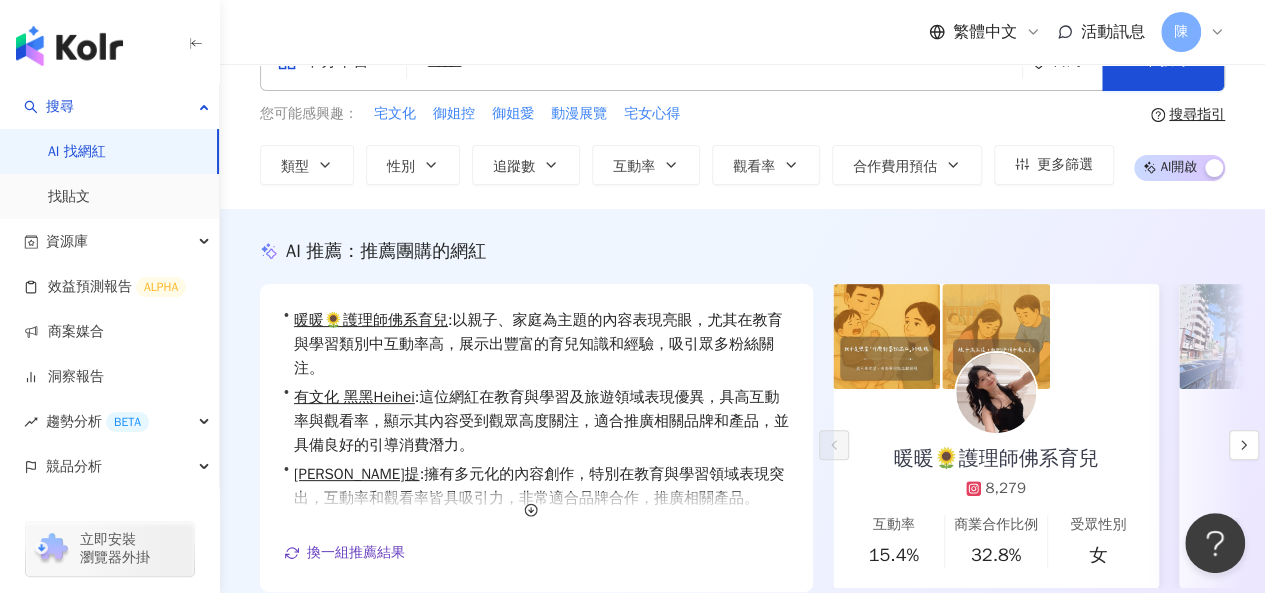 scroll, scrollTop: 0, scrollLeft: 0, axis: both 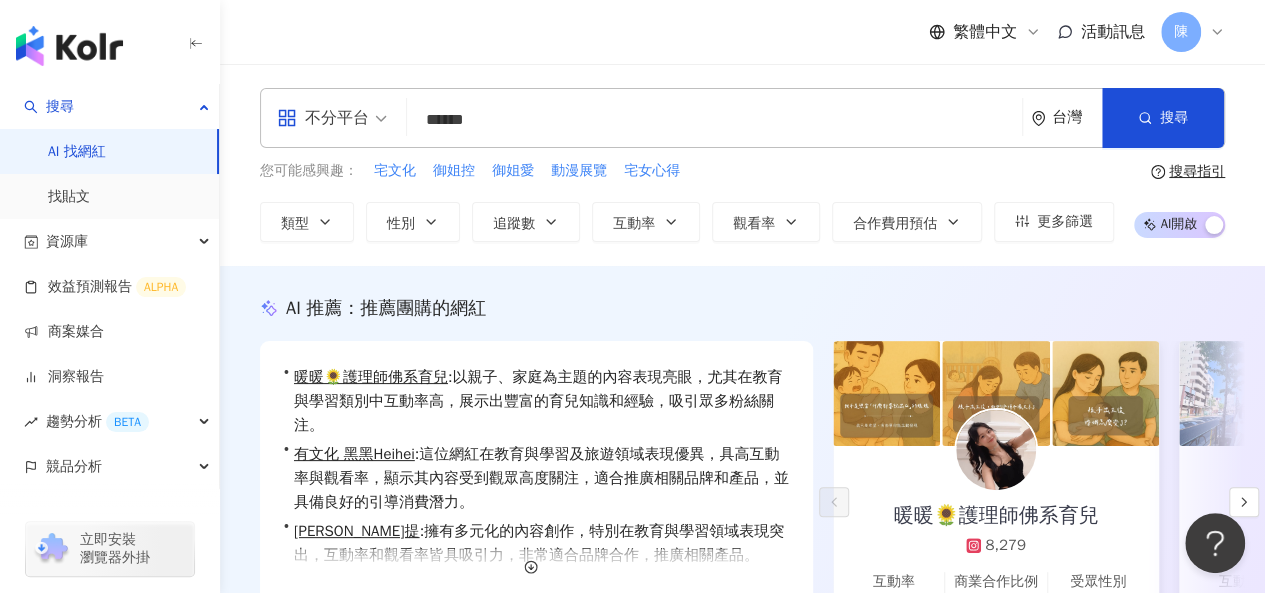 click on "******" at bounding box center [714, 120] 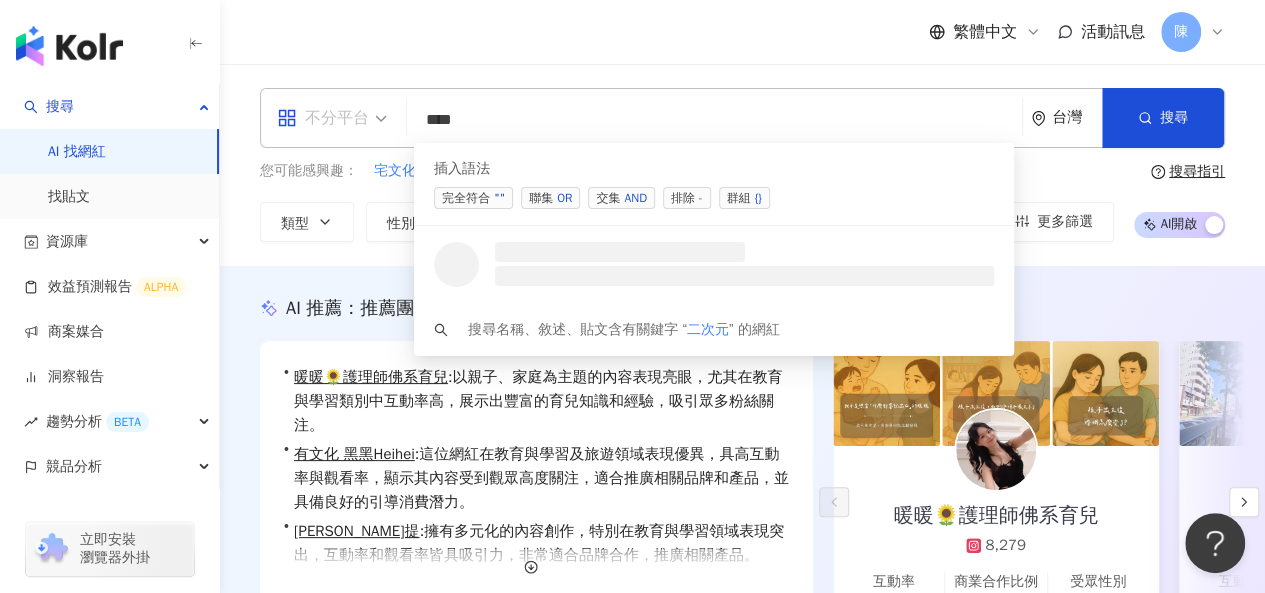 click at bounding box center [332, 118] 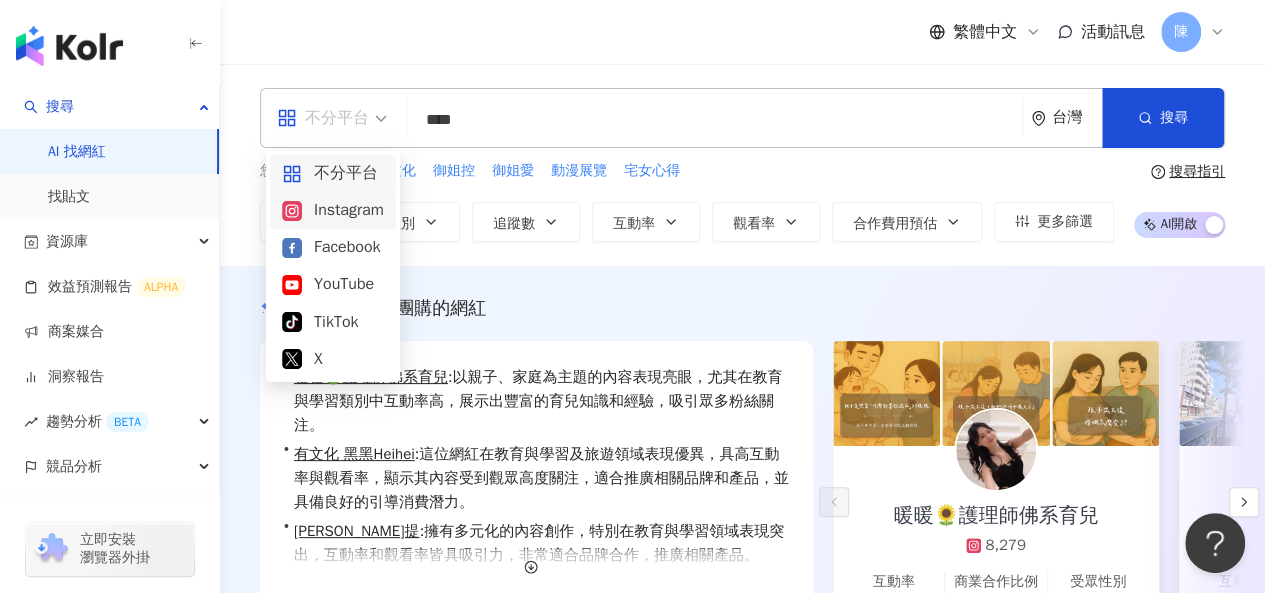 click on "Instagram" at bounding box center [333, 210] 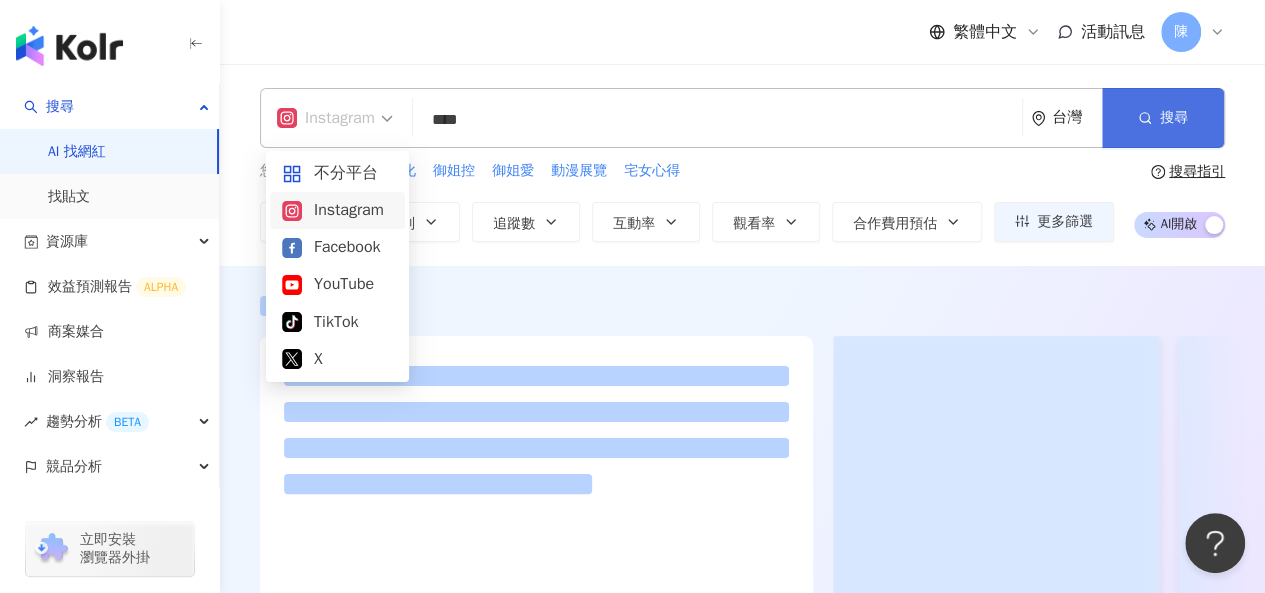 click on "搜尋" at bounding box center (1163, 118) 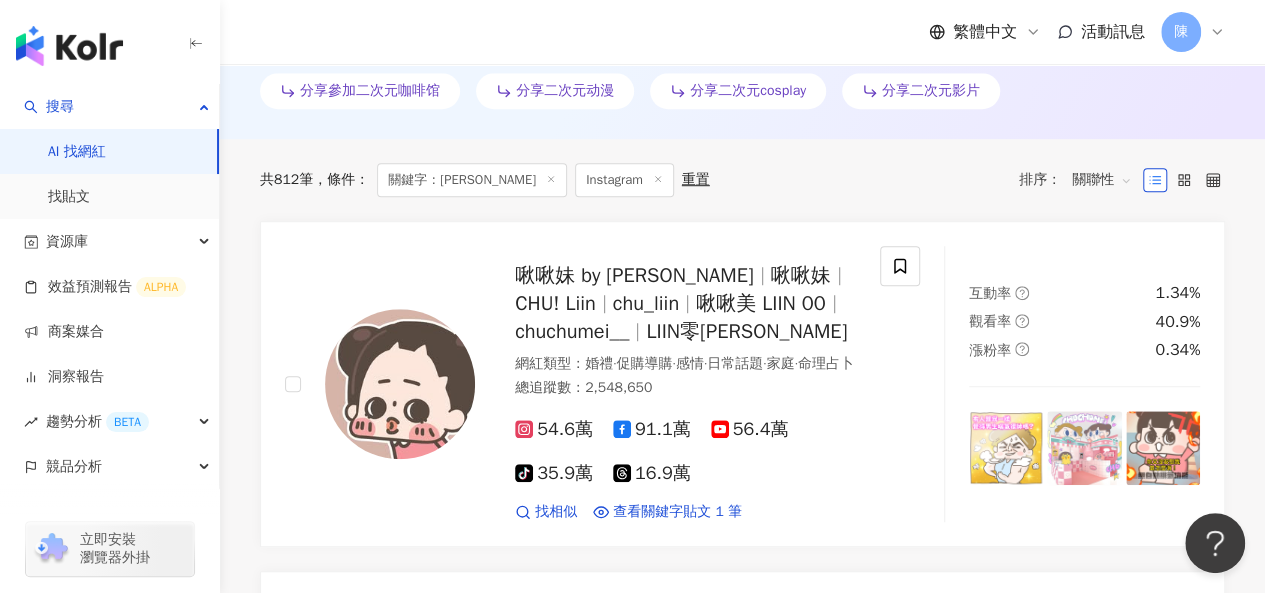 scroll, scrollTop: 700, scrollLeft: 0, axis: vertical 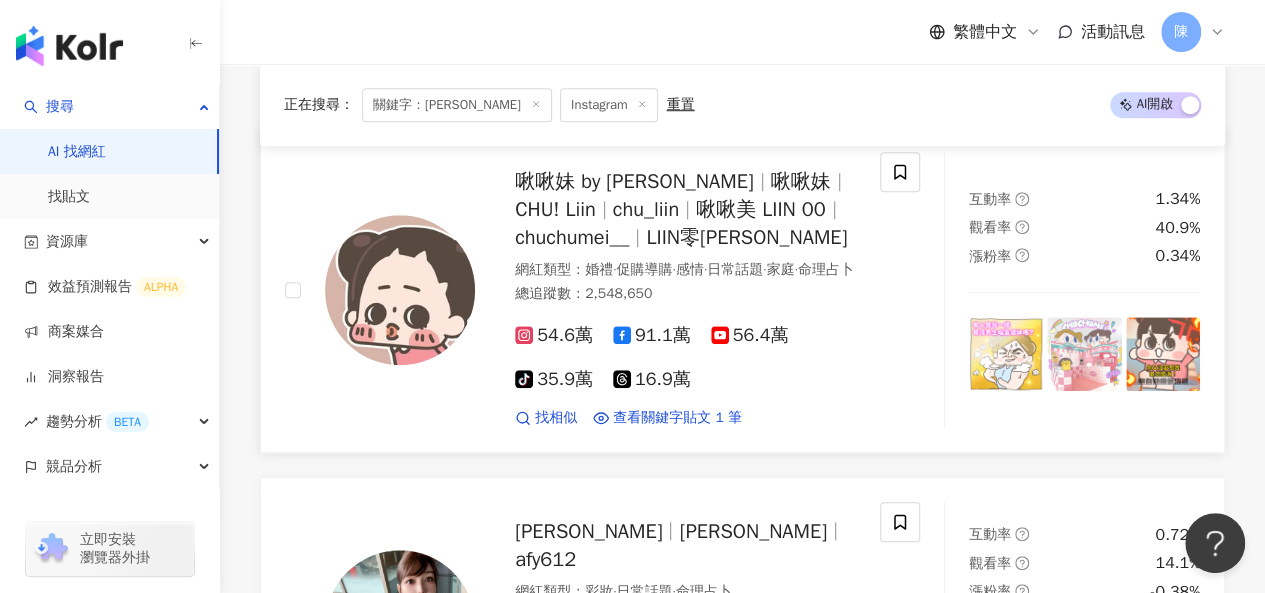 click on "啾啾妹 by LIIN 啾啾妹 CHU! Liin chu_liin 啾啾美 LIIN 00 chuchumei__ LIIN零零 網紅類型 ： 婚禮  ·  促購導購  ·  感情  ·  日常話題  ·  家庭  ·  命理占卜 總追蹤數 ： 2,548,650 54.6萬 91.1萬 56.4萬 tiktok-icon 35.9萬 16.9萬 找相似 查看關鍵字貼文 1 筆 互動率 1.34% 觀看率 40.9% 漲粉率 0.34%" at bounding box center (742, 290) 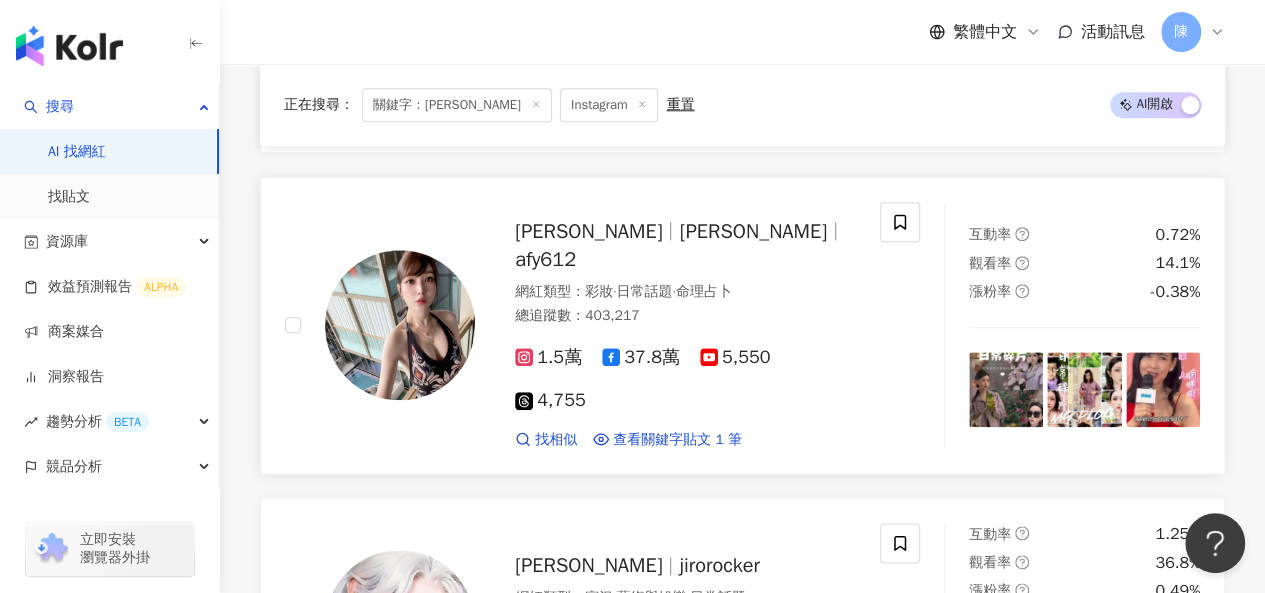 click on "Alicia Liu" at bounding box center [752, 231] 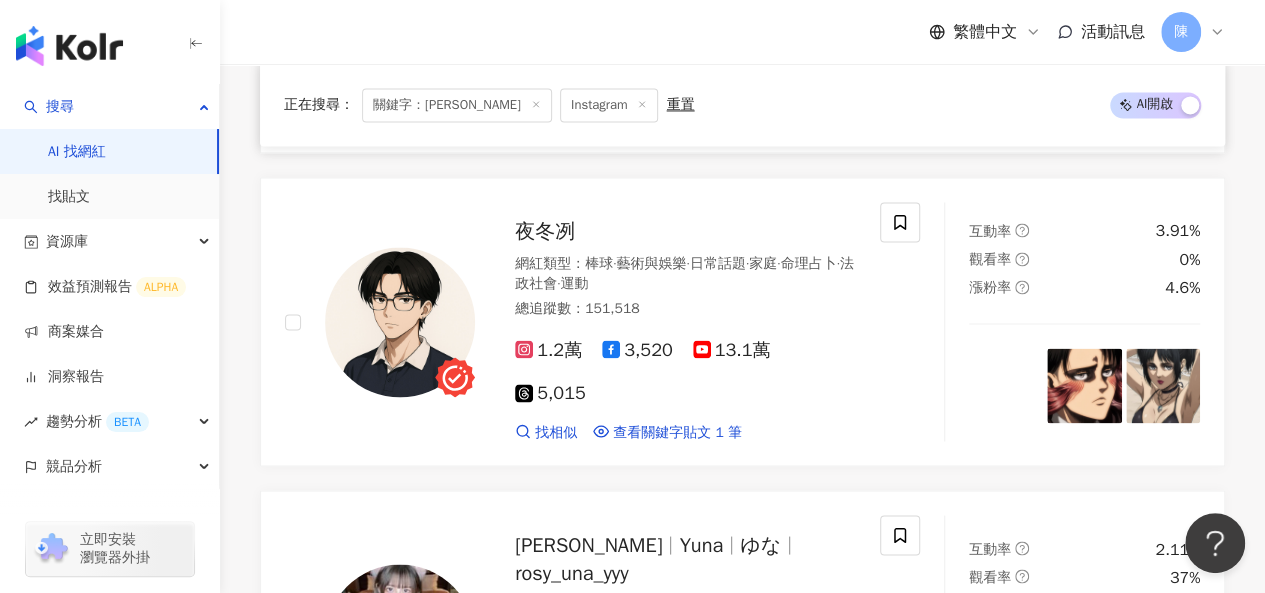 scroll, scrollTop: 1500, scrollLeft: 0, axis: vertical 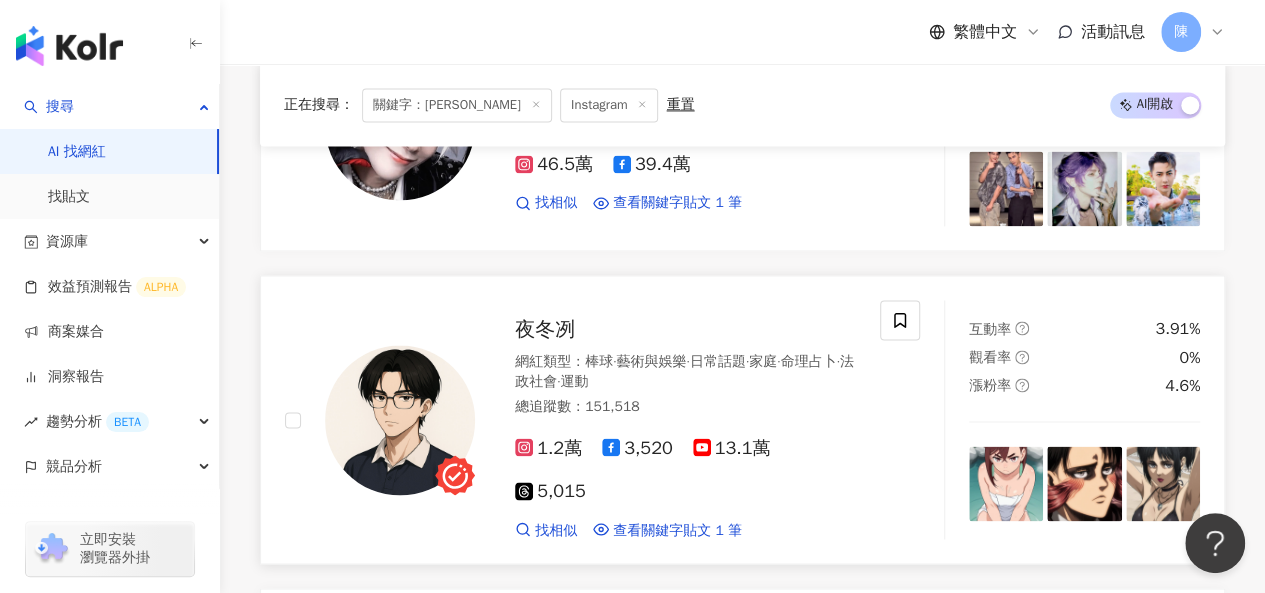 click on "夜冬冽" at bounding box center [545, 329] 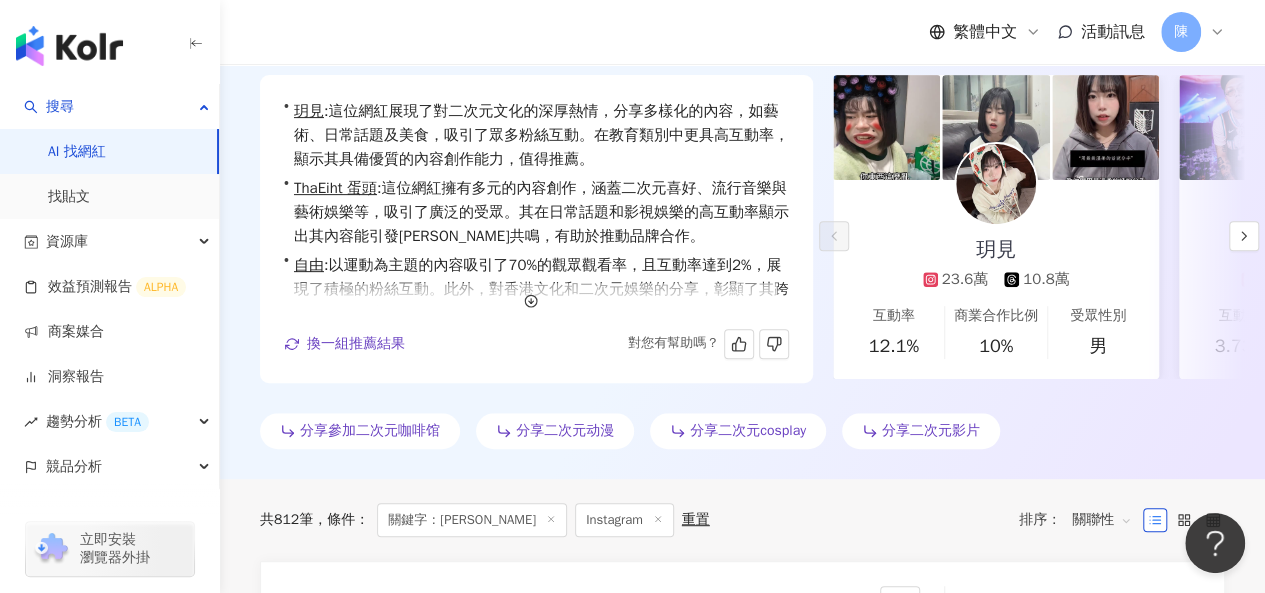 scroll, scrollTop: 0, scrollLeft: 0, axis: both 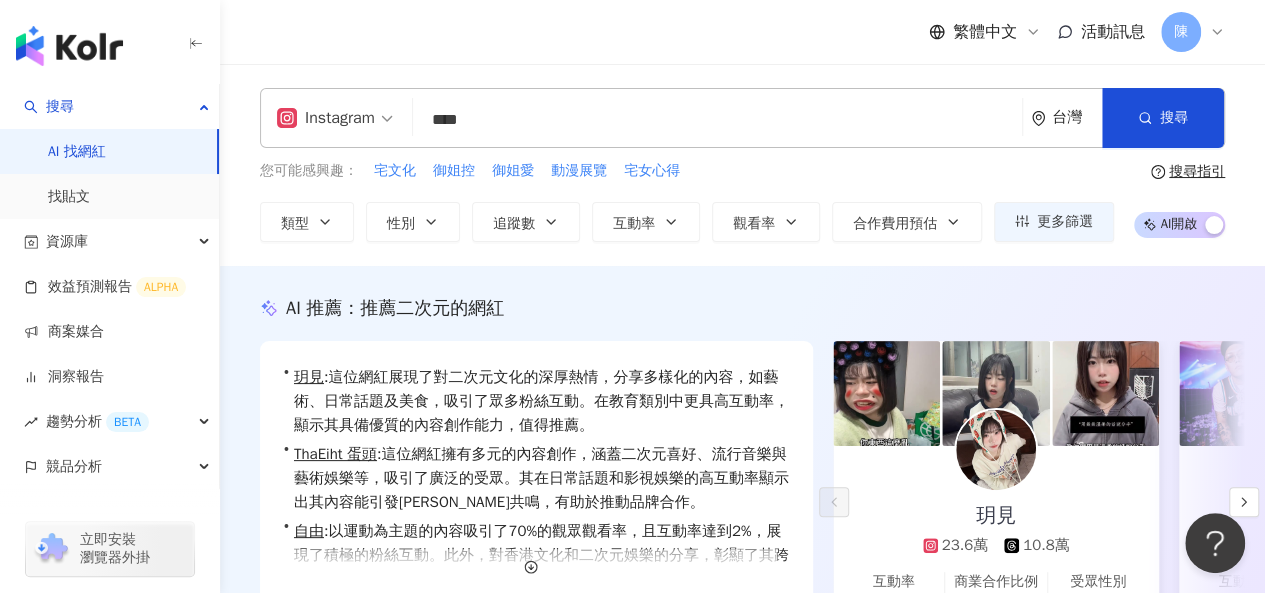 click on "Instagram *** 台灣 搜尋 searchOperator 插入語法 完全符合 "" 聯集 OR 交集 AND 排除 - 群組 {} 流汗肥宅二次元 肥油火山日本特色商品 4,291   追蹤者 二次元V酱 38,500   追蹤者 二次元囧星人 16,600   追蹤者 二次元小伙伴儿 2,230   追蹤者 VC二次元मLY 2,630   追蹤者 ΣSigma 二次元解密 133,845   追蹤者" at bounding box center [742, 118] 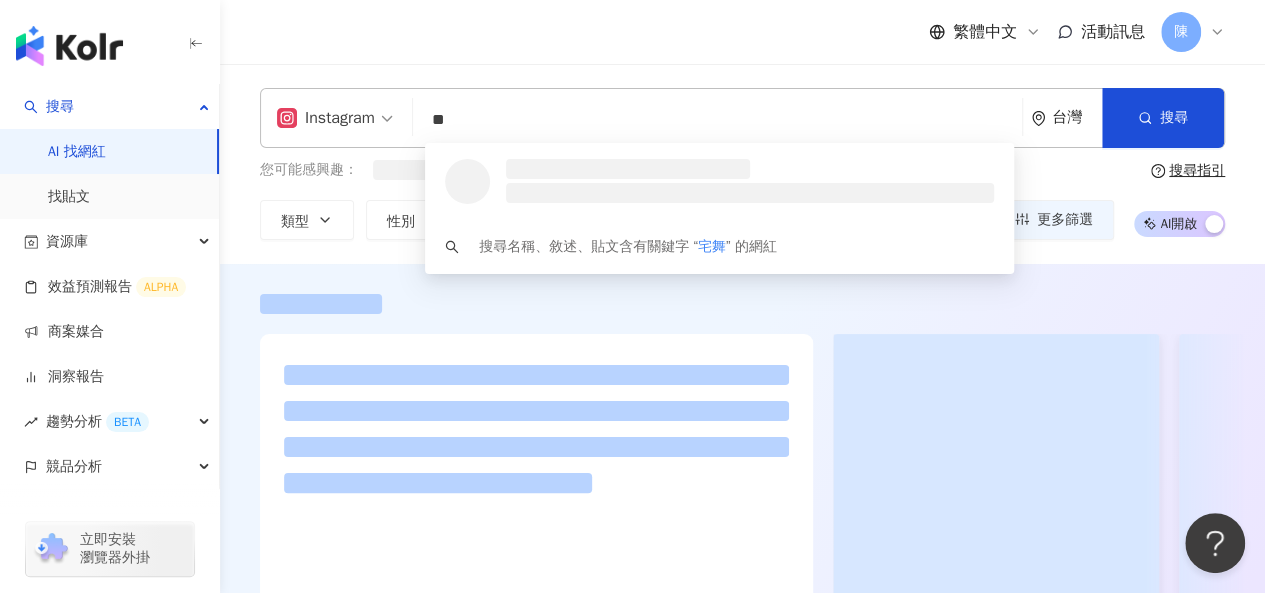 type on "**" 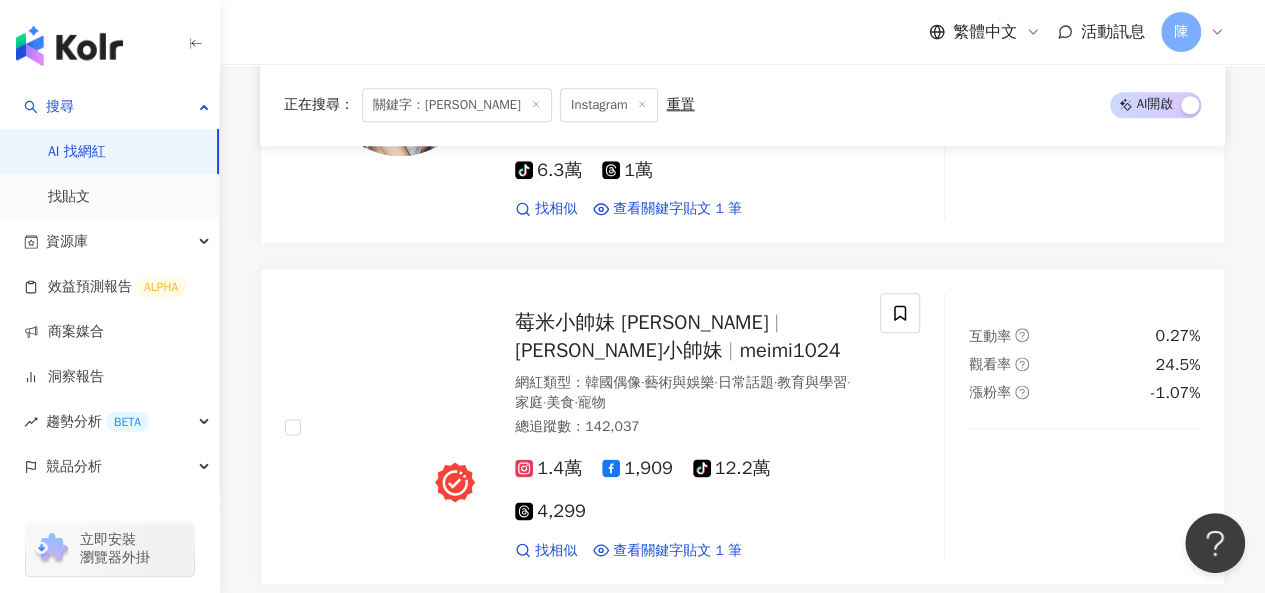 scroll, scrollTop: 1200, scrollLeft: 0, axis: vertical 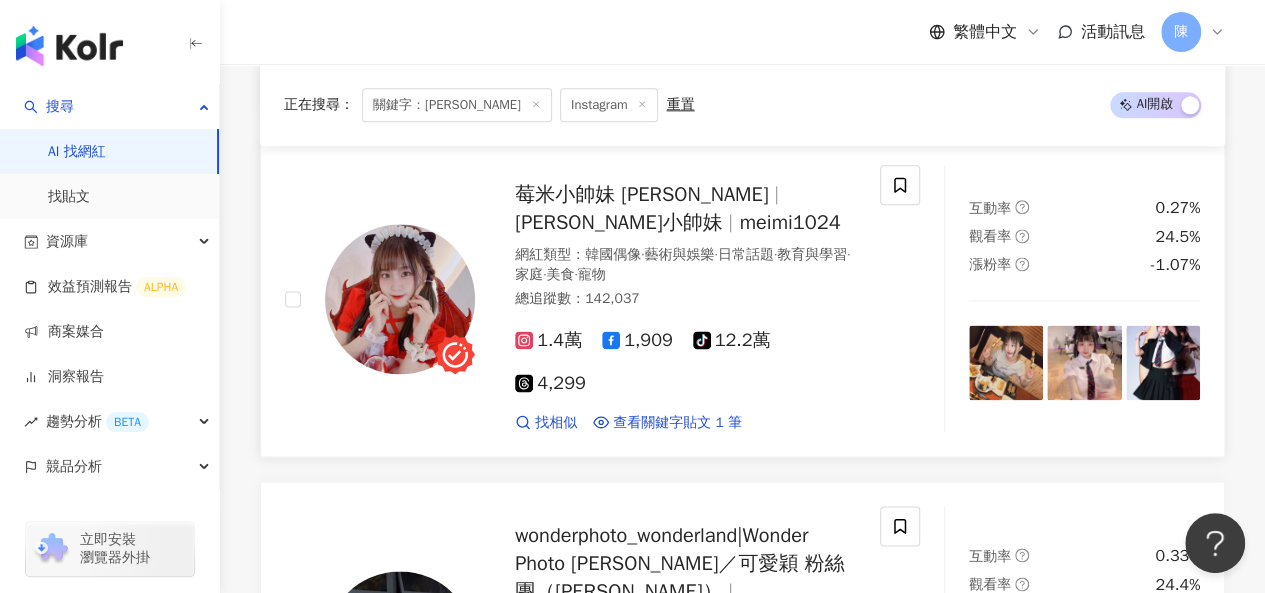 click at bounding box center [400, 299] 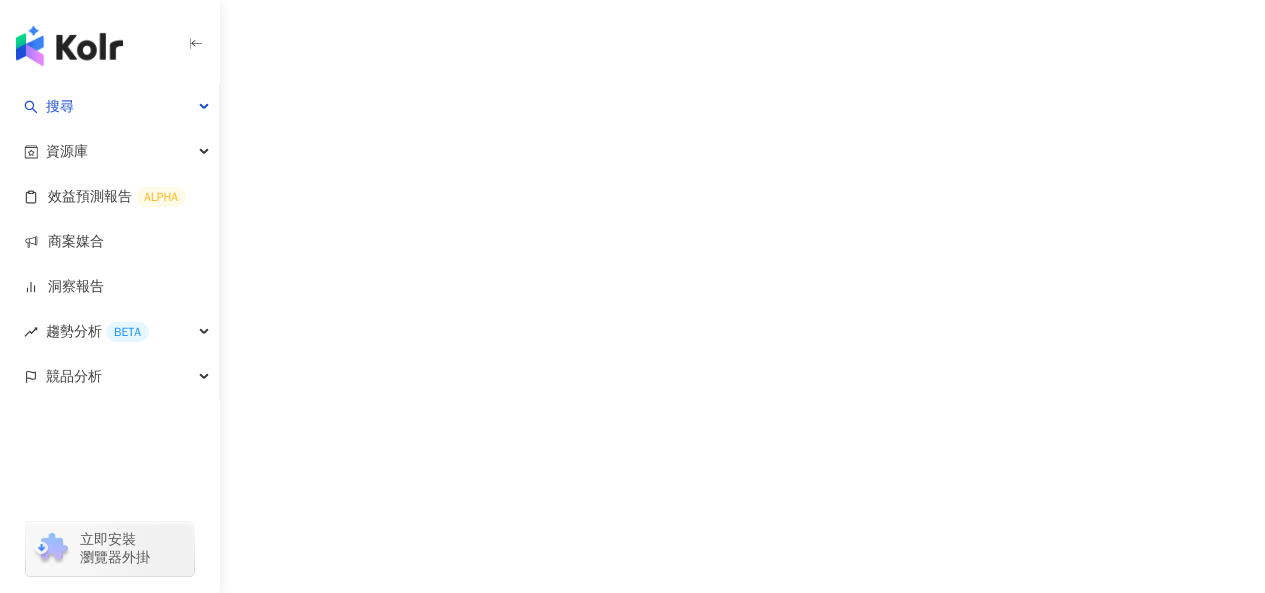scroll, scrollTop: 0, scrollLeft: 0, axis: both 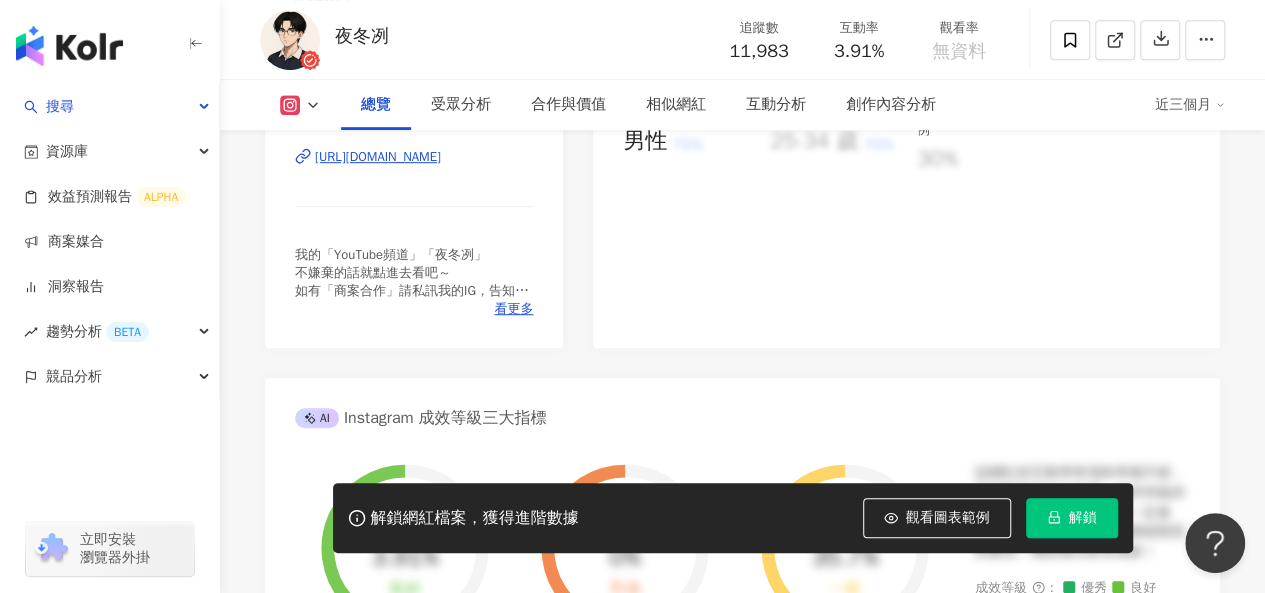 click on "https://www.instagram.com/yedonglie/" at bounding box center (378, 157) 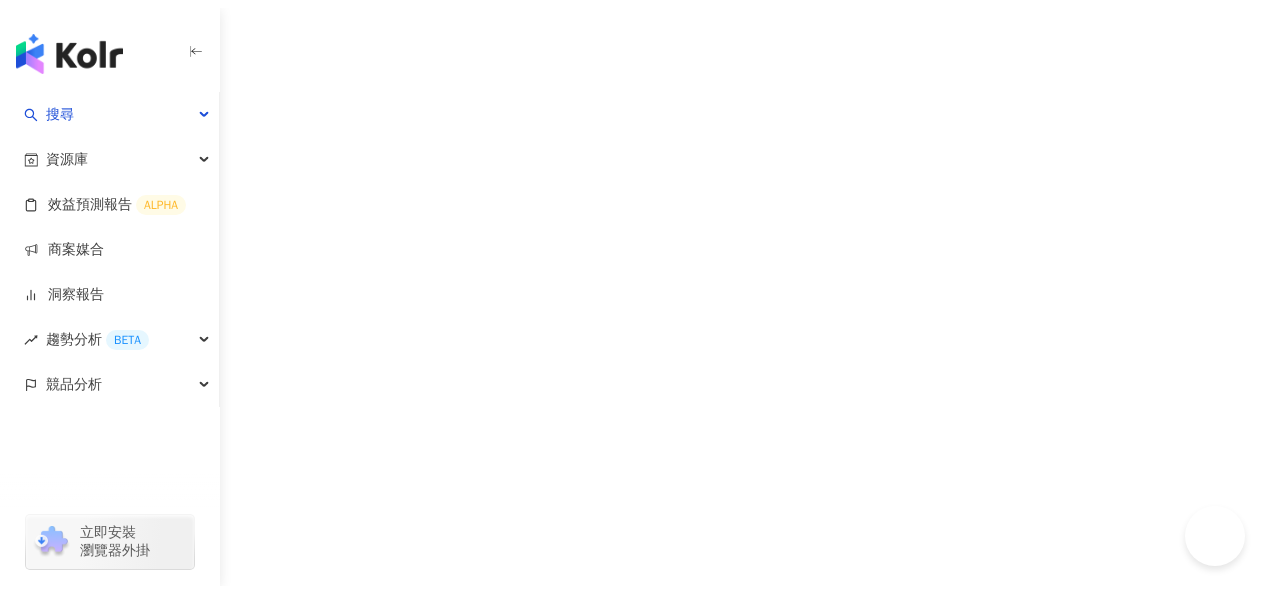 scroll, scrollTop: 0, scrollLeft: 0, axis: both 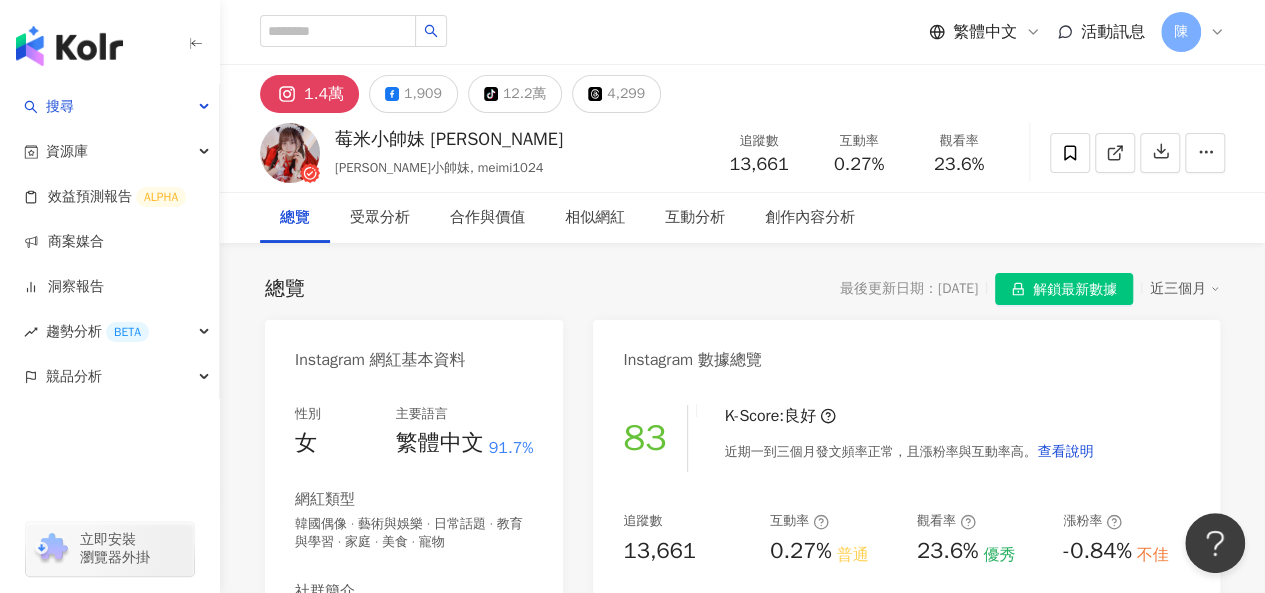 drag, startPoint x: 640, startPoint y: 266, endPoint x: 625, endPoint y: 266, distance: 15 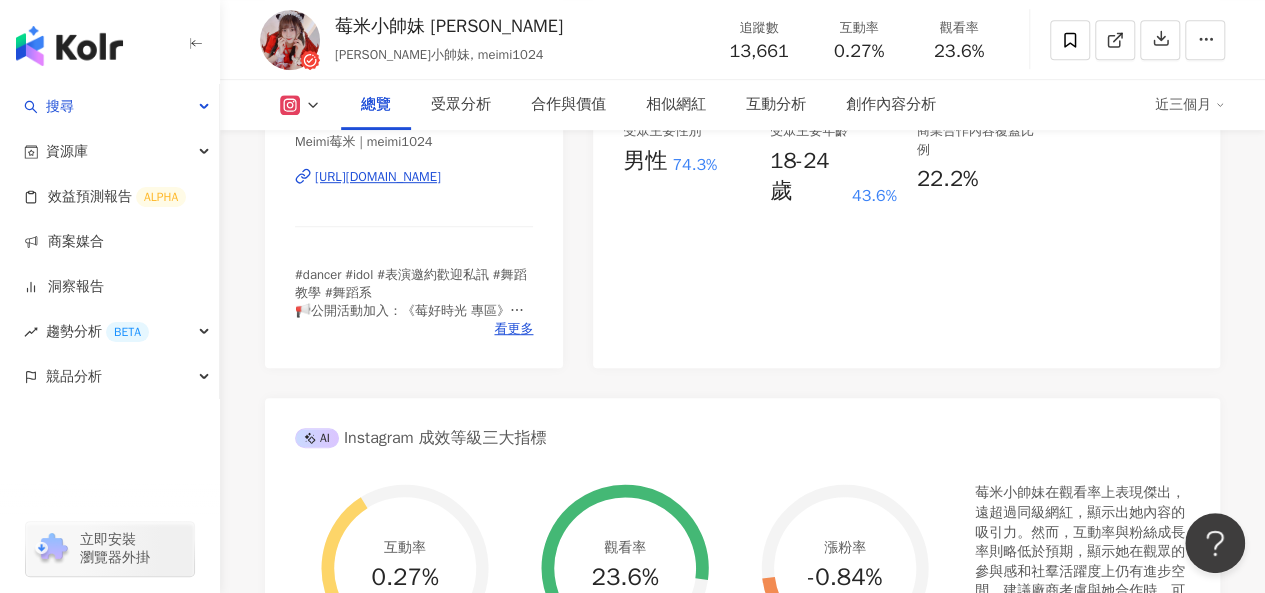 scroll, scrollTop: 500, scrollLeft: 0, axis: vertical 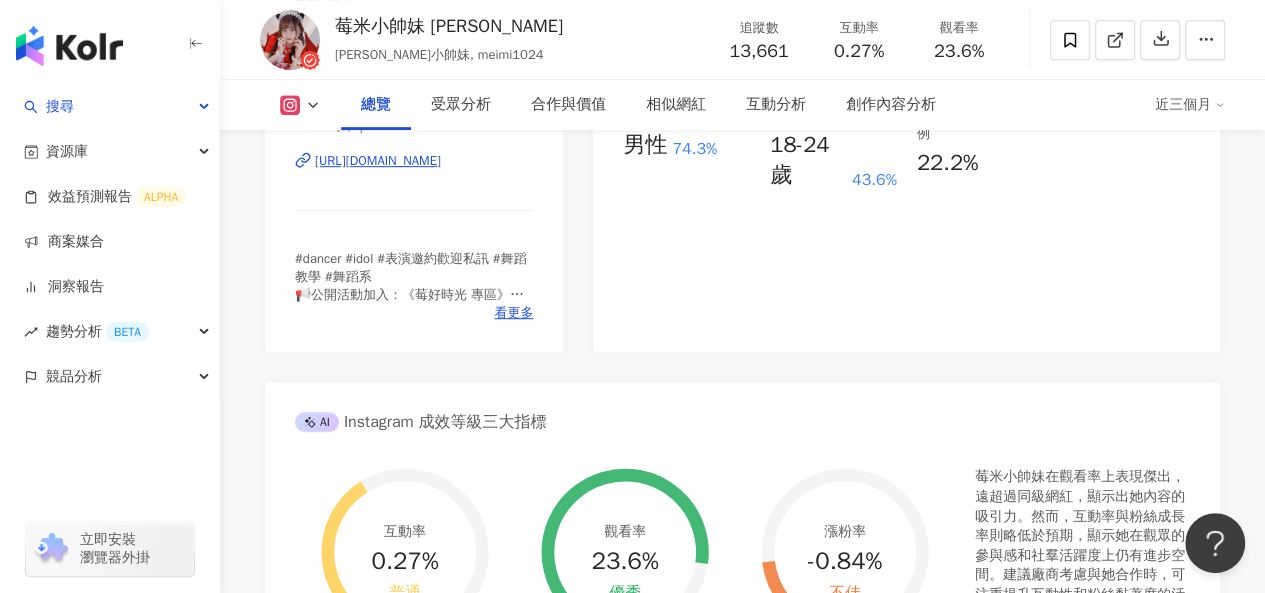 click on "https://www.instagram.com/meimi1024/" at bounding box center [378, 161] 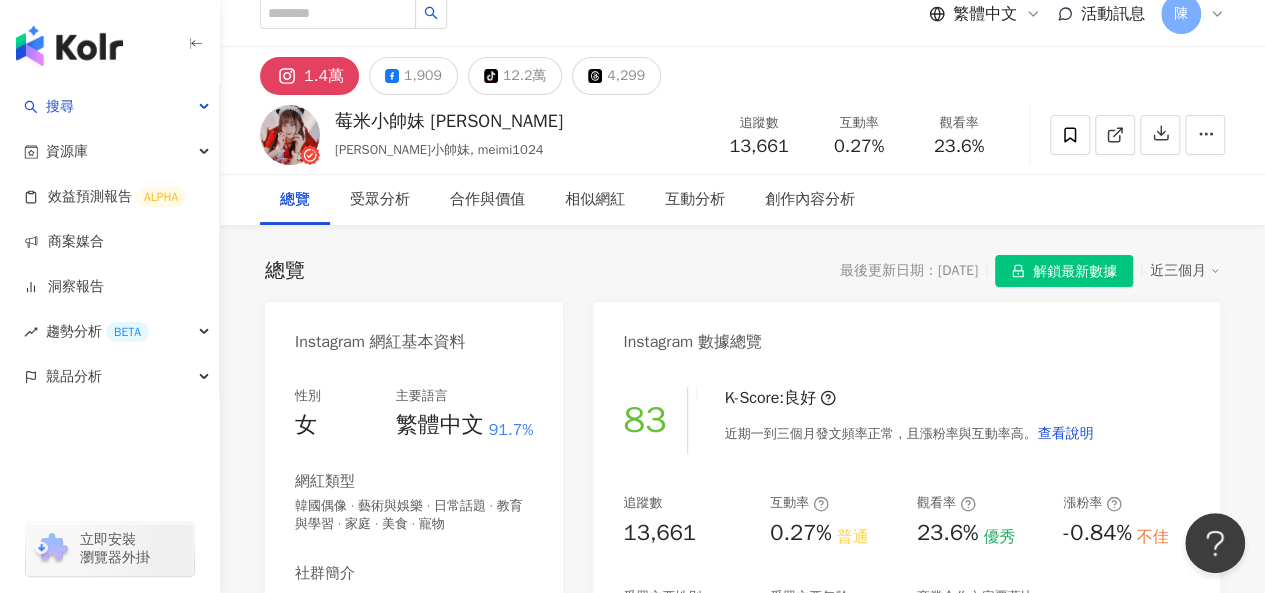 scroll, scrollTop: 0, scrollLeft: 0, axis: both 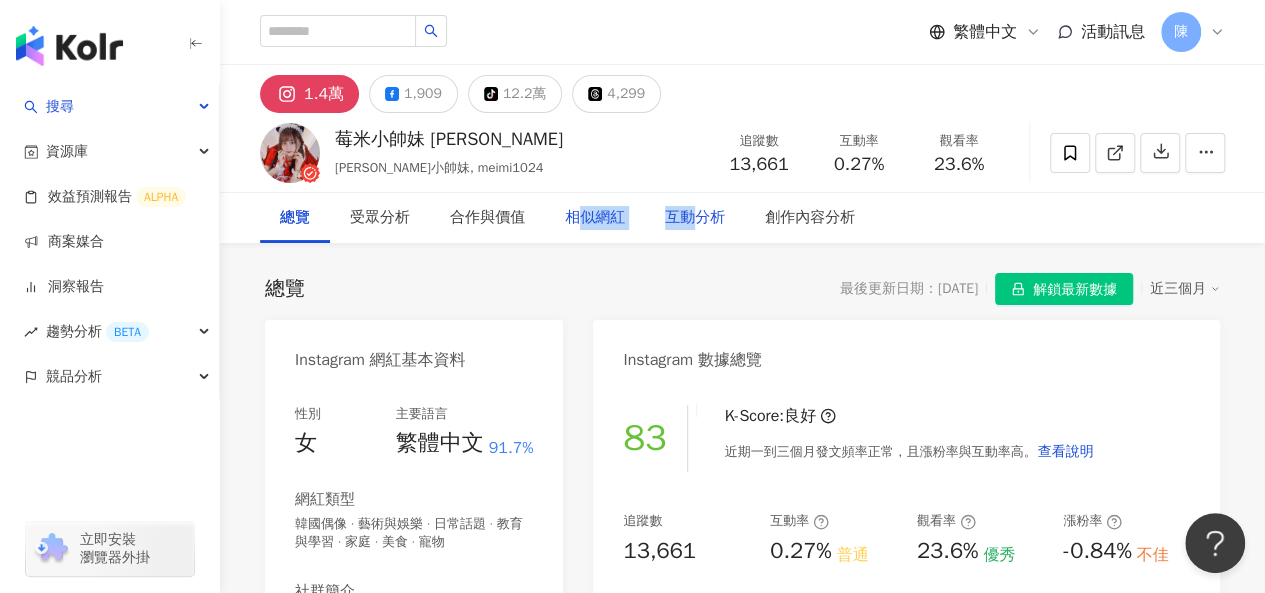 drag, startPoint x: 691, startPoint y: 227, endPoint x: 578, endPoint y: 229, distance: 113.0177 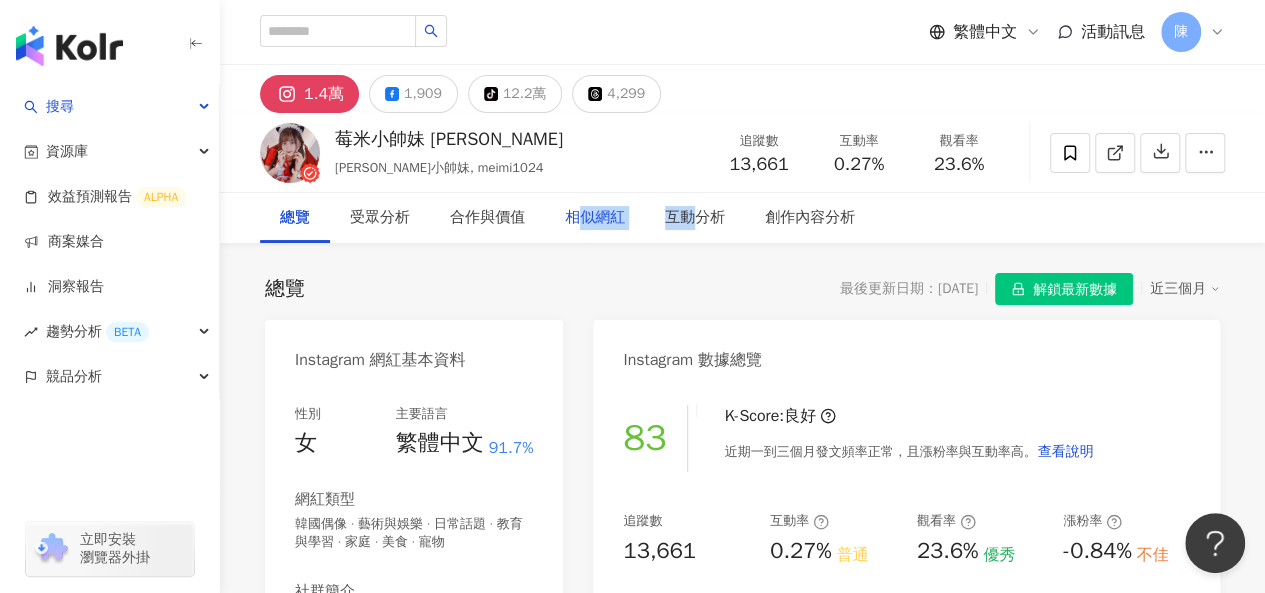 click on "相似網紅" at bounding box center [595, 218] 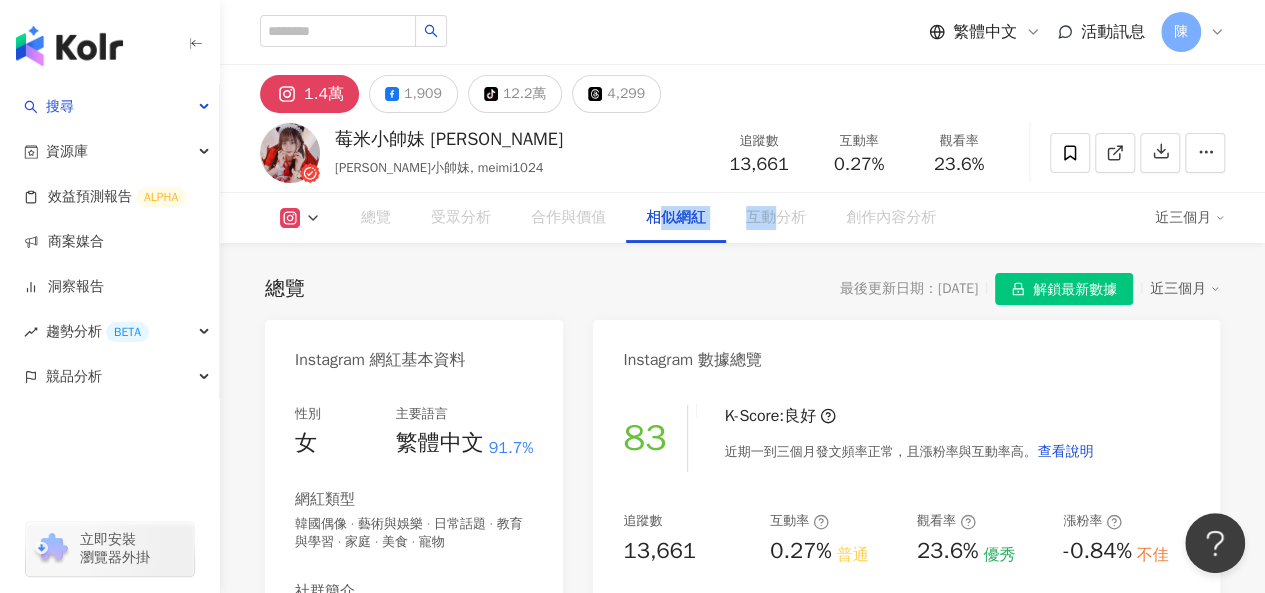 scroll, scrollTop: 3264, scrollLeft: 0, axis: vertical 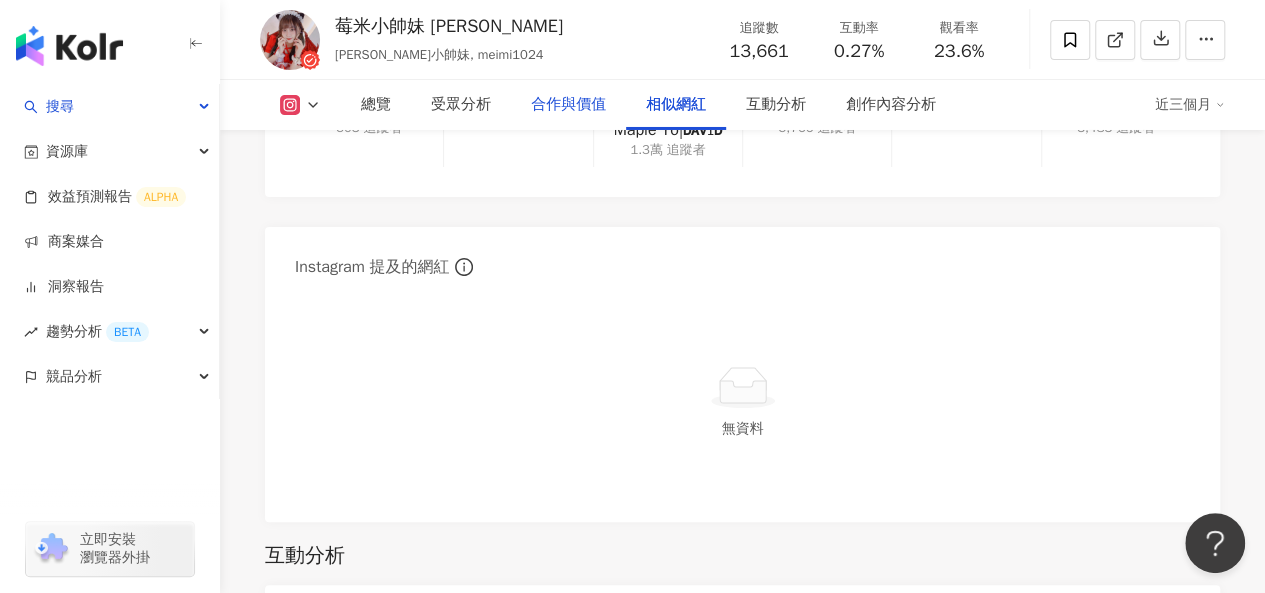 click on "合作與價值" at bounding box center [568, 105] 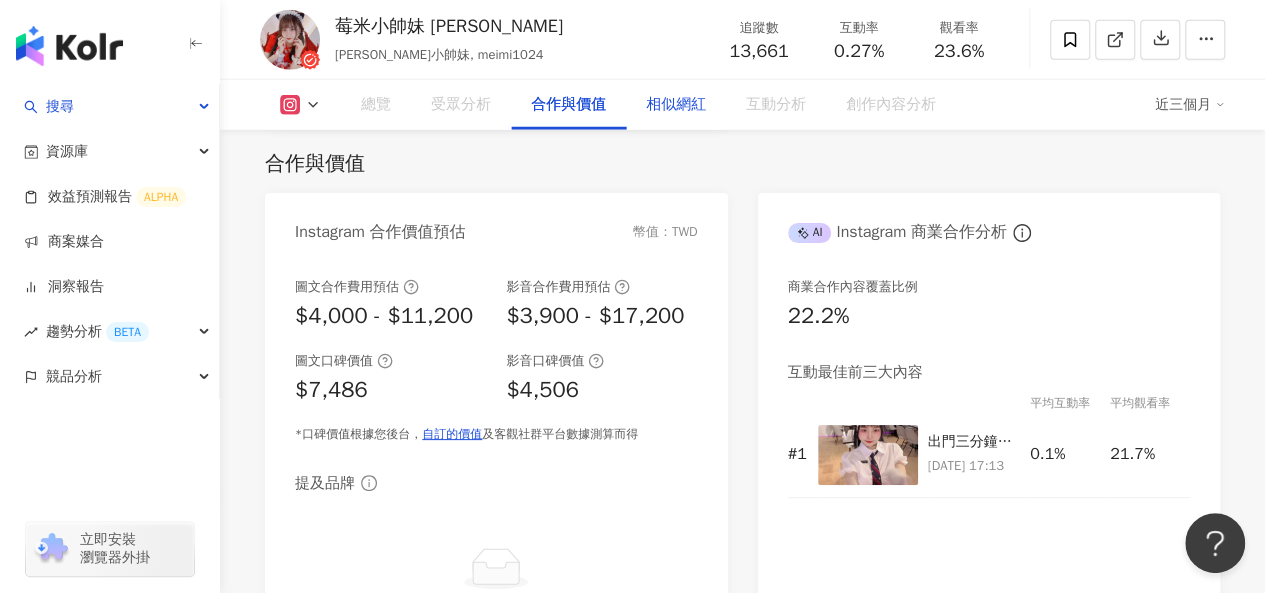 click on "相似網紅" at bounding box center (676, 105) 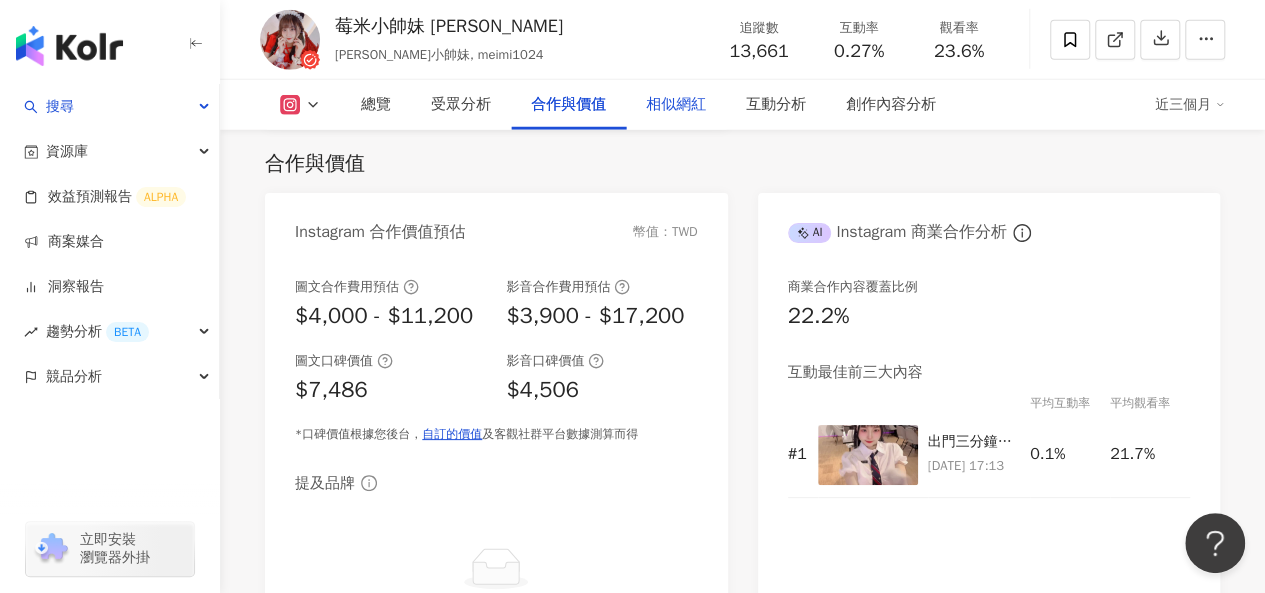 click on "相似網紅" at bounding box center (676, 105) 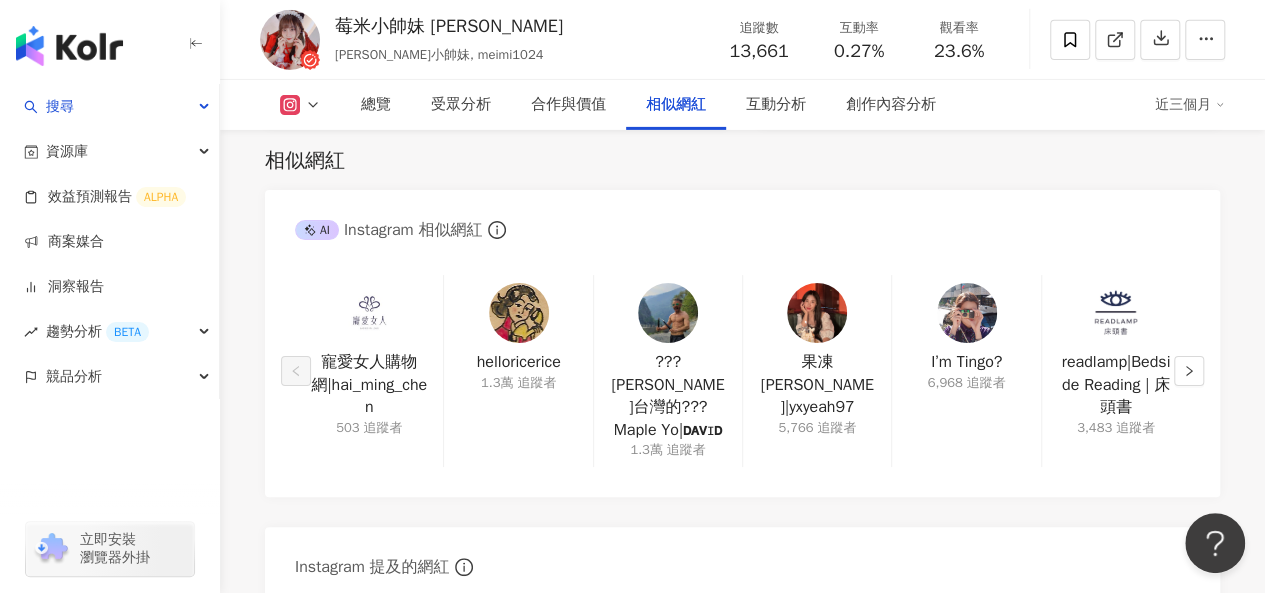 click at bounding box center [519, 313] 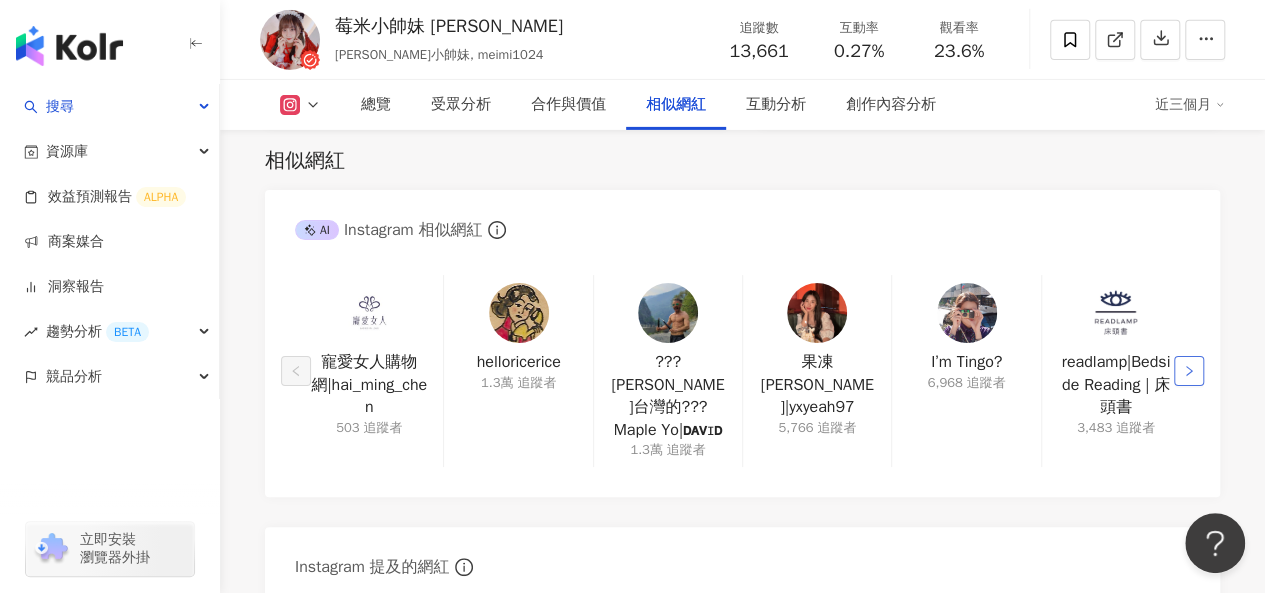 click 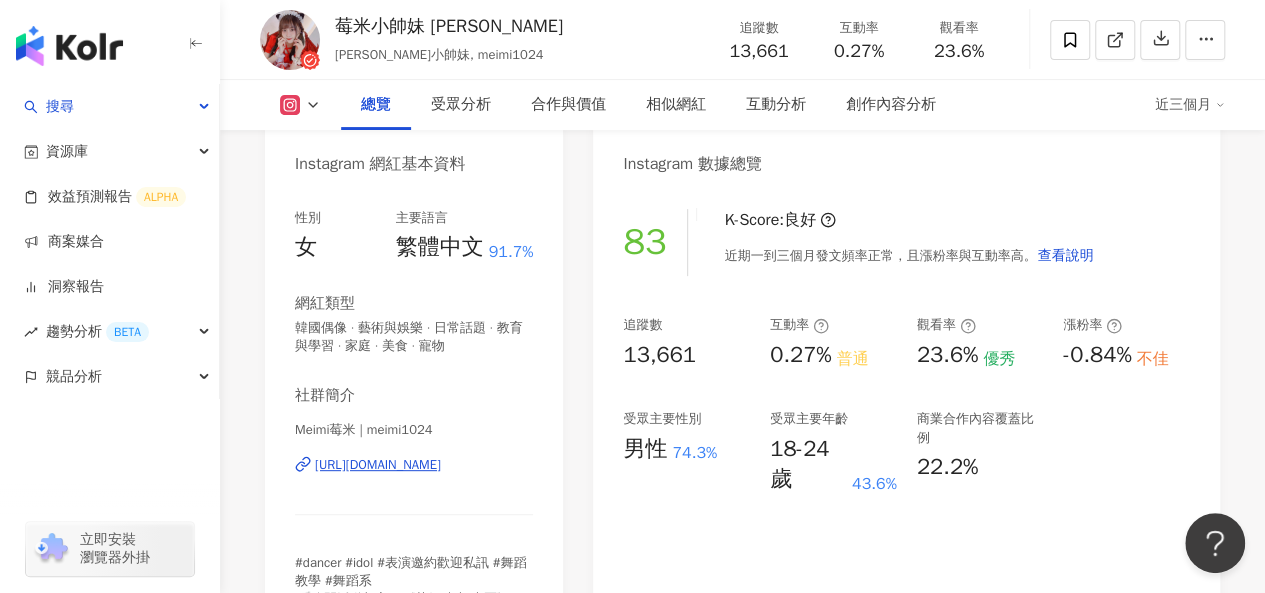 scroll, scrollTop: 164, scrollLeft: 0, axis: vertical 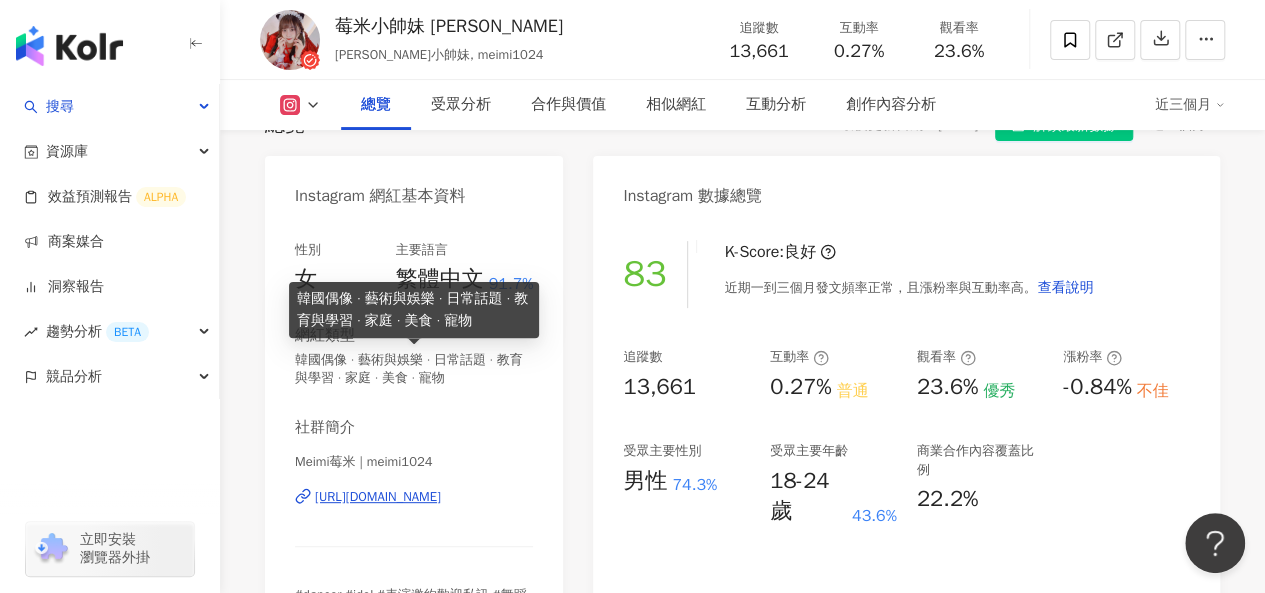 click on "韓國偶像 · 藝術與娛樂 · 日常話題 · 教育與學習 · 家庭 · 美食 · 寵物" at bounding box center [414, 369] 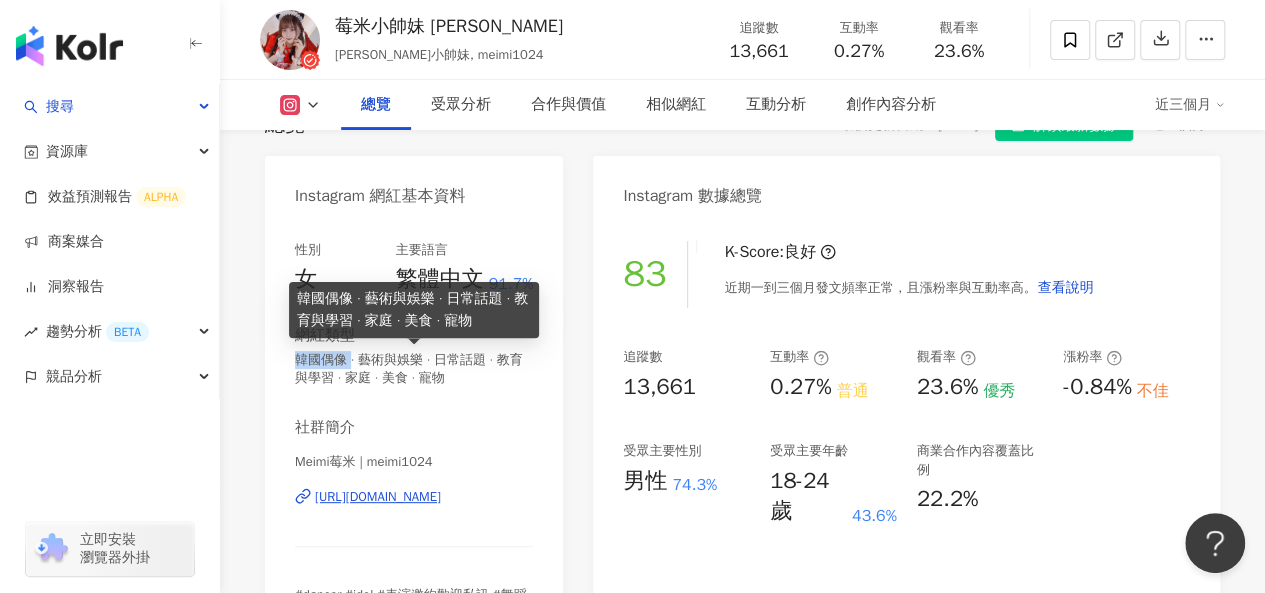 drag, startPoint x: 297, startPoint y: 357, endPoint x: 354, endPoint y: 361, distance: 57.14018 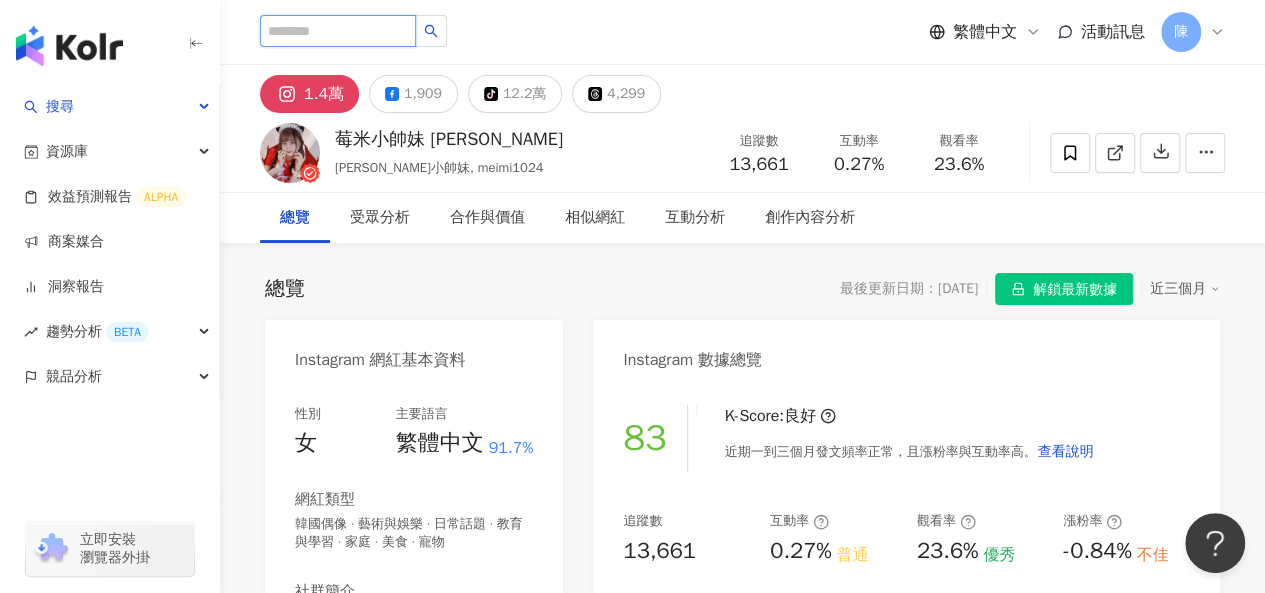 click at bounding box center [338, 31] 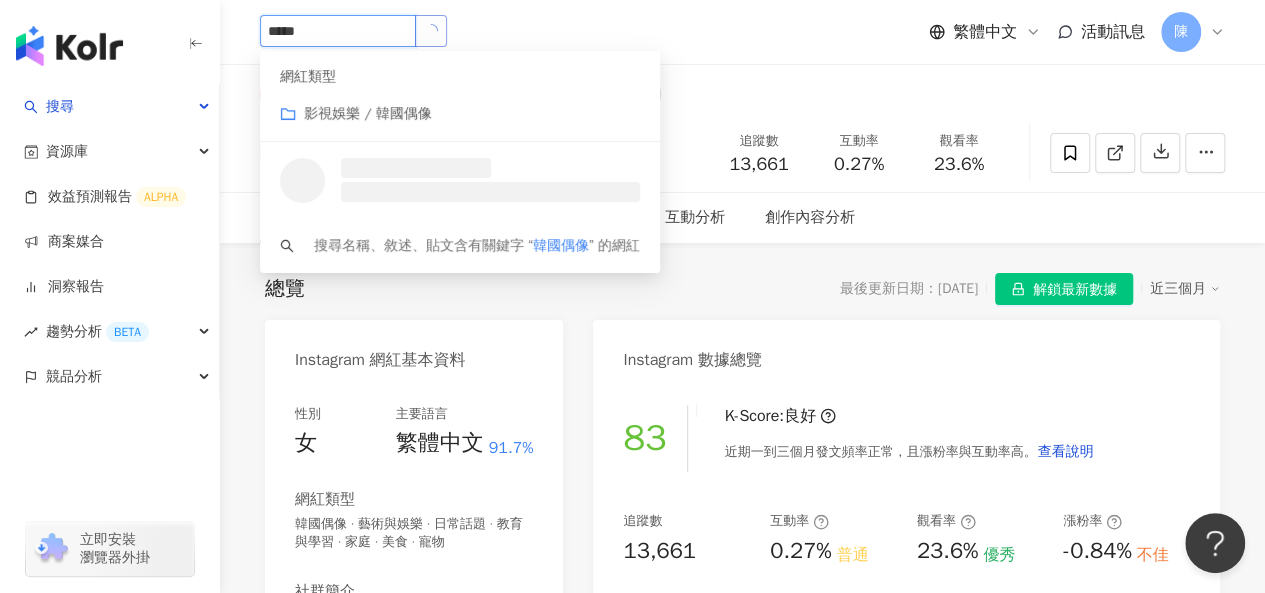 type on "****" 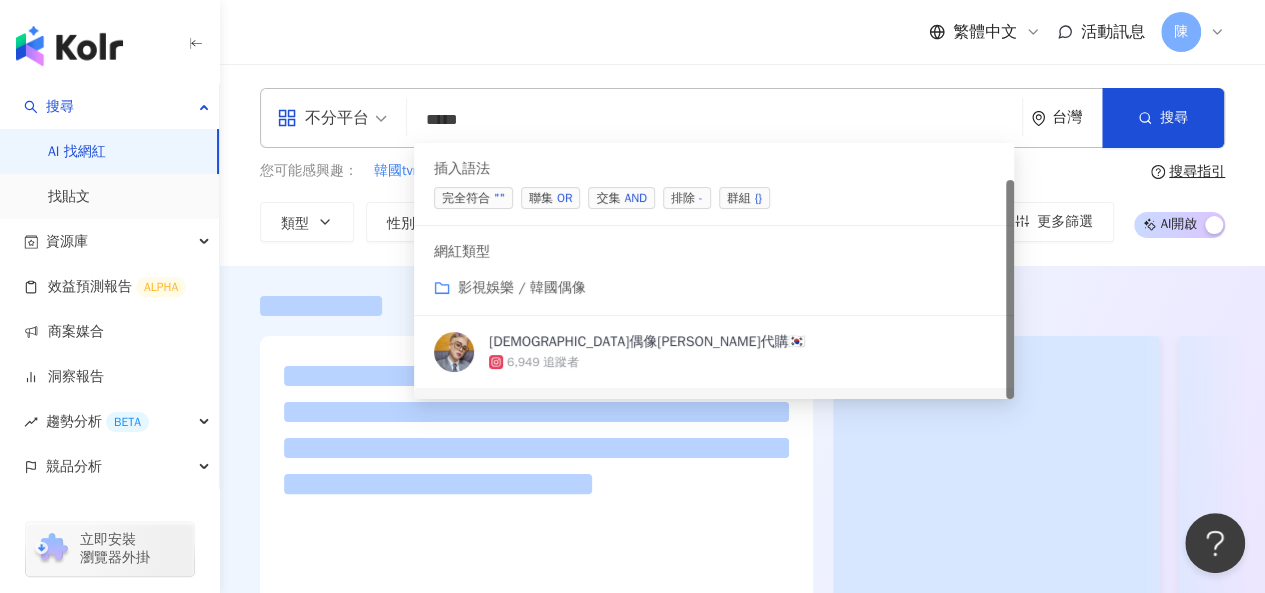 scroll, scrollTop: 42, scrollLeft: 0, axis: vertical 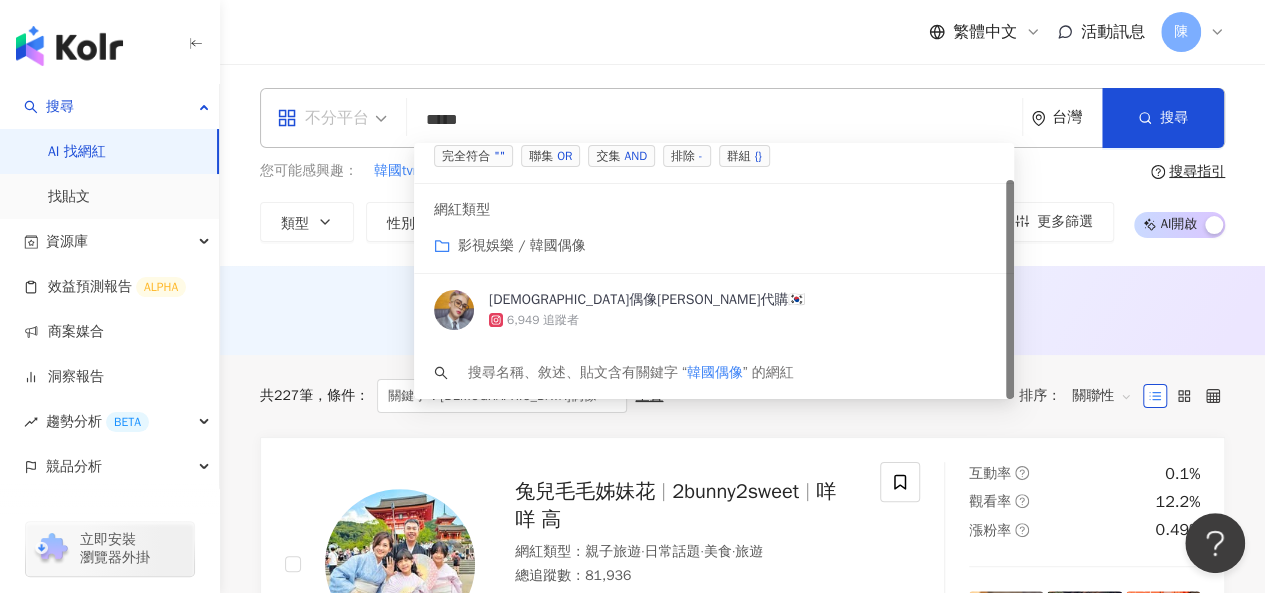 click on "不分平台" at bounding box center (323, 118) 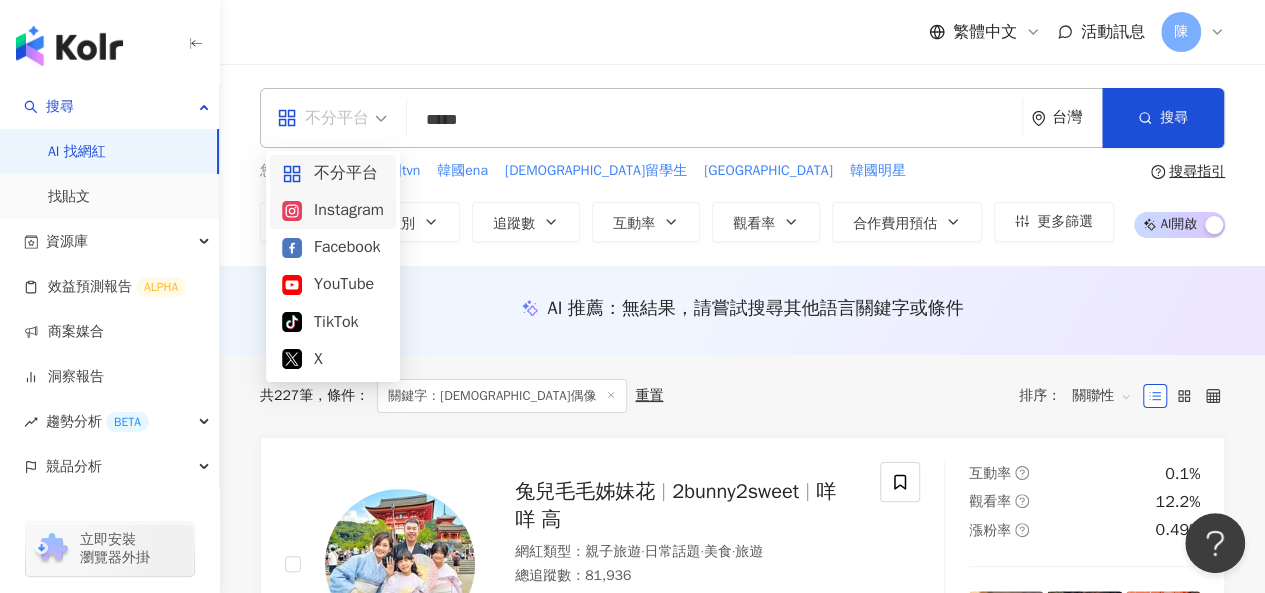 click on "Instagram" at bounding box center (333, 210) 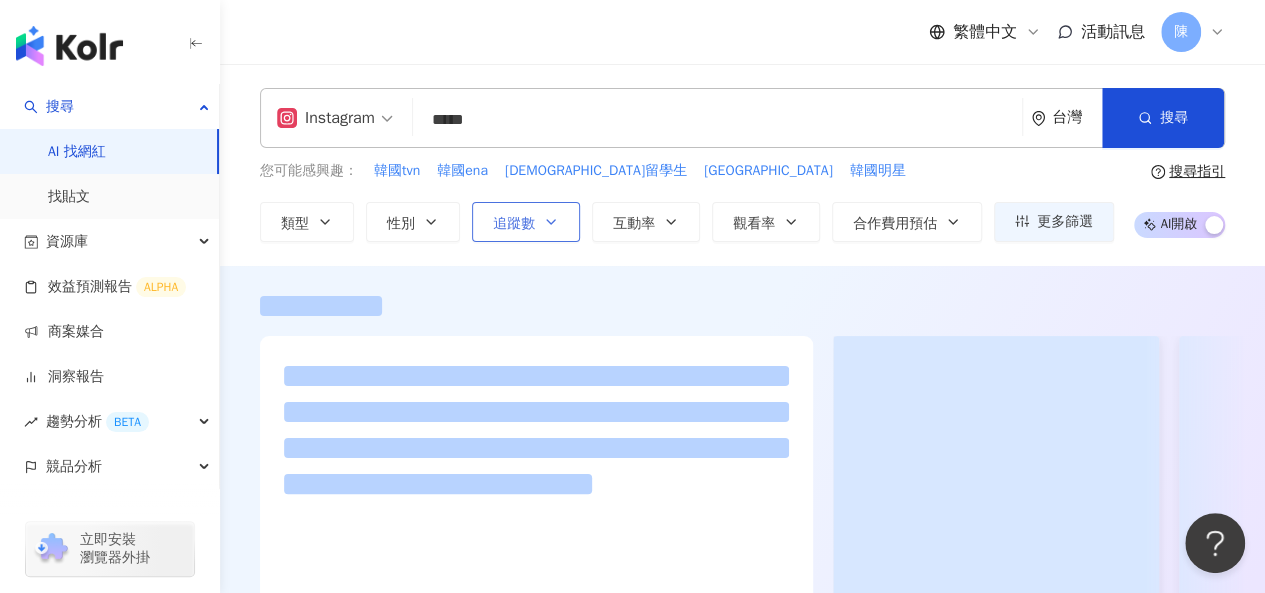 click 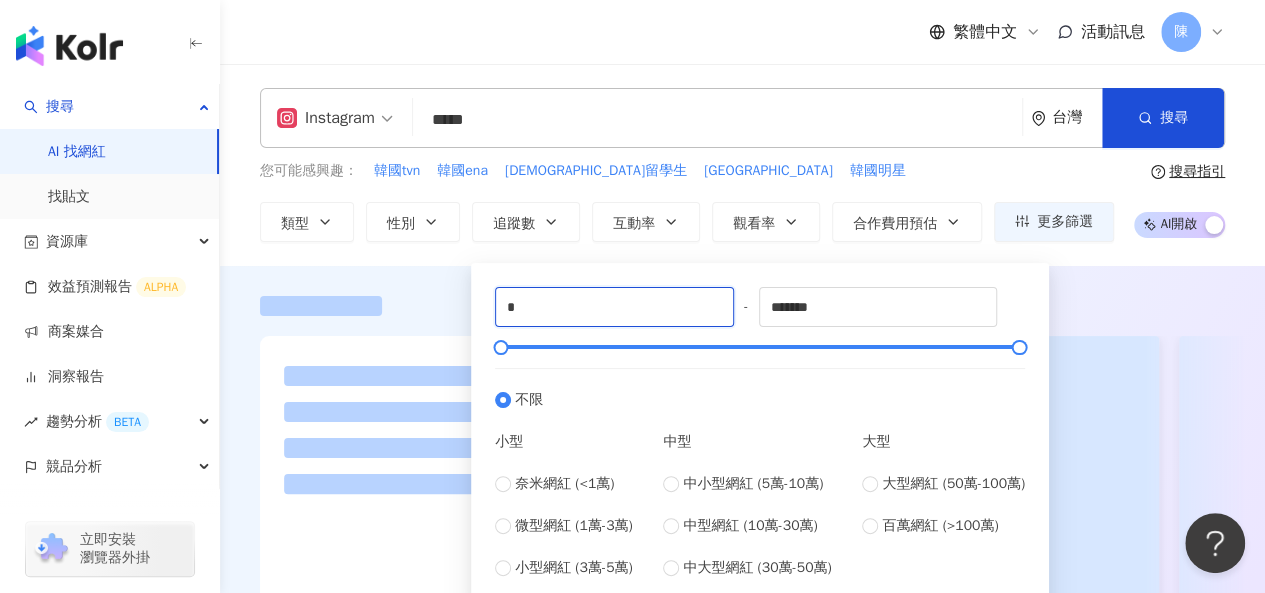 drag, startPoint x: 616, startPoint y: 305, endPoint x: 378, endPoint y: 303, distance: 238.0084 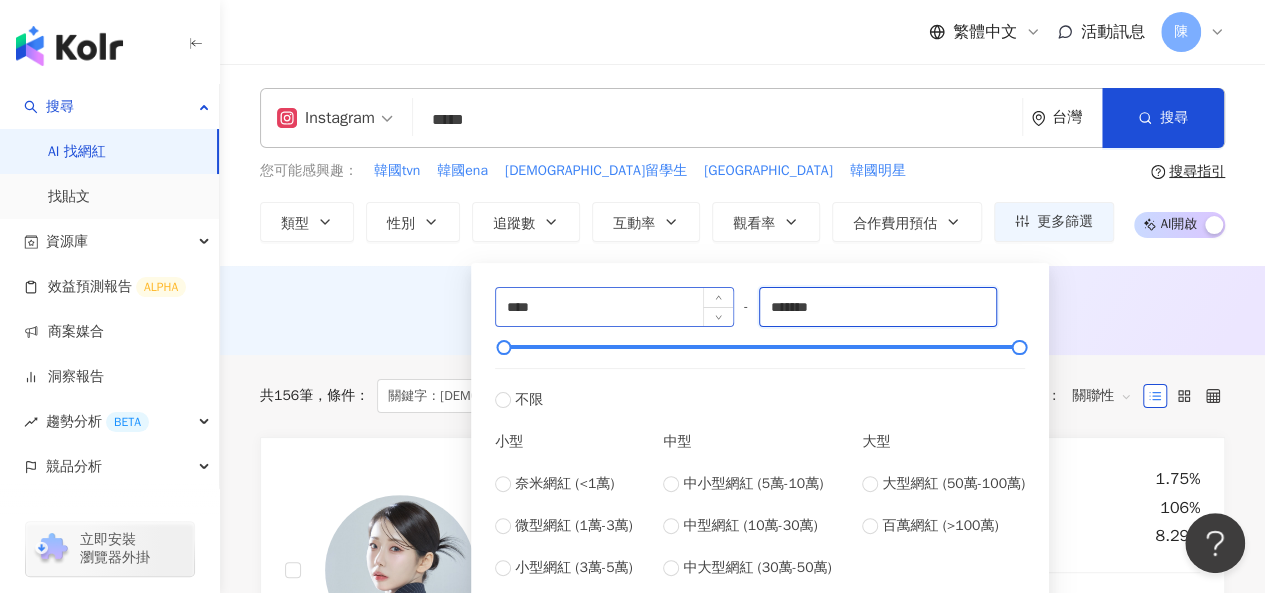 drag, startPoint x: 865, startPoint y: 307, endPoint x: 695, endPoint y: 299, distance: 170.18813 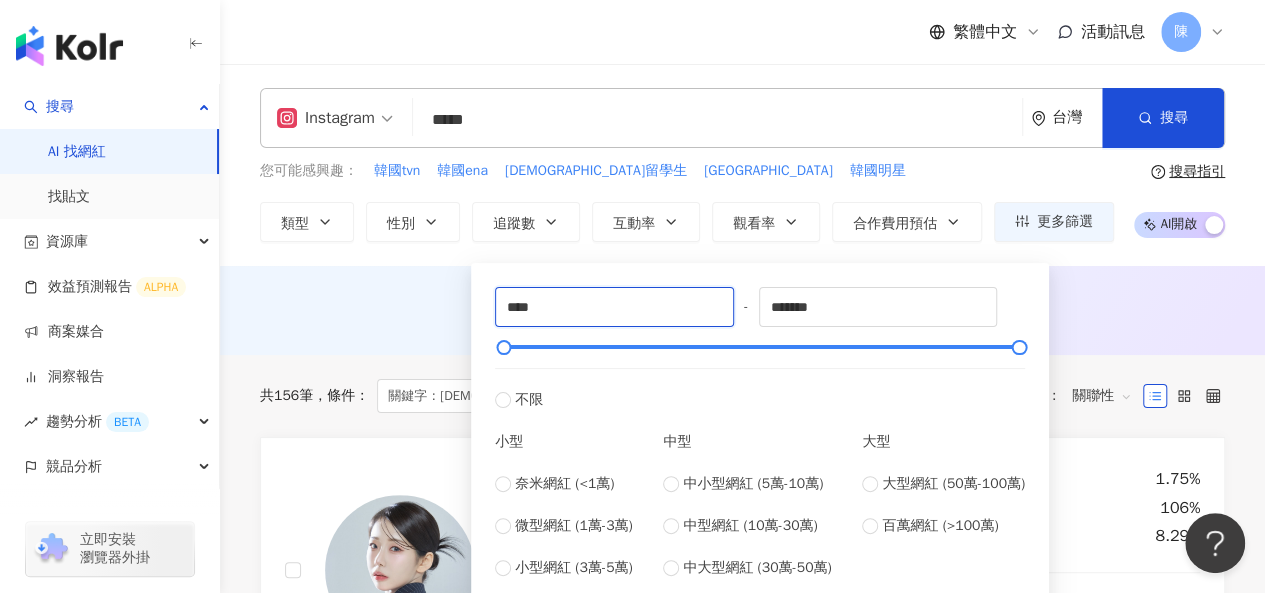 drag, startPoint x: 522, startPoint y: 306, endPoint x: 274, endPoint y: 289, distance: 248.58199 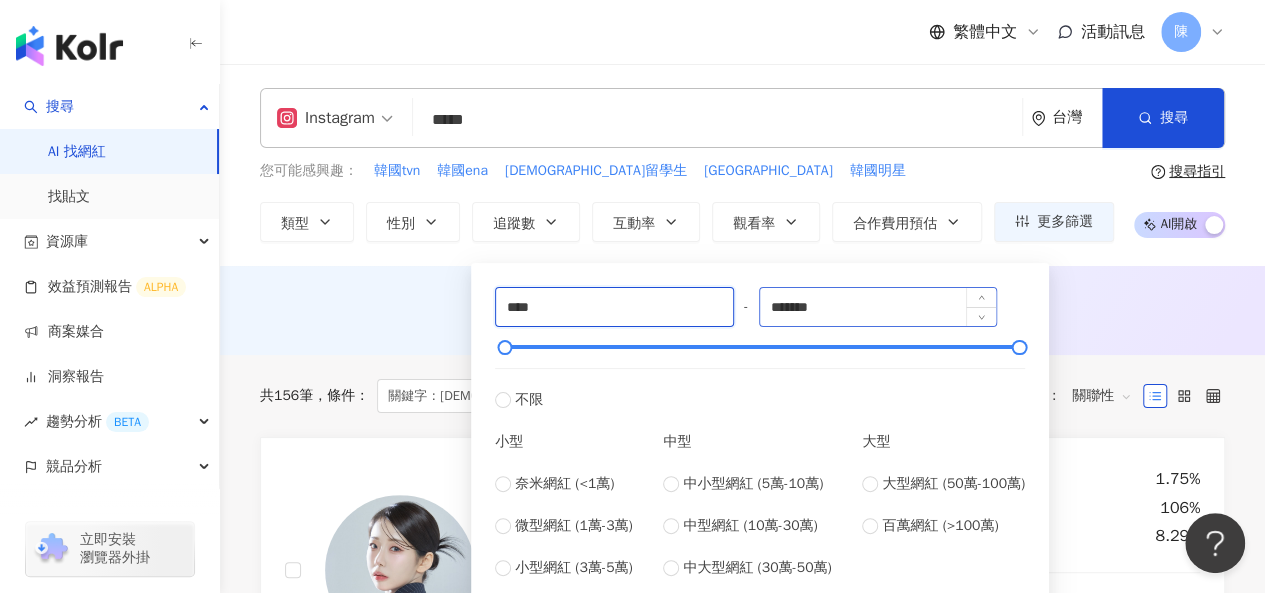 type on "****" 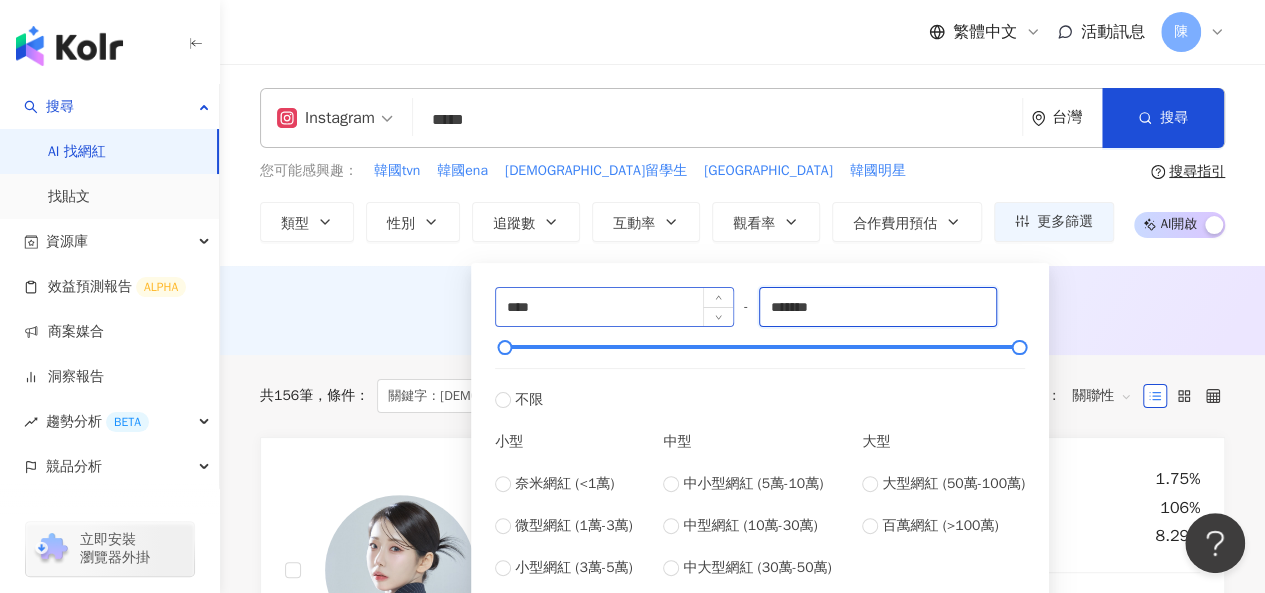 drag, startPoint x: 872, startPoint y: 297, endPoint x: 665, endPoint y: 298, distance: 207.00241 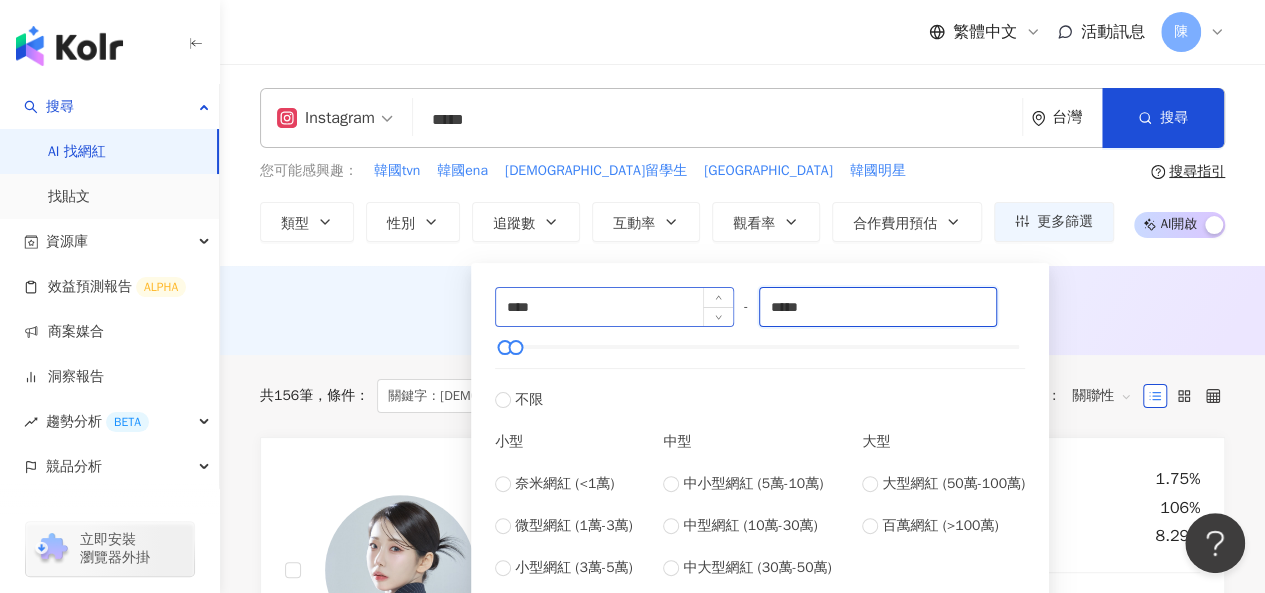 type on "*****" 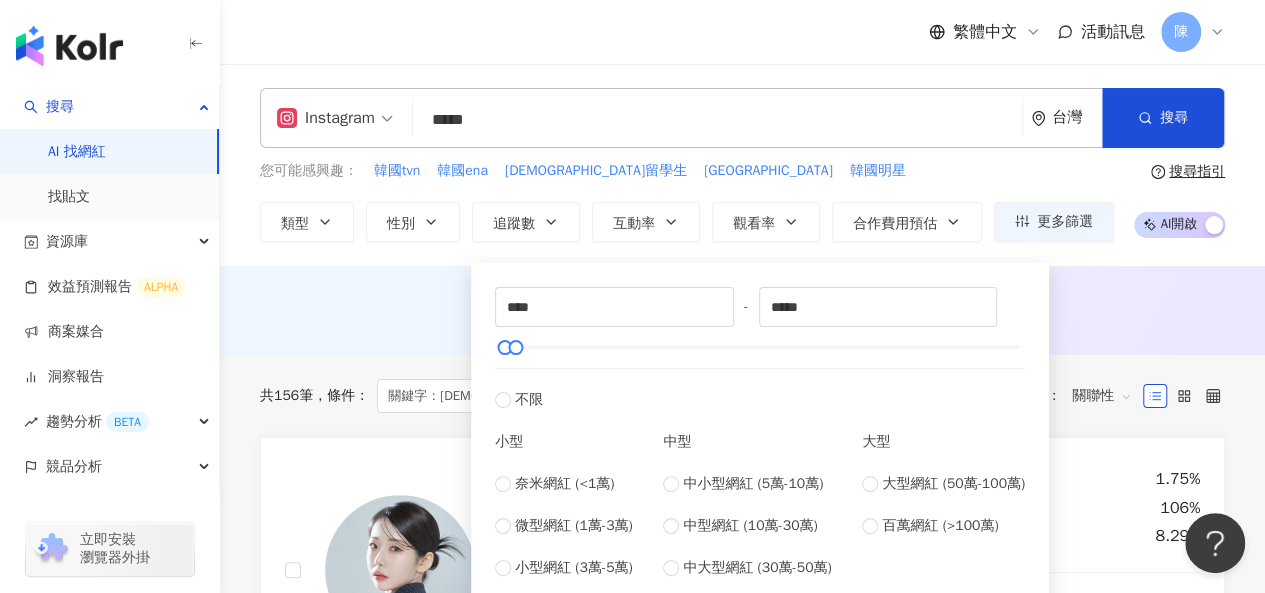 click on "共  156  筆 條件 ： 關鍵字：韓國偶像  Instagram 重置 排序： 關聯性" at bounding box center [742, 396] 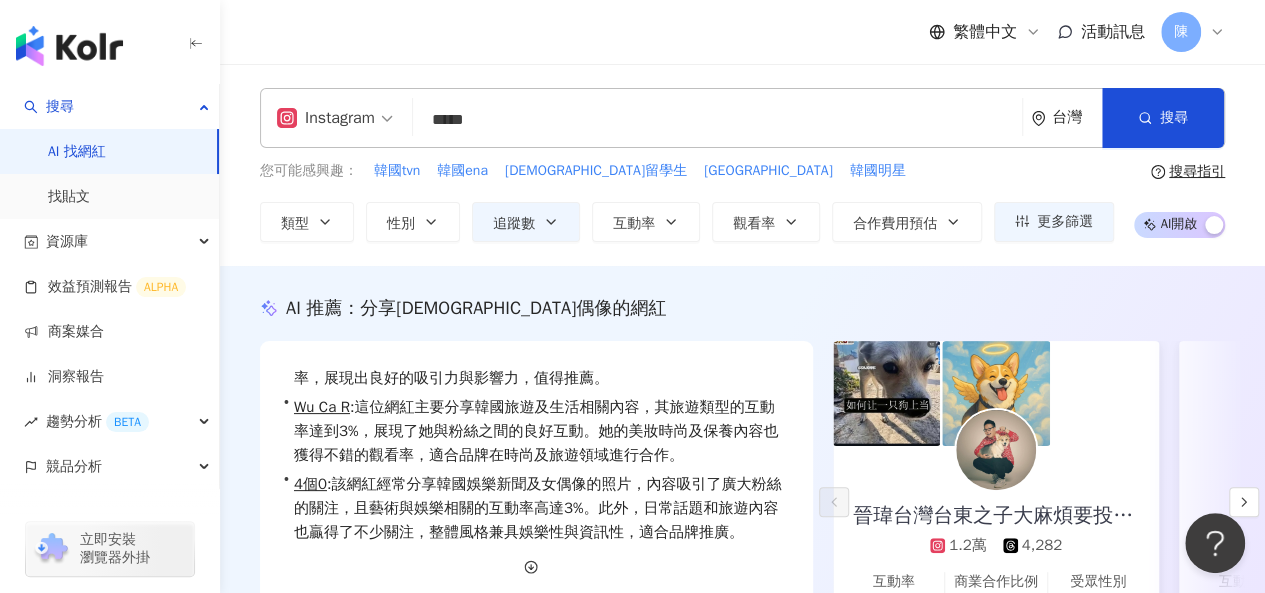 scroll, scrollTop: 73, scrollLeft: 0, axis: vertical 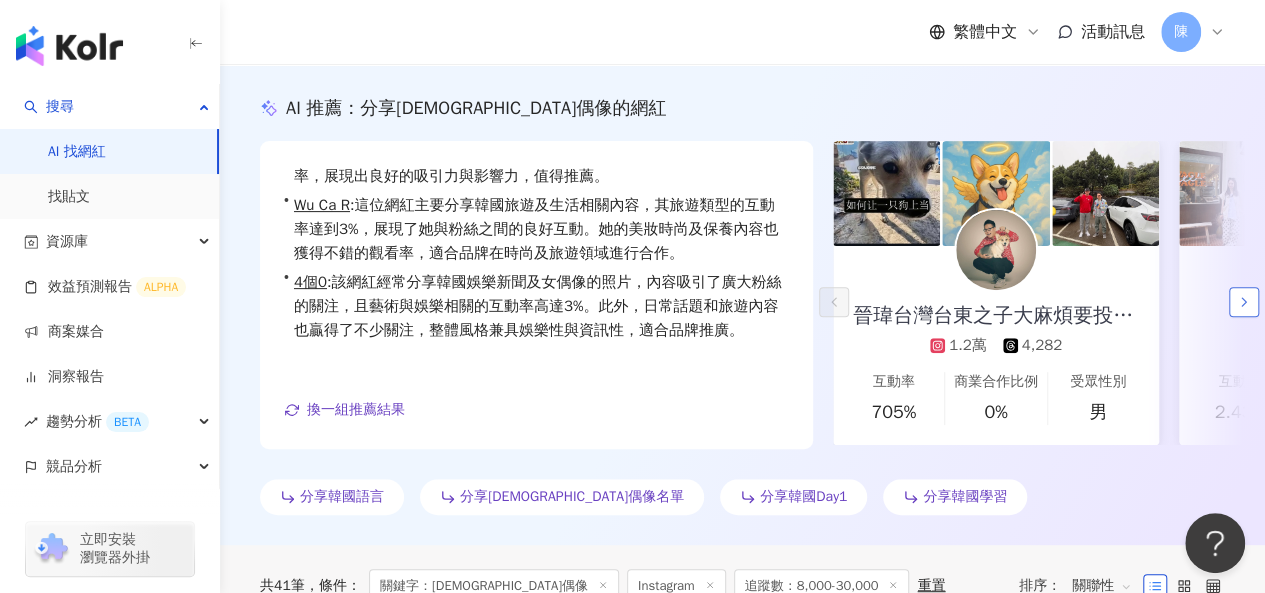 click 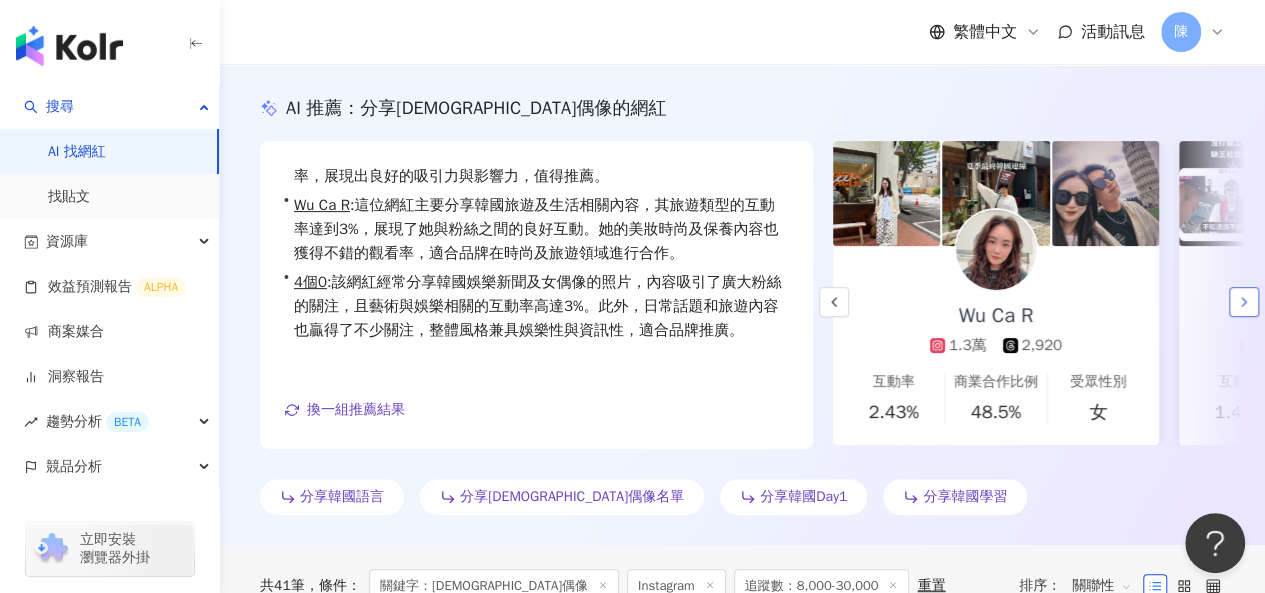 click 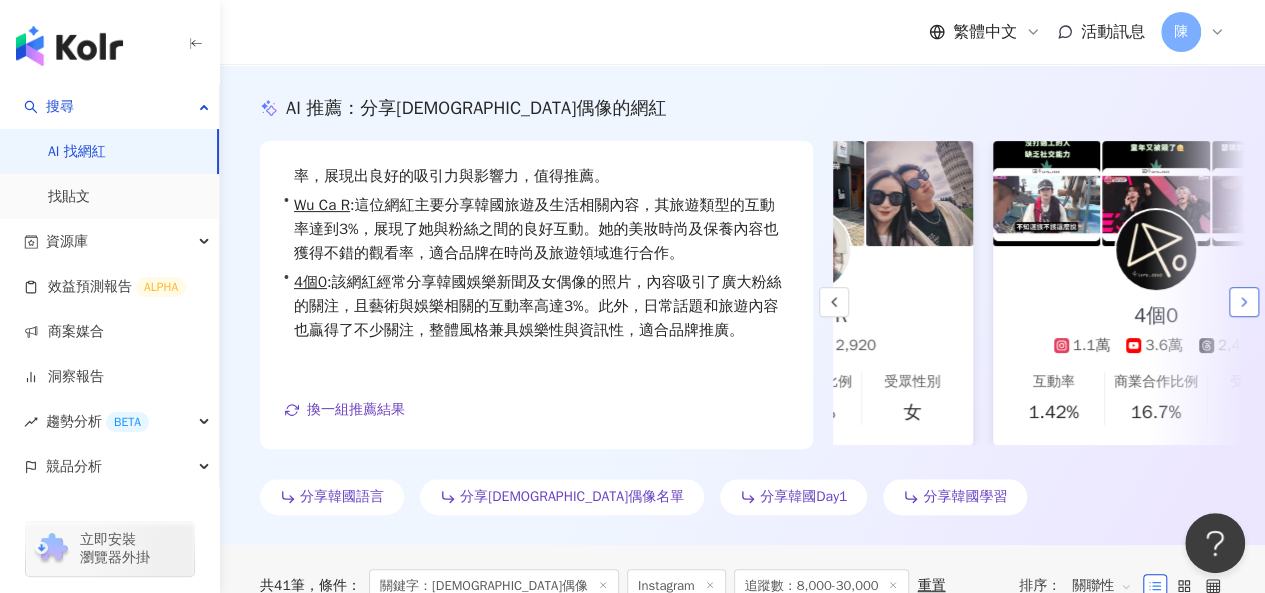 scroll, scrollTop: 0, scrollLeft: 666, axis: horizontal 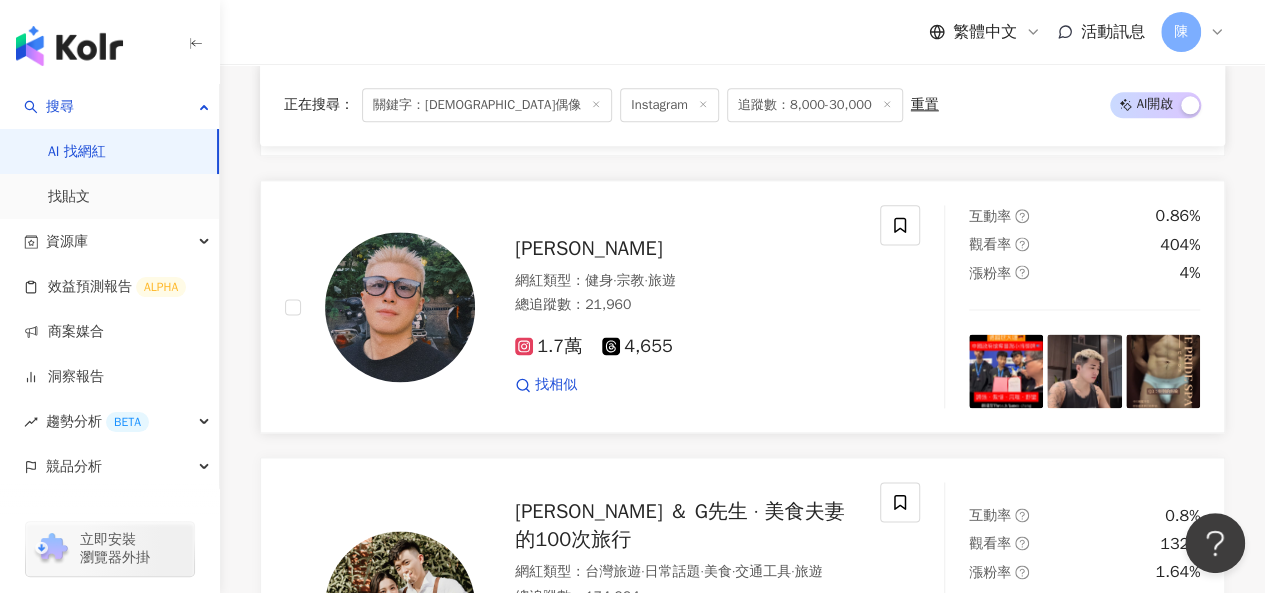click at bounding box center [400, 307] 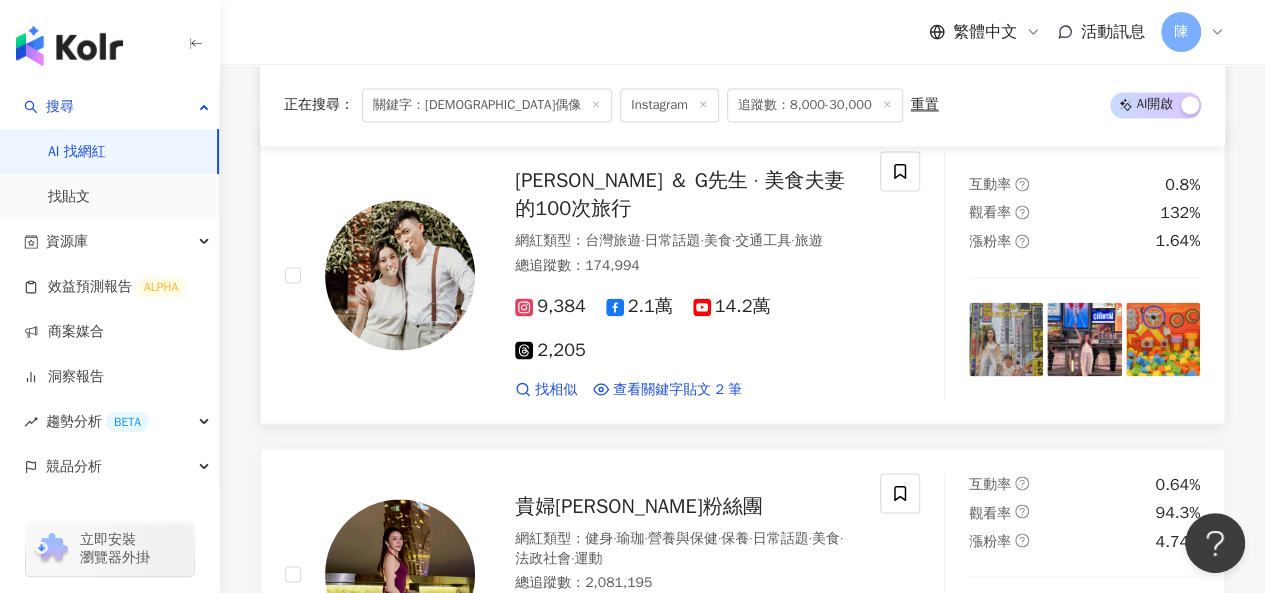 scroll, scrollTop: 1500, scrollLeft: 0, axis: vertical 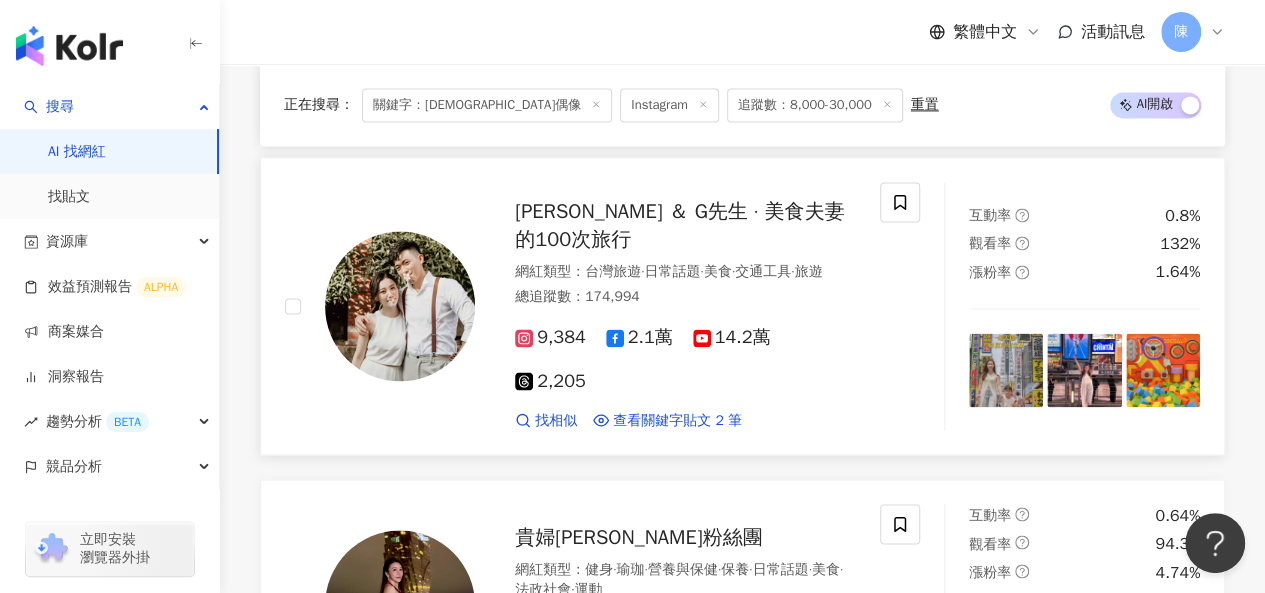 click at bounding box center [400, 306] 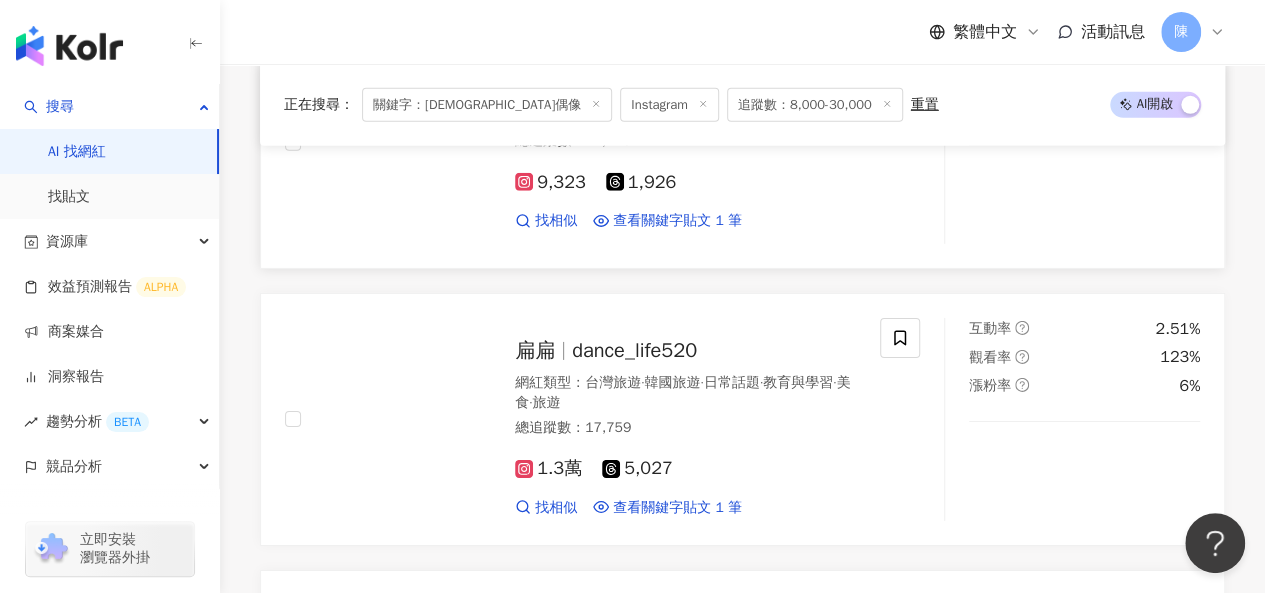 scroll, scrollTop: 3200, scrollLeft: 0, axis: vertical 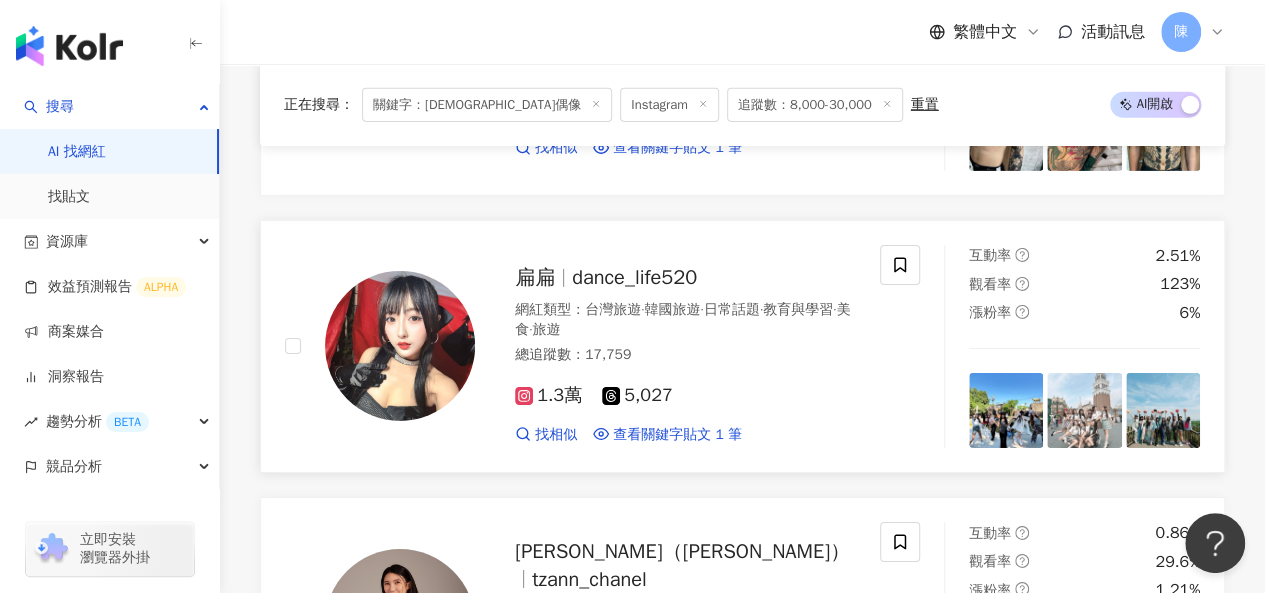 click at bounding box center [400, 346] 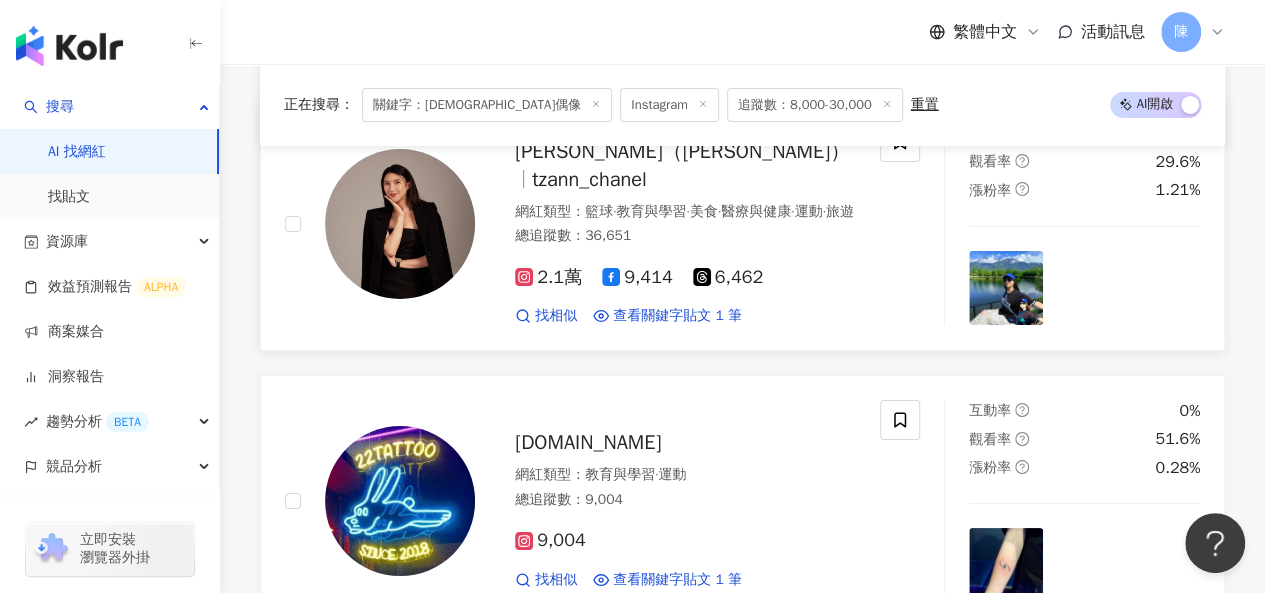 scroll, scrollTop: 3500, scrollLeft: 0, axis: vertical 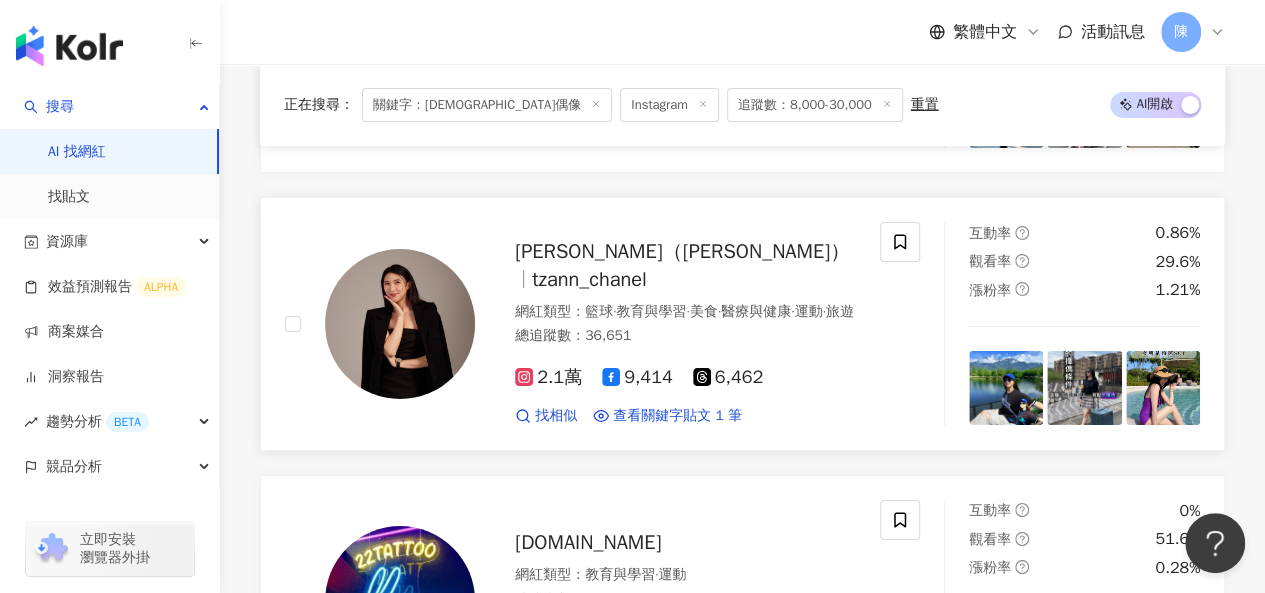 click on "田依甯（昝依甯）" at bounding box center [682, 251] 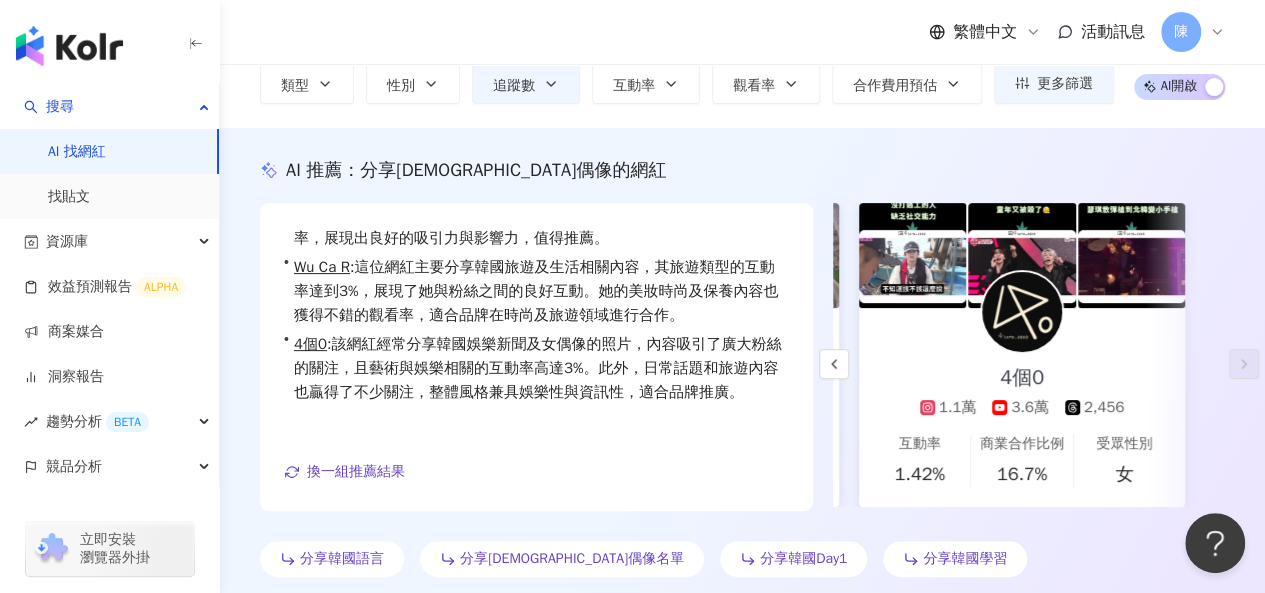 scroll, scrollTop: 0, scrollLeft: 0, axis: both 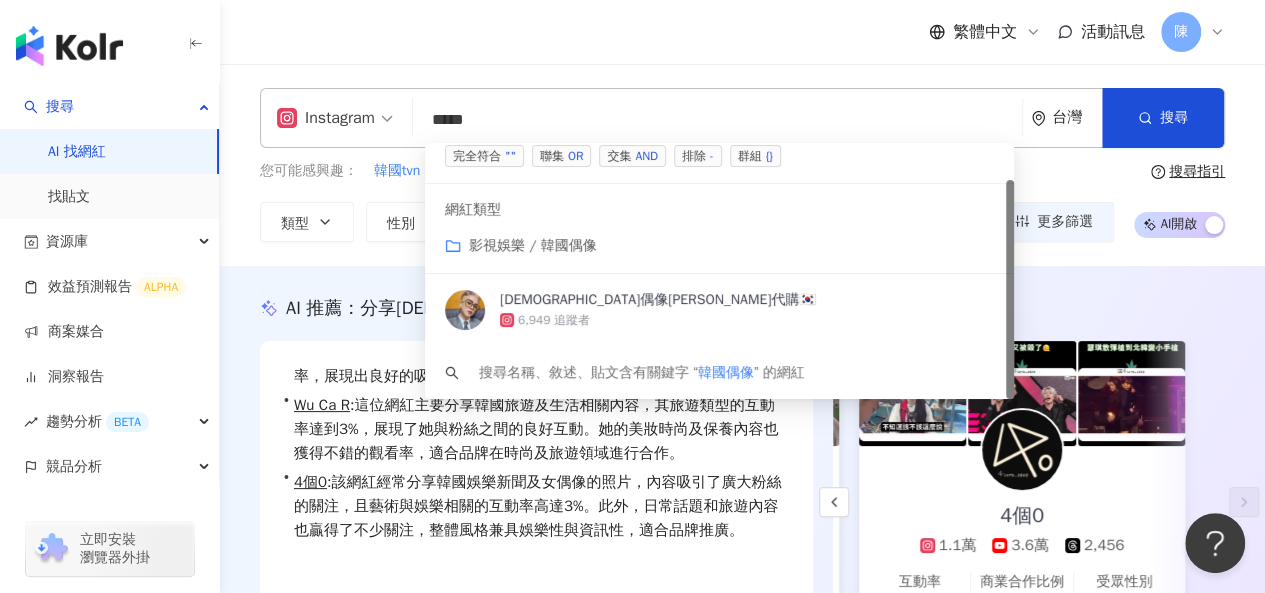 drag, startPoint x: 526, startPoint y: 119, endPoint x: 209, endPoint y: 73, distance: 320.32016 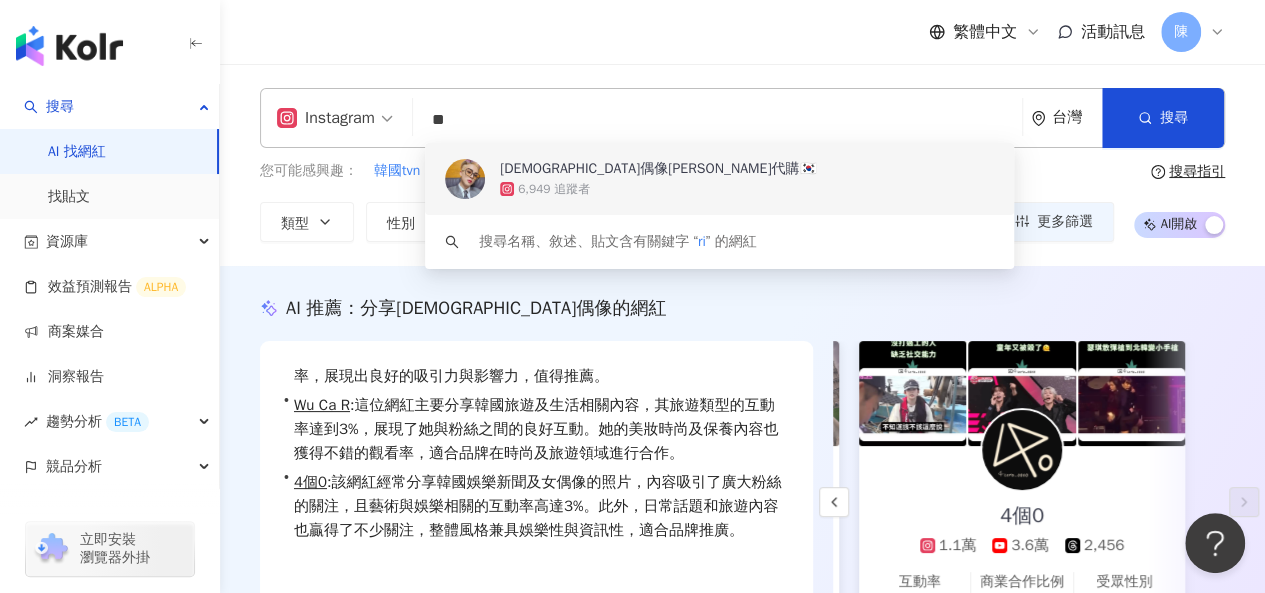 scroll, scrollTop: 0, scrollLeft: 0, axis: both 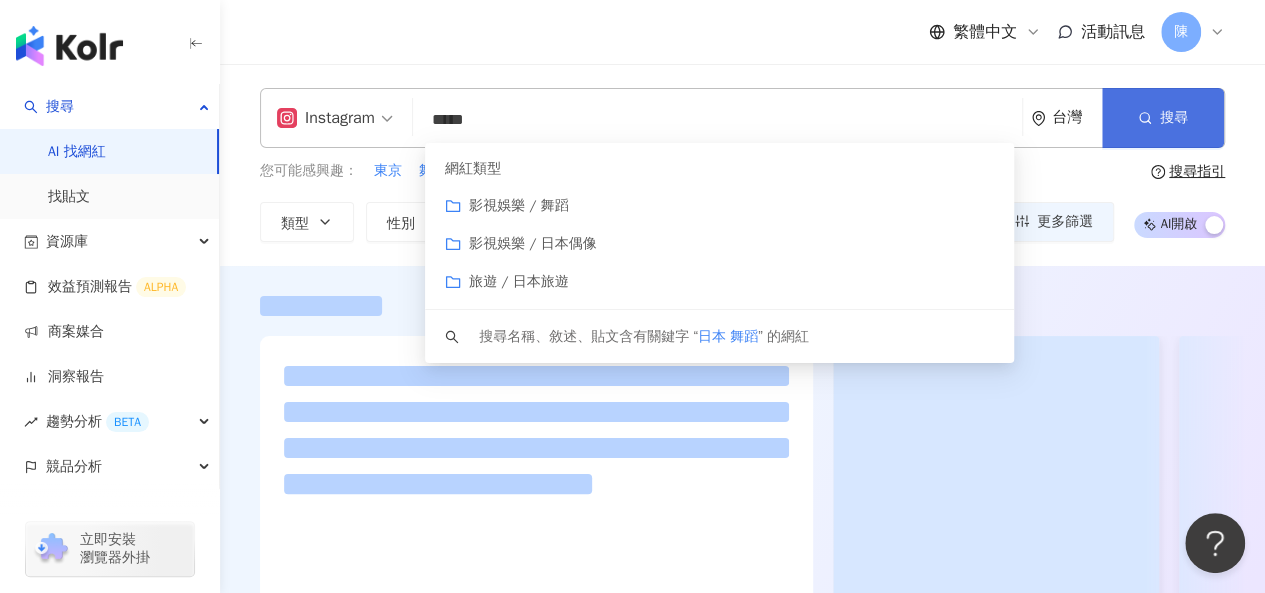 click on "搜尋" at bounding box center [1163, 118] 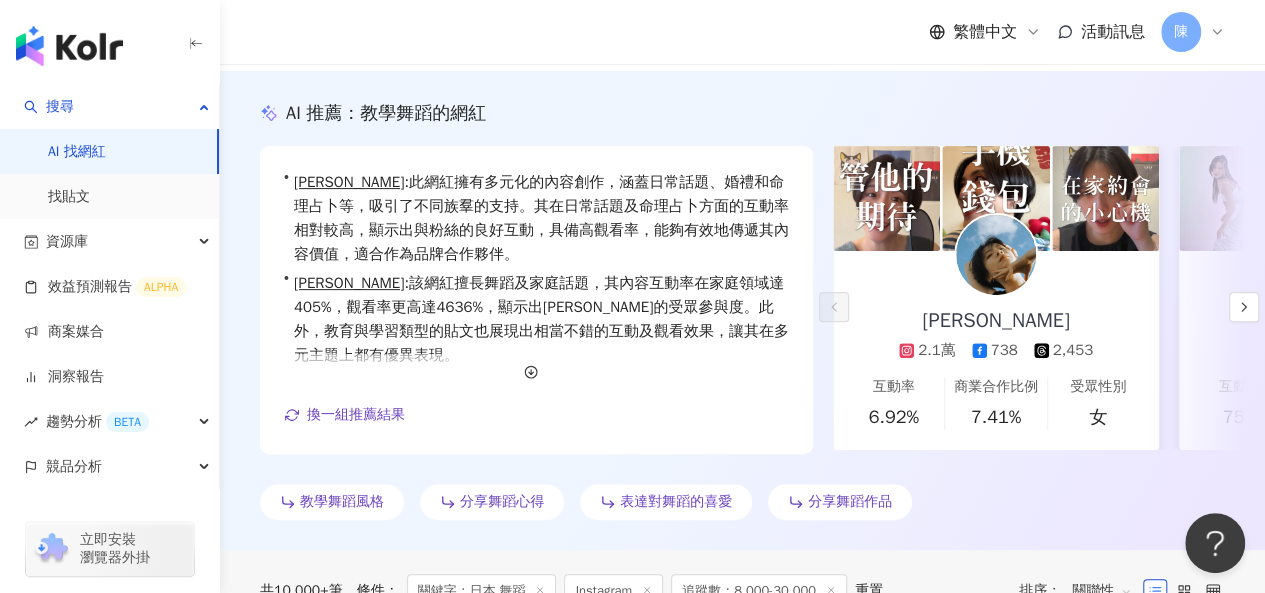 scroll, scrollTop: 200, scrollLeft: 0, axis: vertical 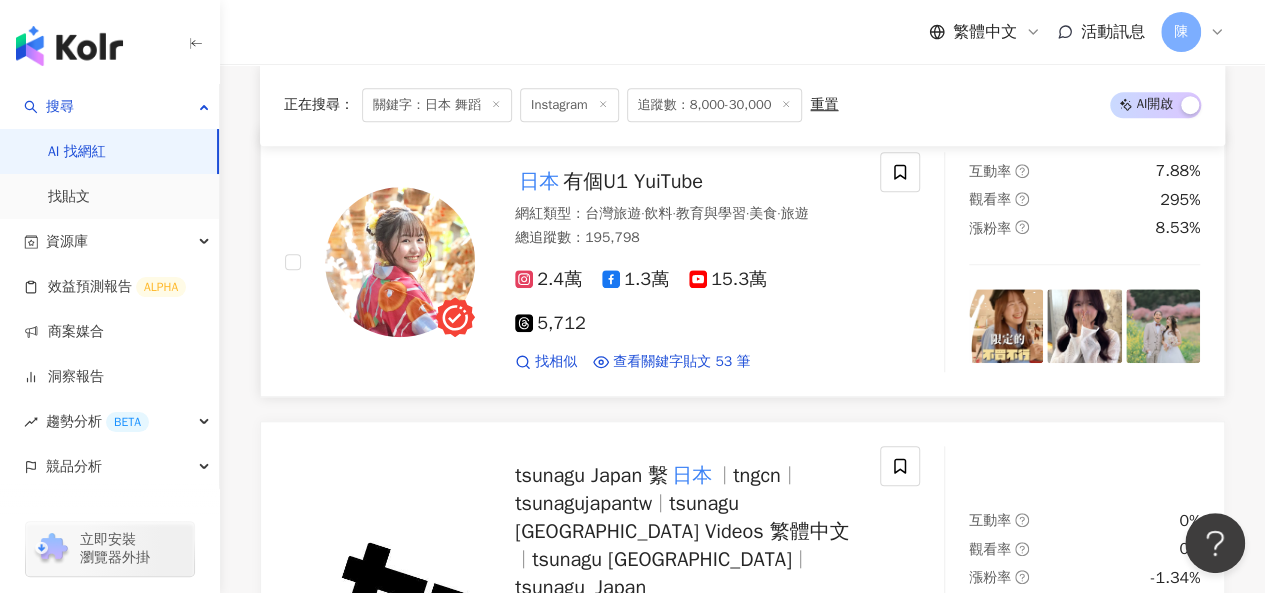 click at bounding box center [400, 262] 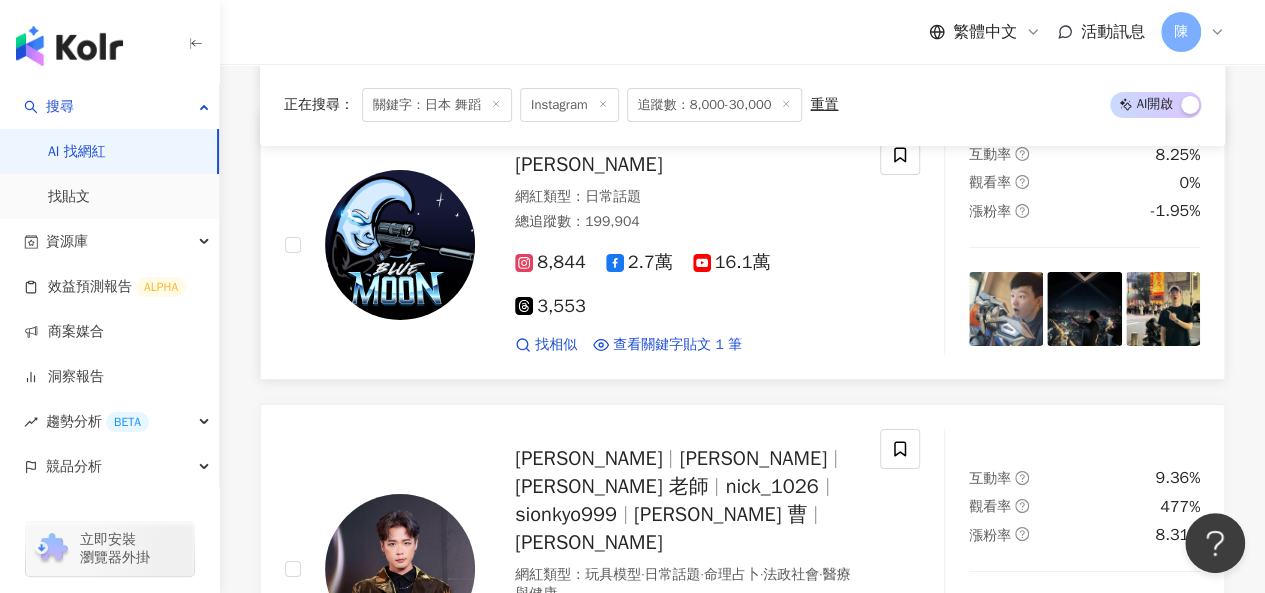 scroll, scrollTop: 3600, scrollLeft: 0, axis: vertical 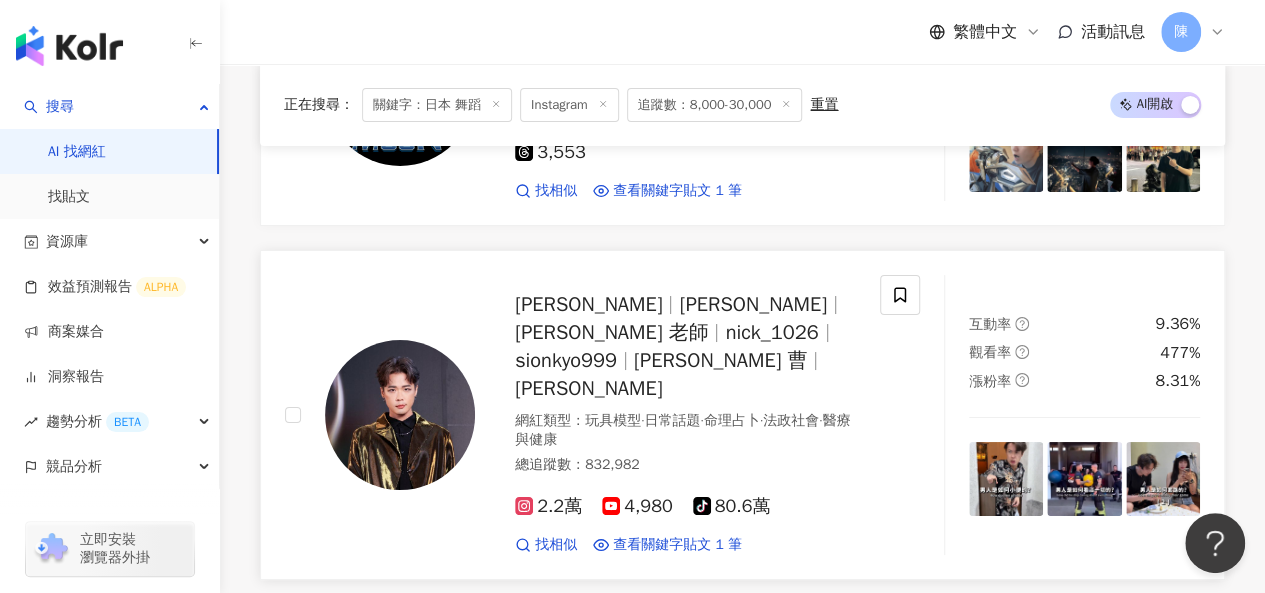 click at bounding box center (400, 415) 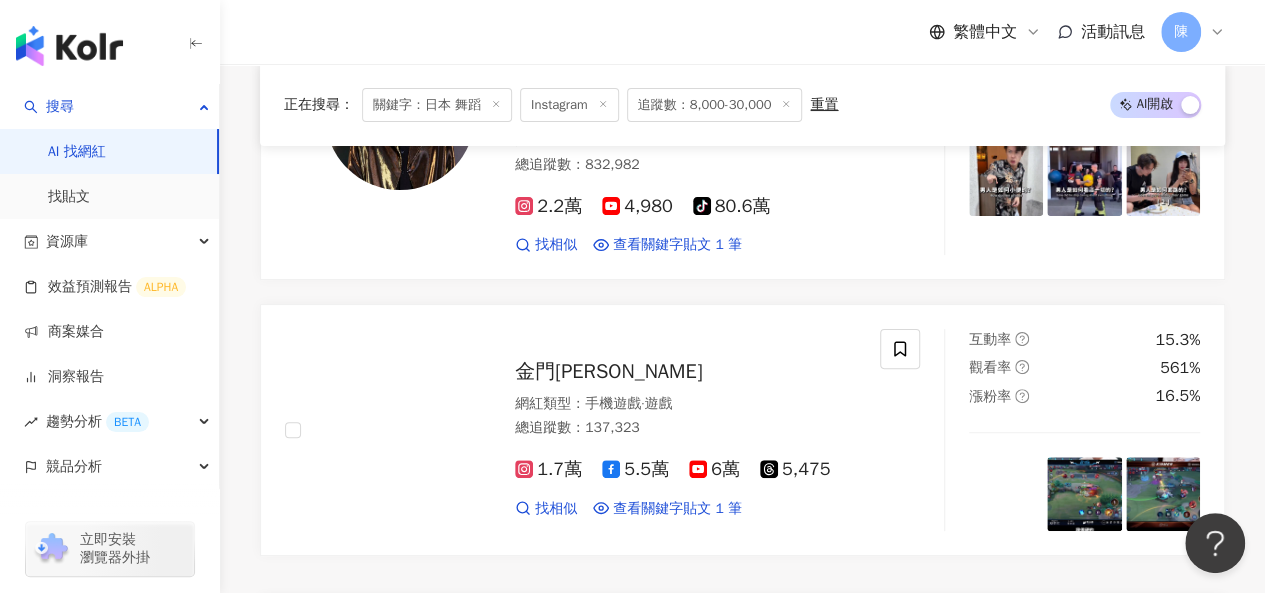 scroll, scrollTop: 4100, scrollLeft: 0, axis: vertical 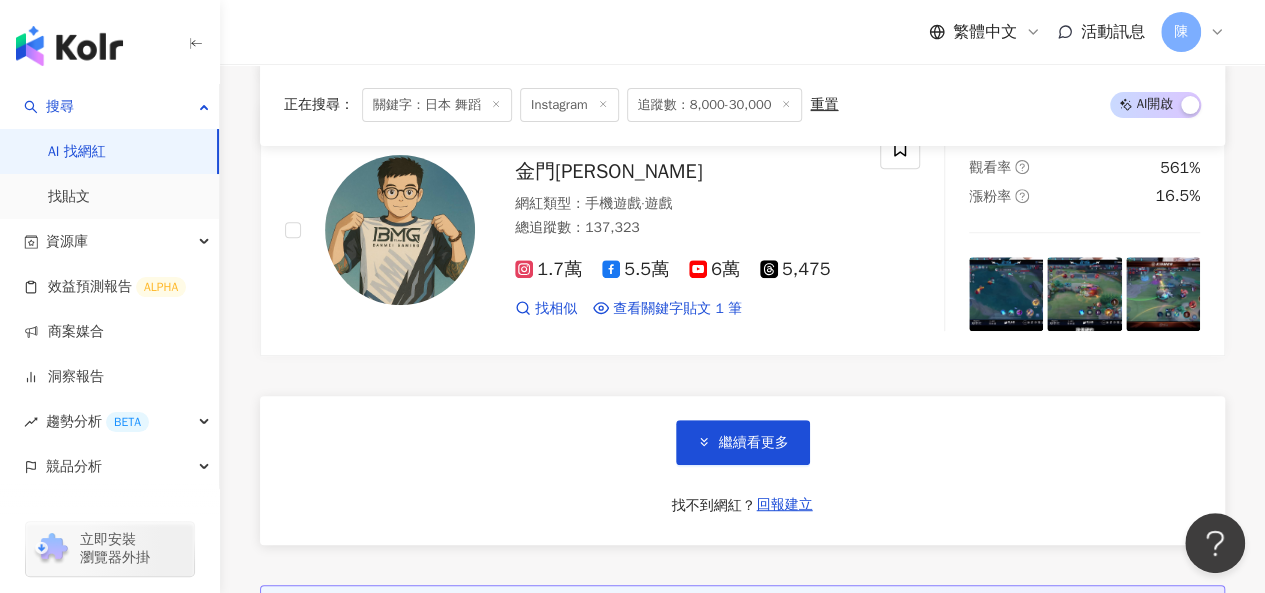 click on "繼續看更多" at bounding box center [754, 443] 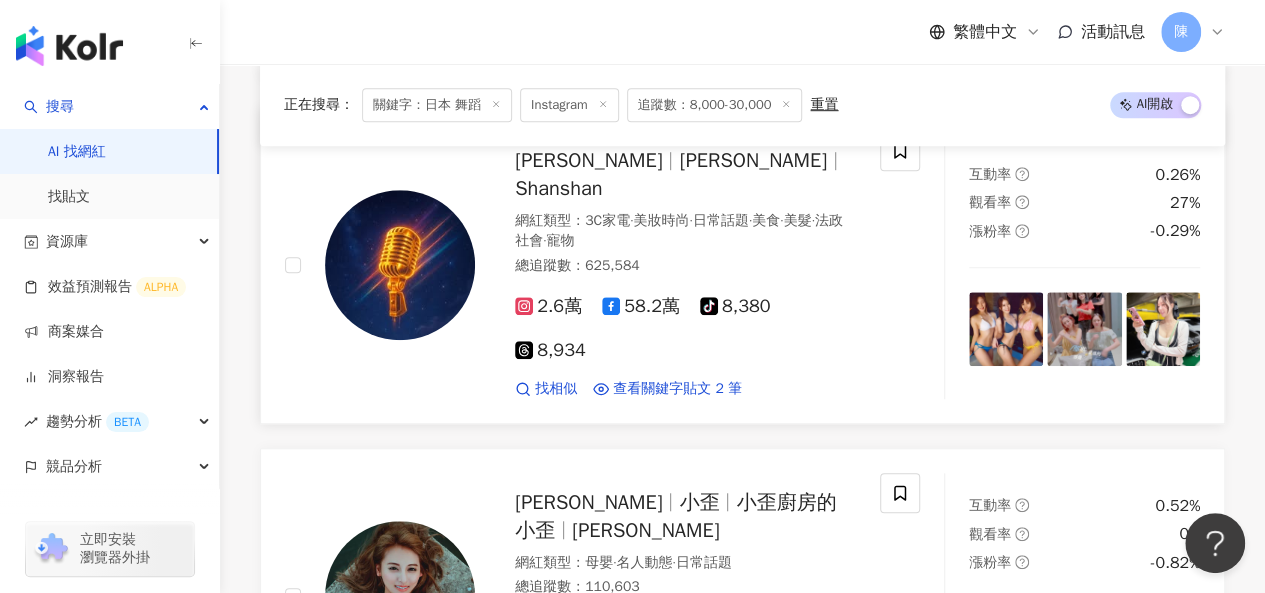 scroll, scrollTop: 4500, scrollLeft: 0, axis: vertical 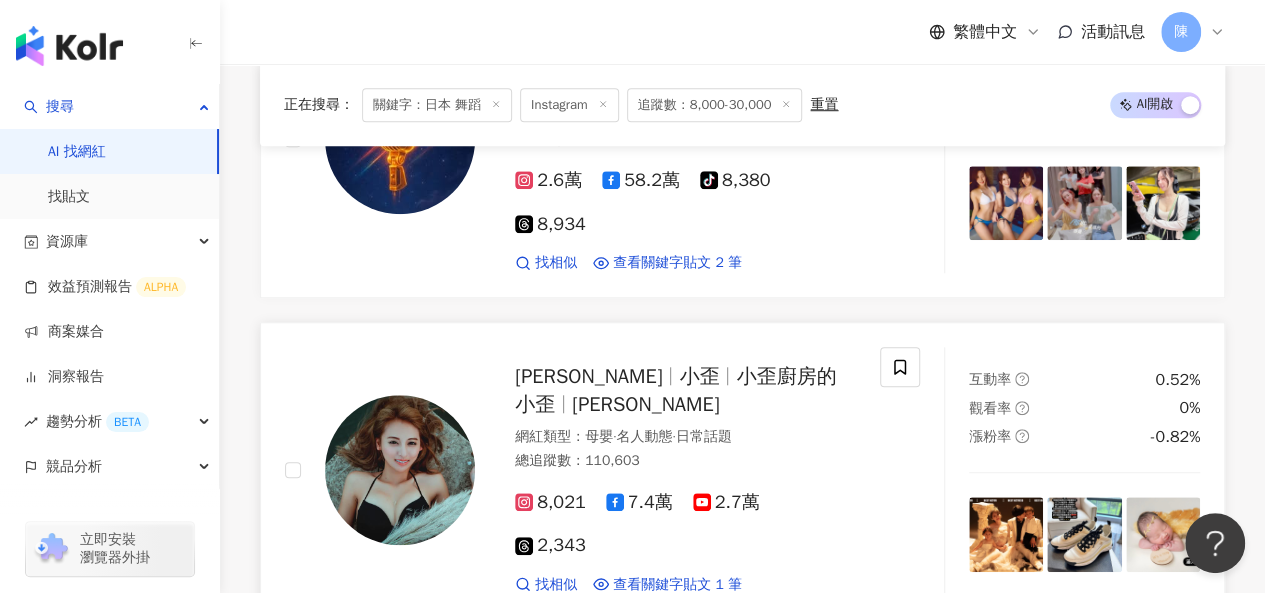 click at bounding box center (400, 470) 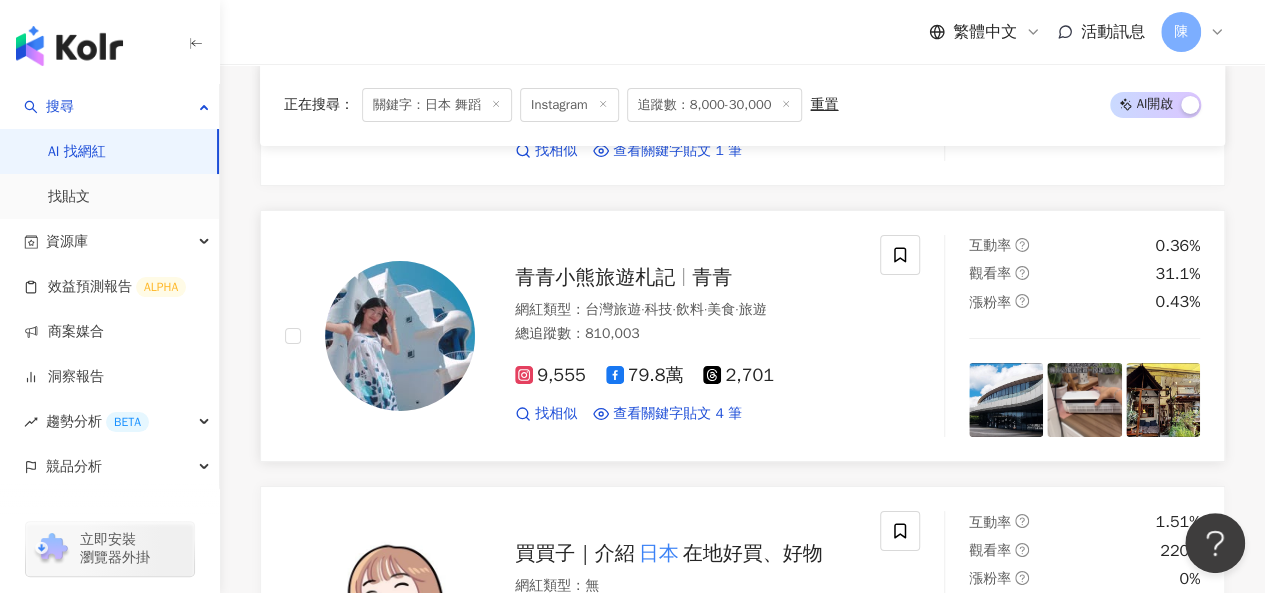 scroll, scrollTop: 7500, scrollLeft: 0, axis: vertical 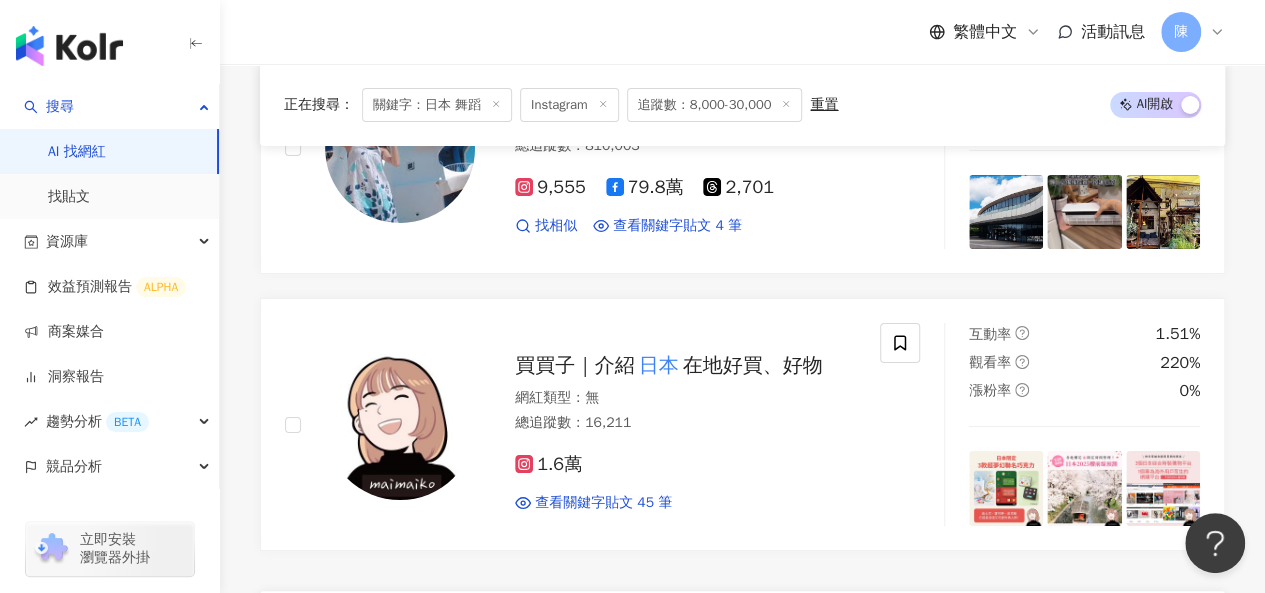 click on "繼續看更多" at bounding box center [754, 638] 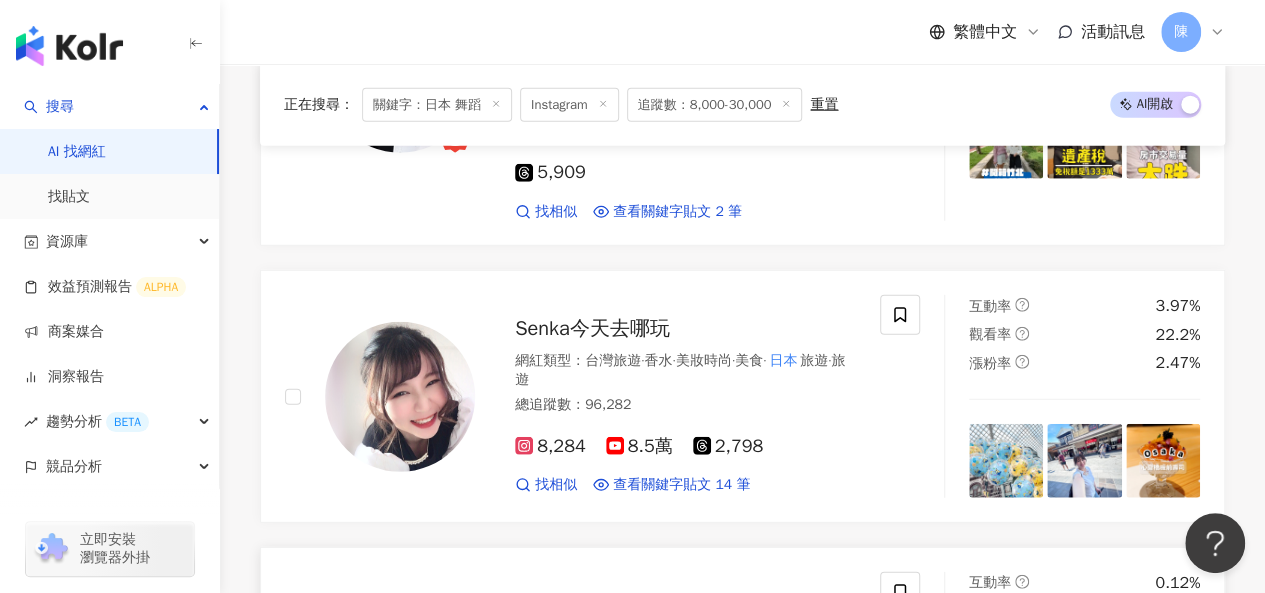 scroll, scrollTop: 10200, scrollLeft: 0, axis: vertical 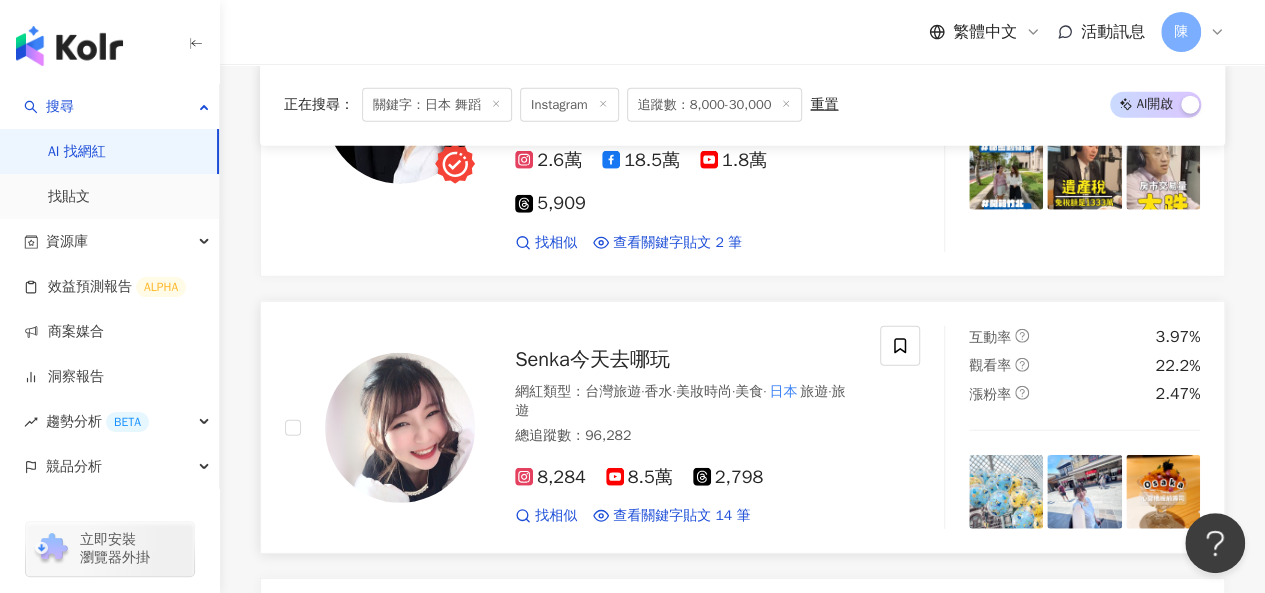 click at bounding box center (400, 428) 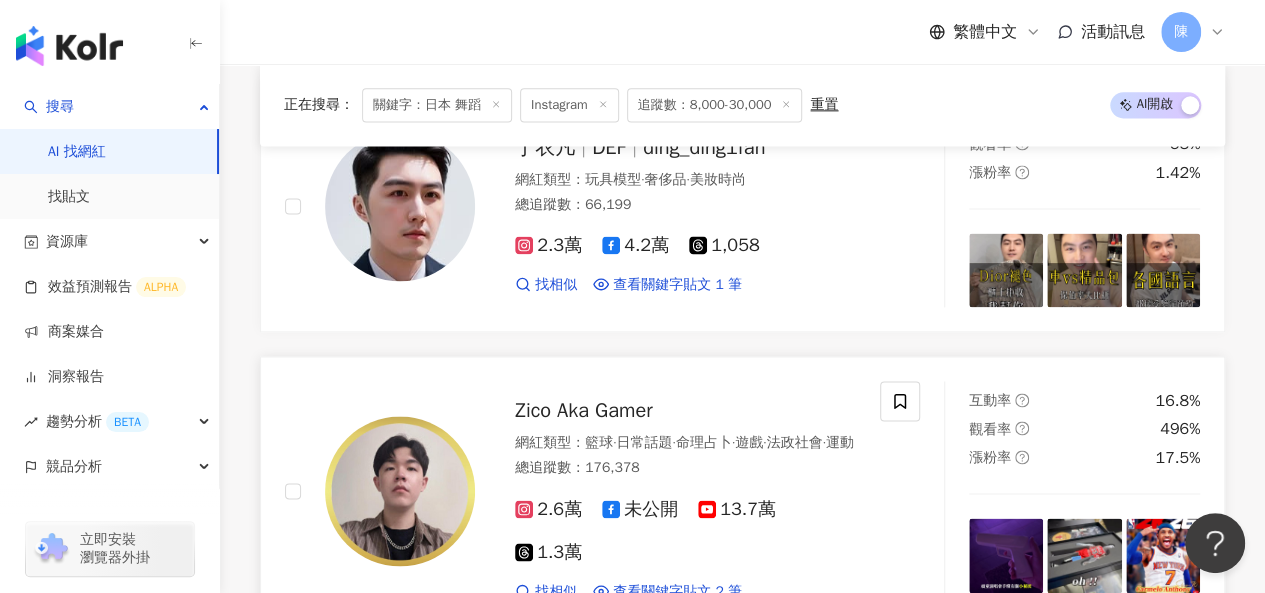 scroll, scrollTop: 8400, scrollLeft: 0, axis: vertical 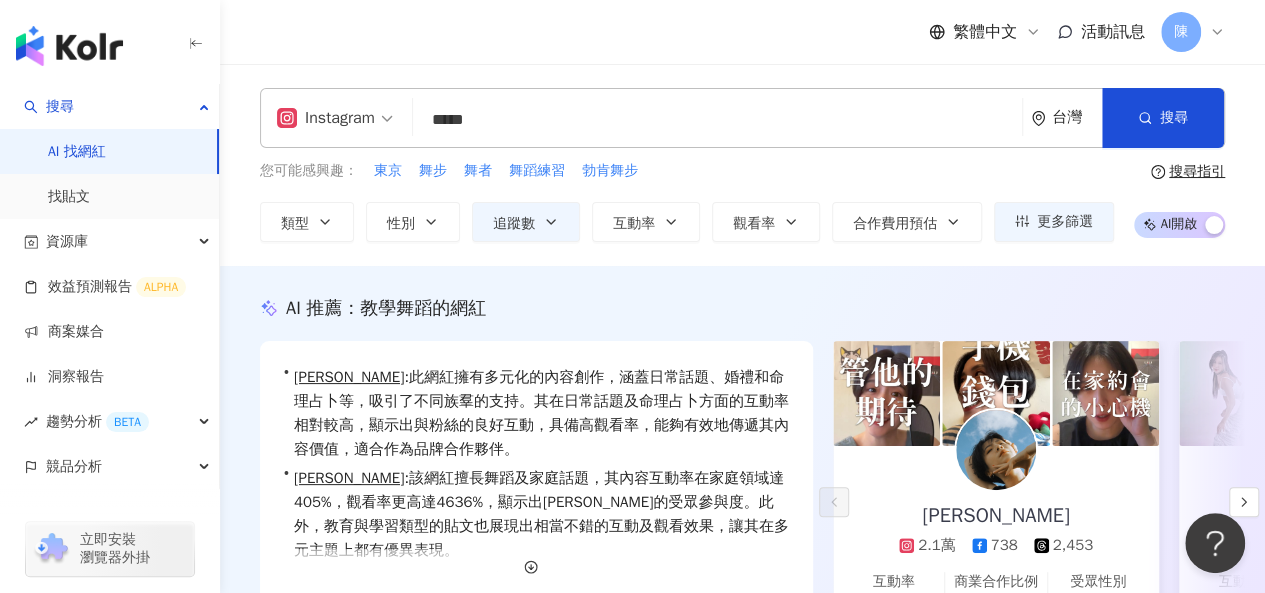 click on "*****" at bounding box center (717, 120) 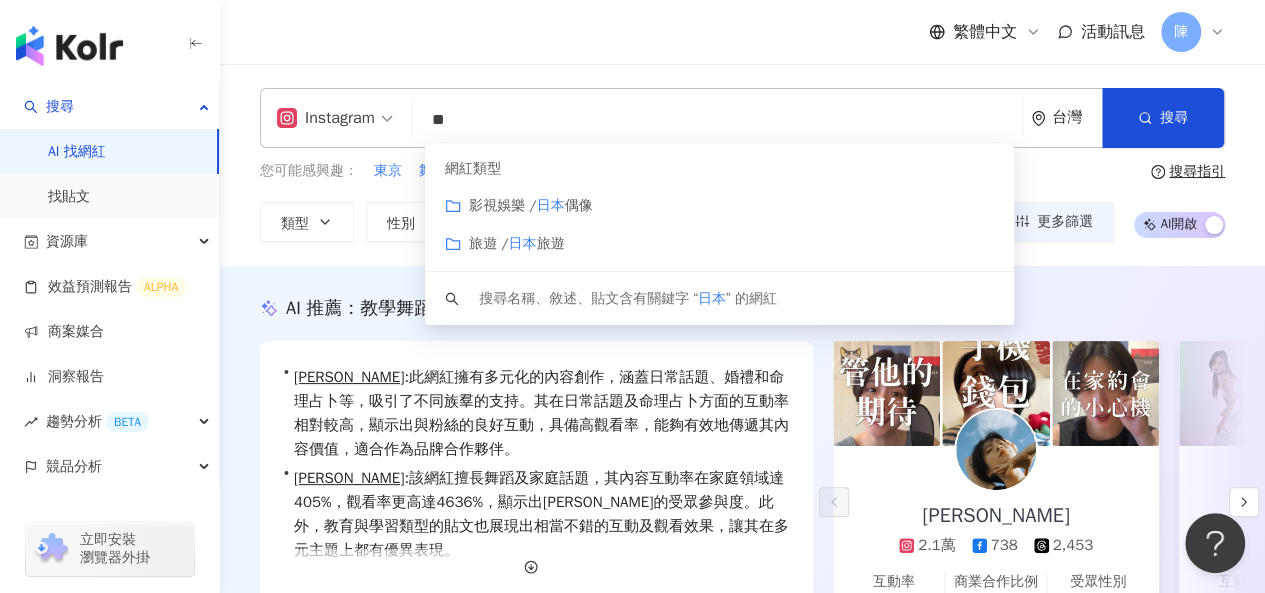 type on "*" 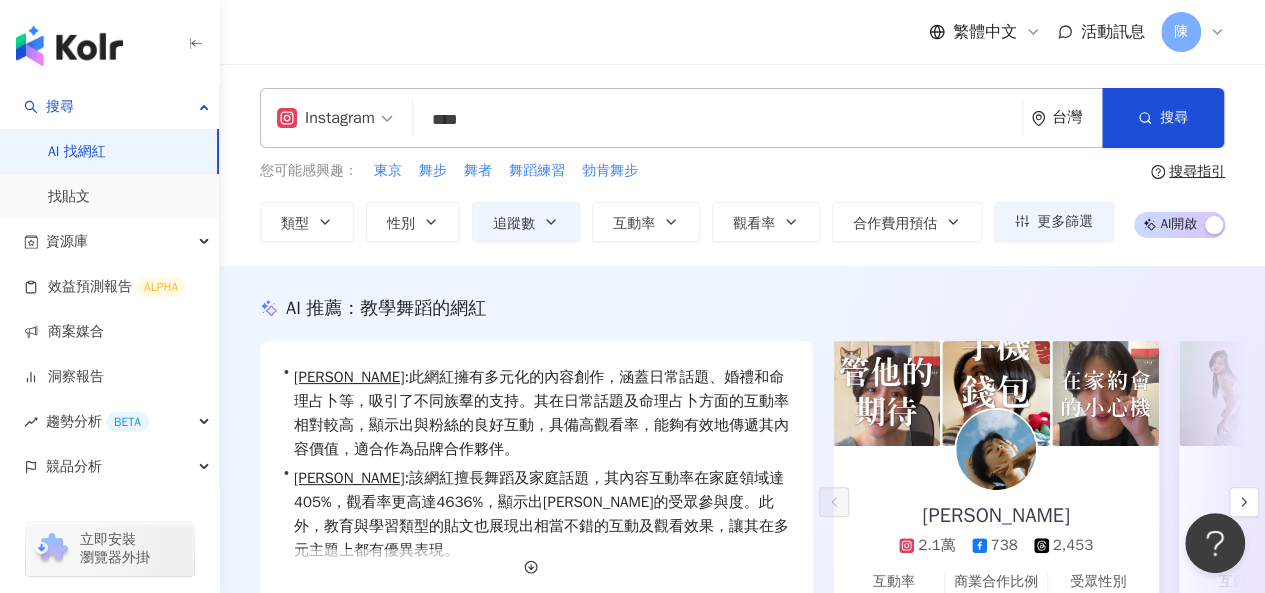 type on "****" 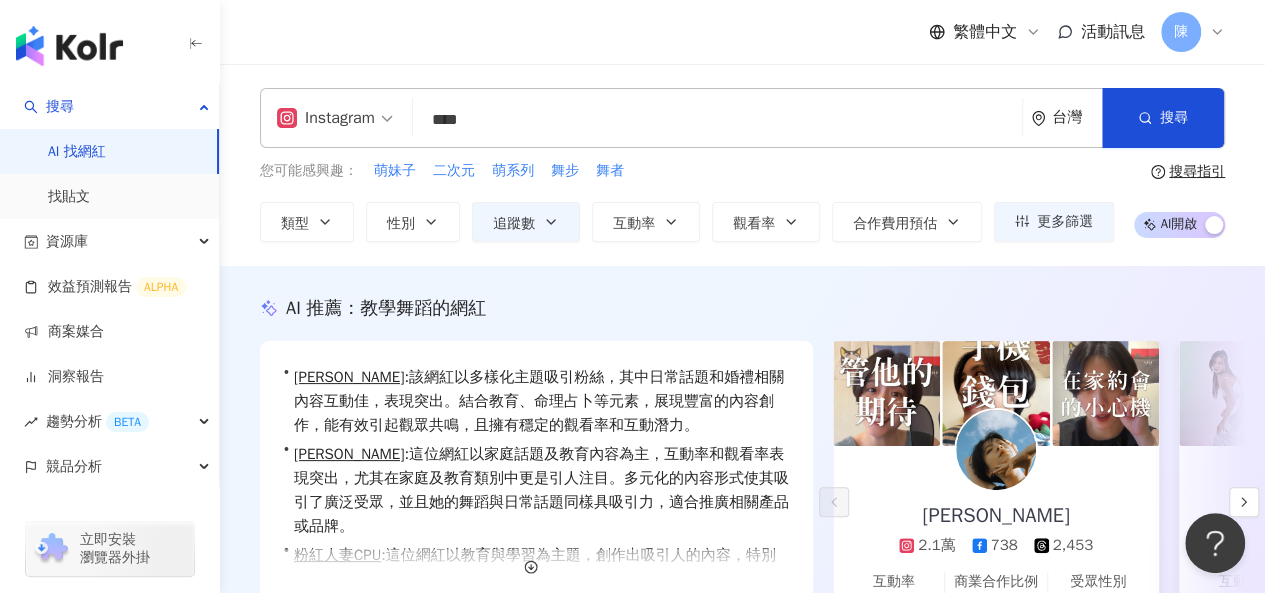 click on "AI 推薦 ： 教學舞蹈的網紅" at bounding box center [742, 308] 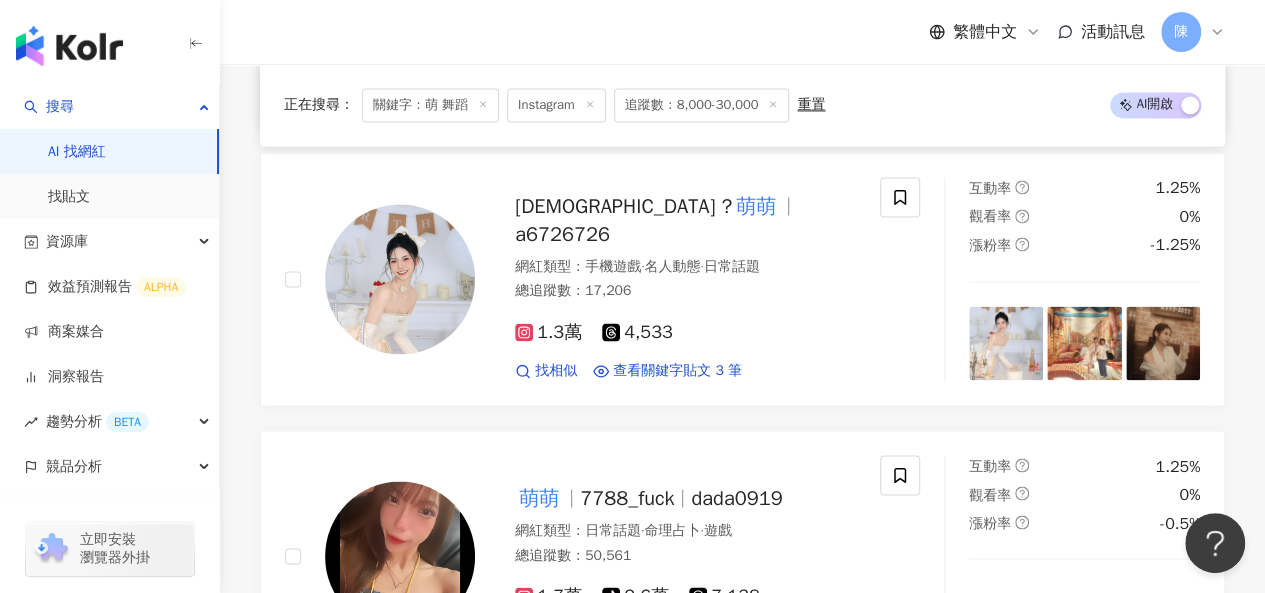 scroll, scrollTop: 1500, scrollLeft: 0, axis: vertical 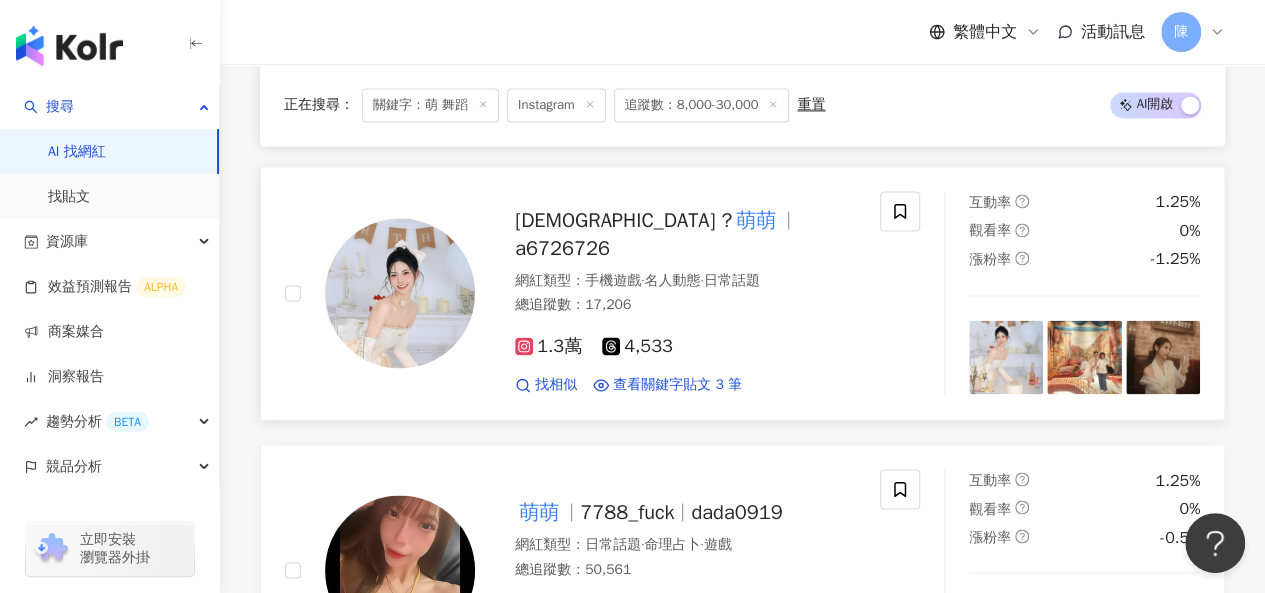 click on "a6726726" at bounding box center [562, 248] 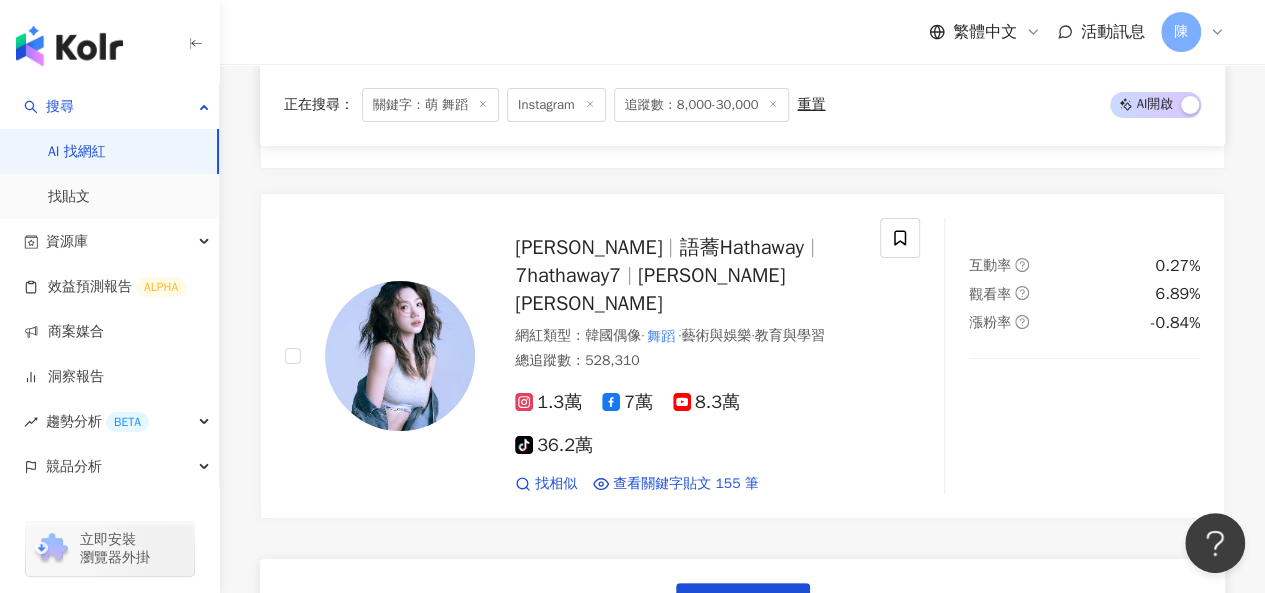 scroll, scrollTop: 3700, scrollLeft: 0, axis: vertical 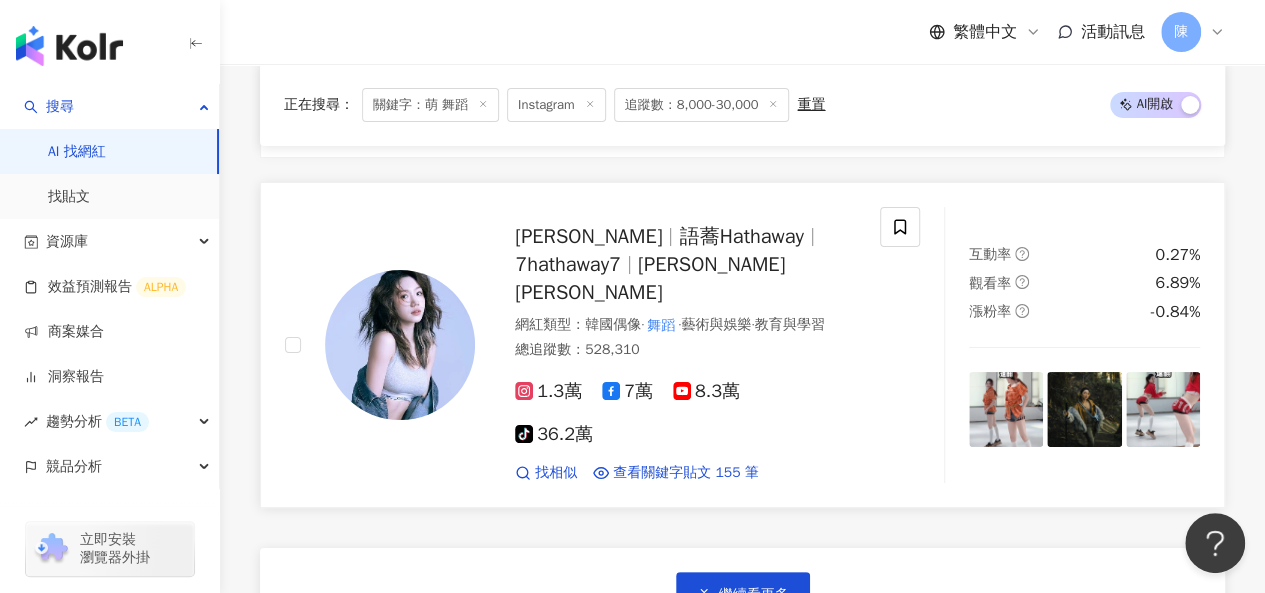 click on "語蕎Hathaway" at bounding box center [741, 236] 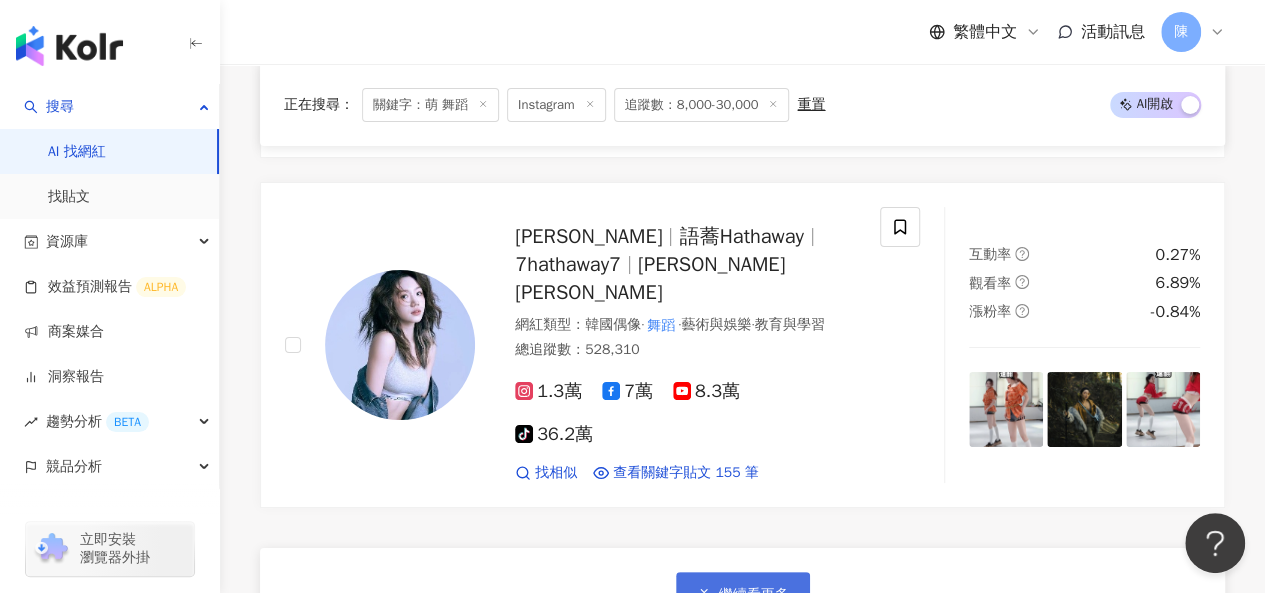 click on "繼續看更多" at bounding box center [754, 595] 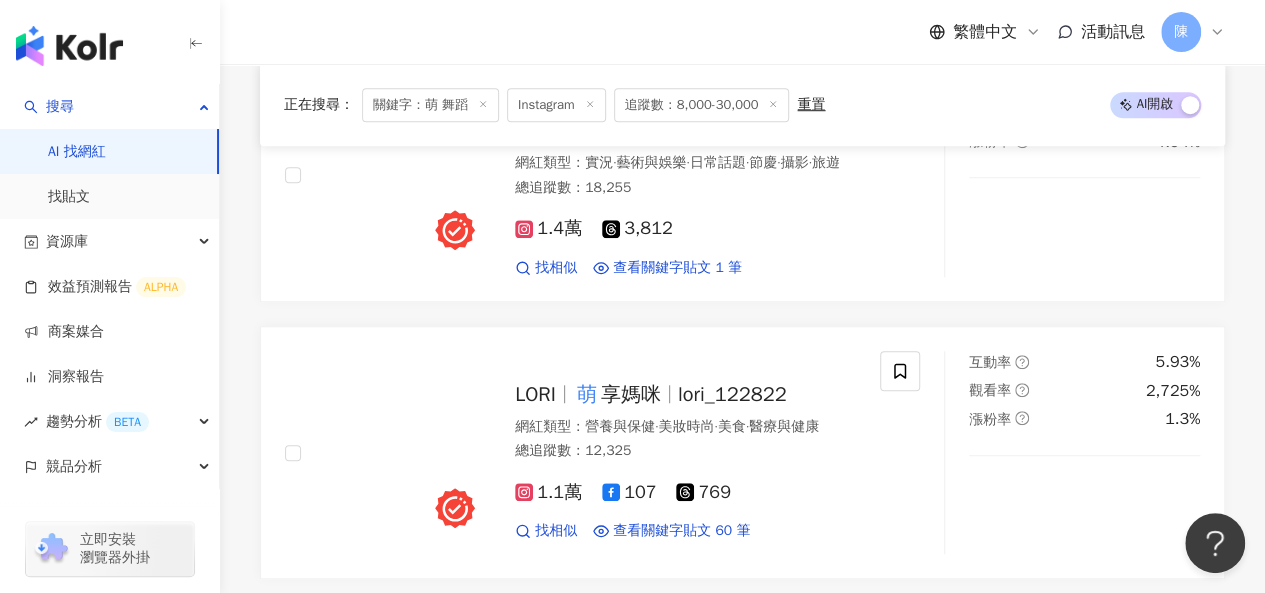 scroll, scrollTop: 4400, scrollLeft: 0, axis: vertical 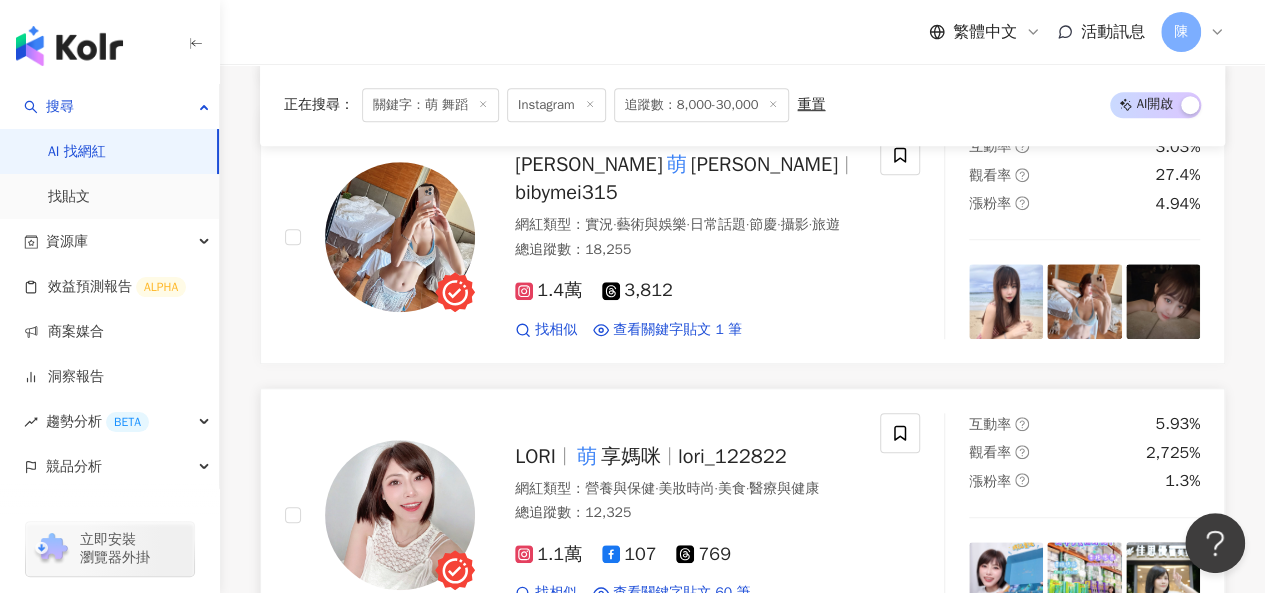 click on "享媽咪" at bounding box center [631, 456] 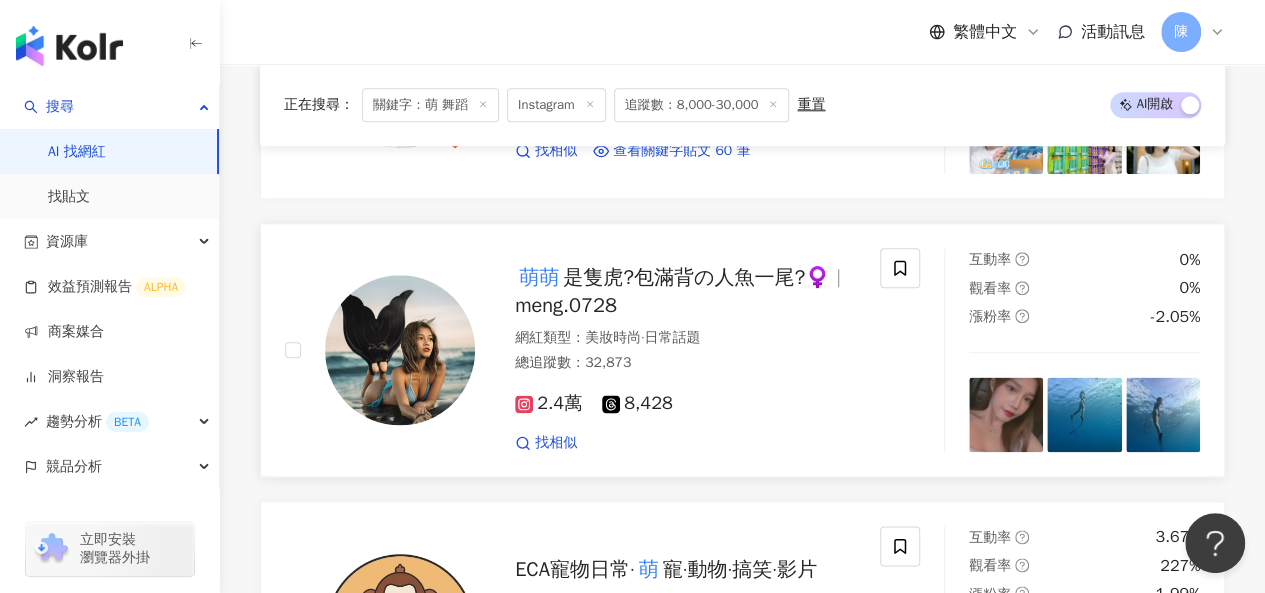 scroll, scrollTop: 4800, scrollLeft: 0, axis: vertical 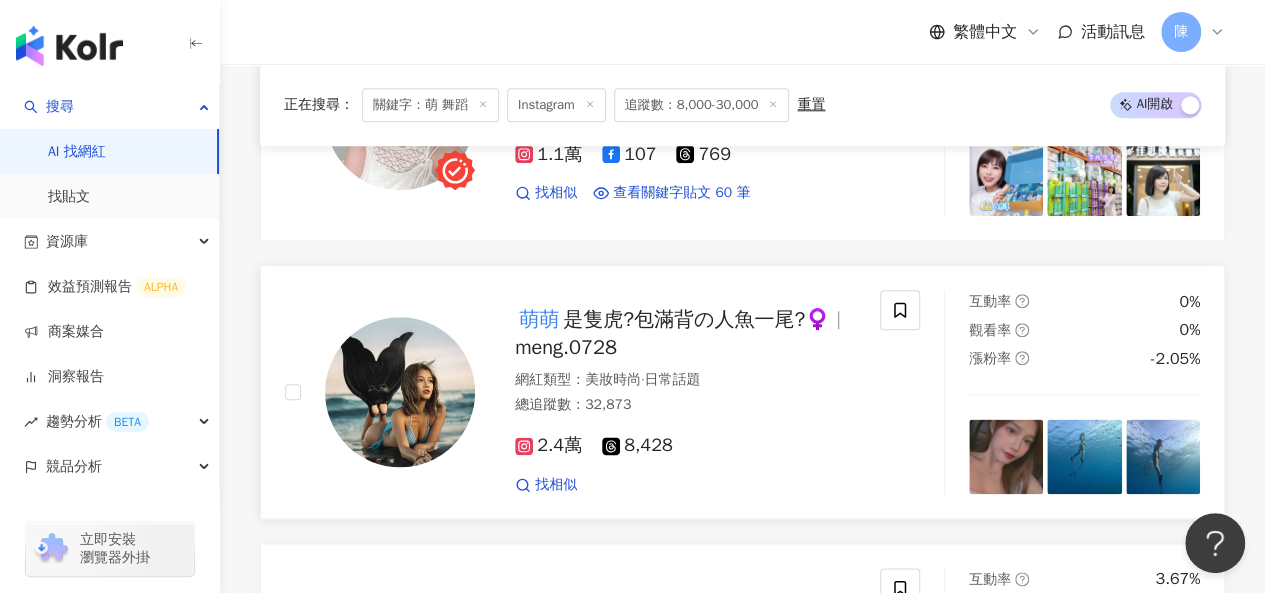 click on "是隻虎?包滿背の人魚一尾?‍♀️" at bounding box center (696, 319) 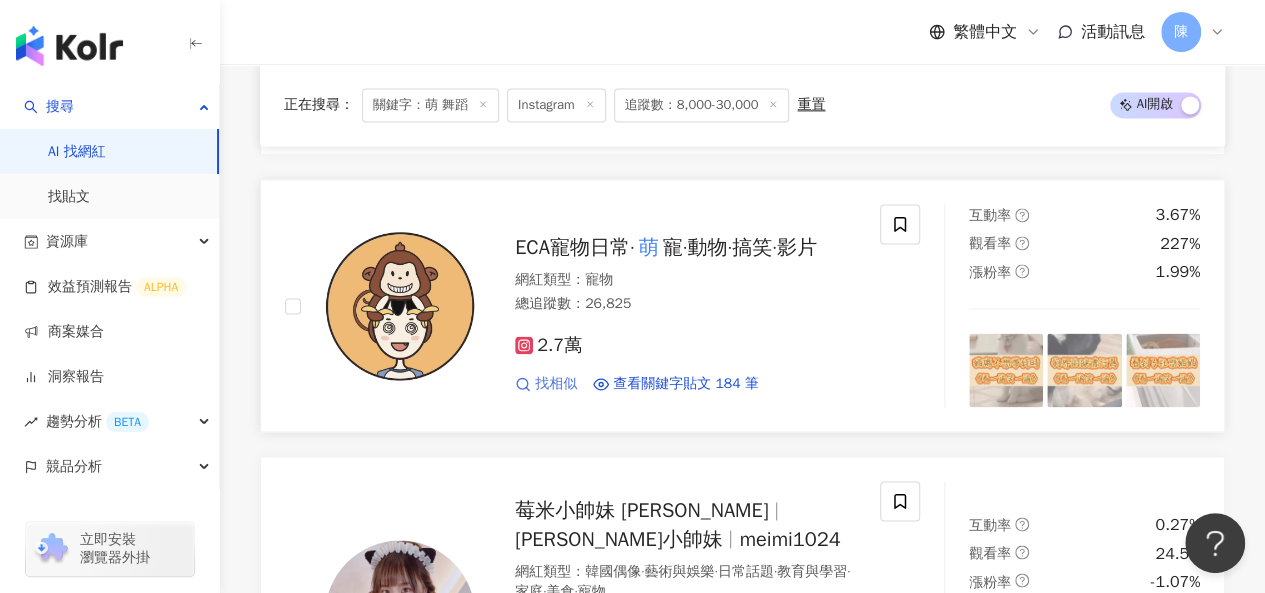 scroll, scrollTop: 5400, scrollLeft: 0, axis: vertical 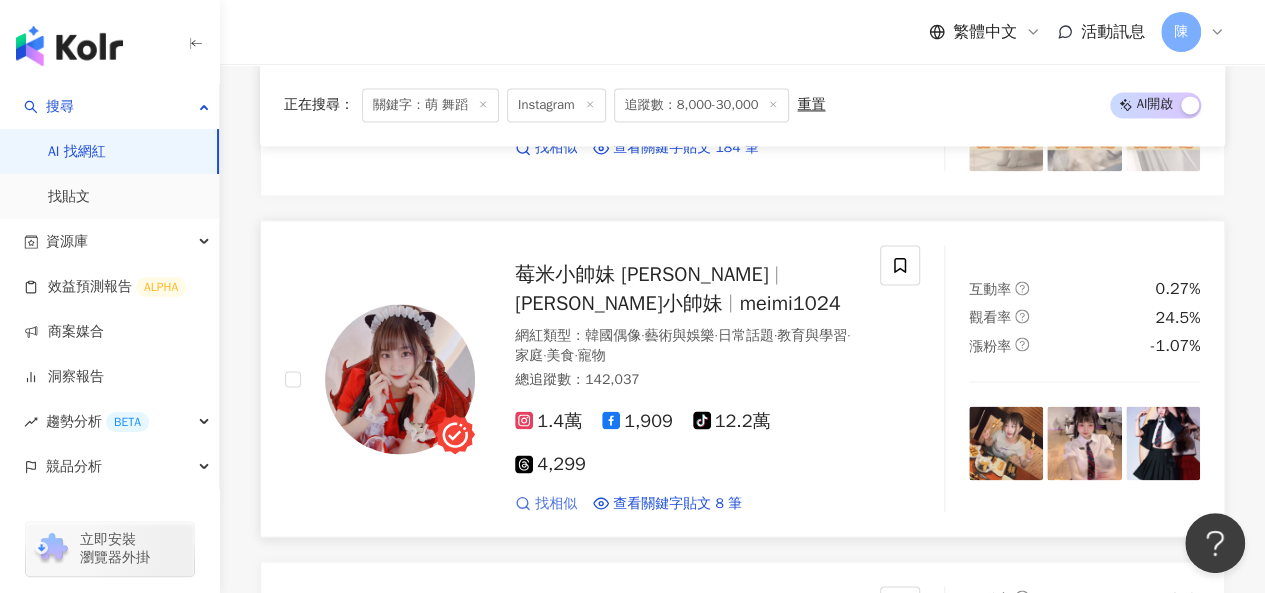 click on "找相似" at bounding box center [556, 503] 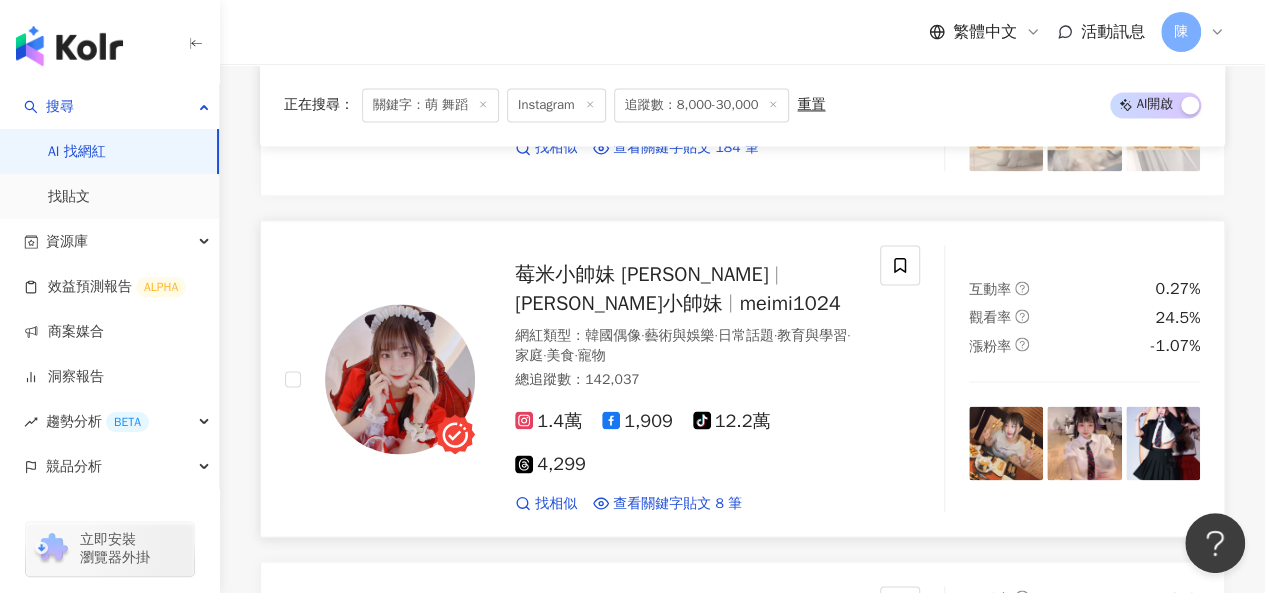scroll, scrollTop: 5700, scrollLeft: 0, axis: vertical 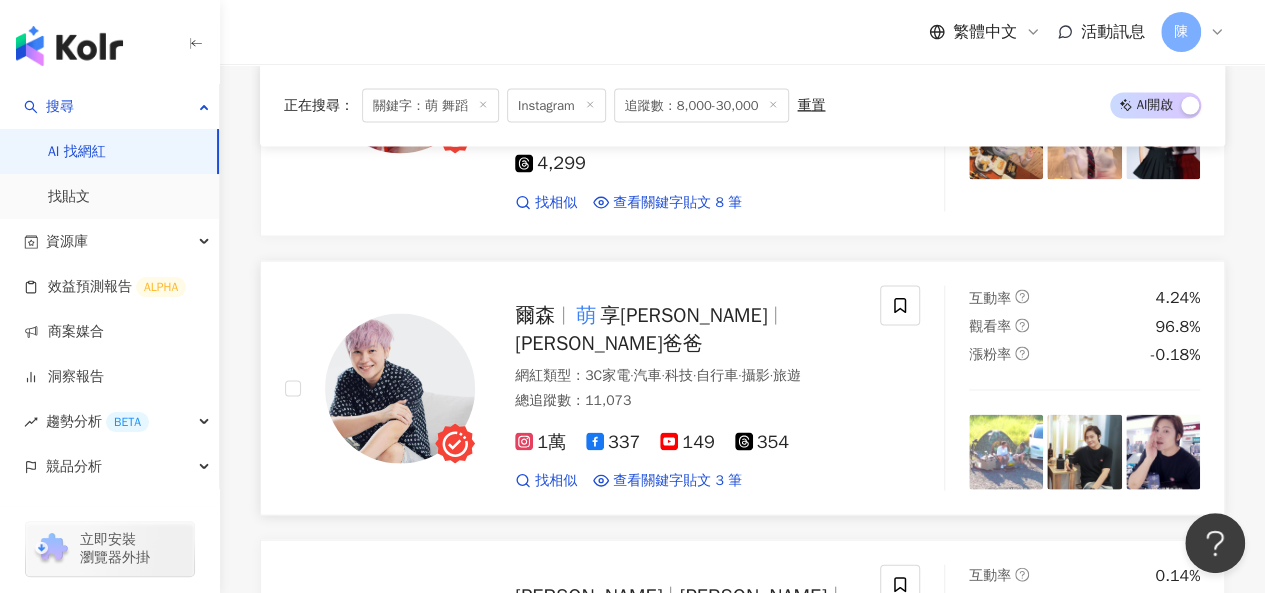 click on "享成真" at bounding box center (683, 315) 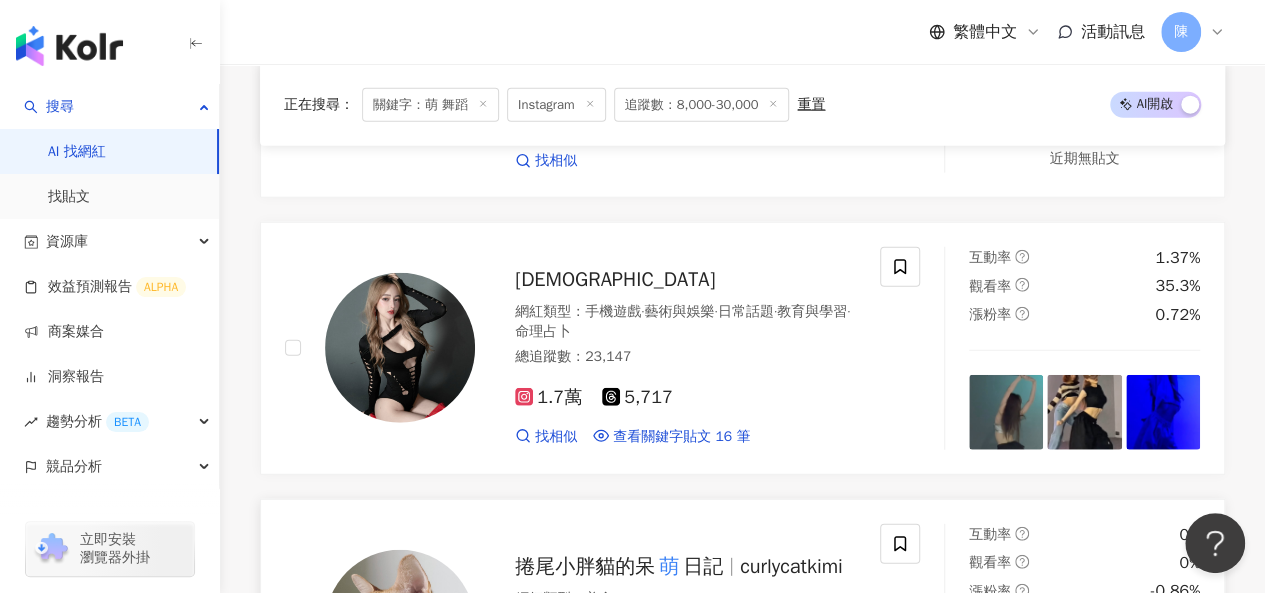 scroll, scrollTop: 6600, scrollLeft: 0, axis: vertical 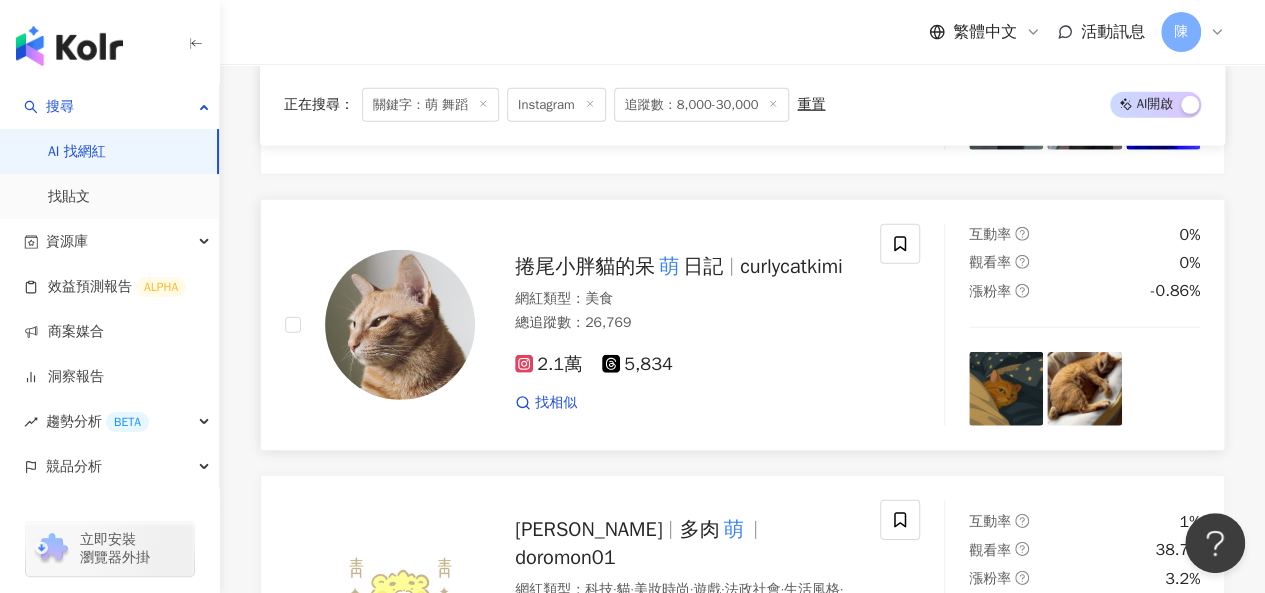 click on "捲尾小胖貓的呆" at bounding box center [585, 266] 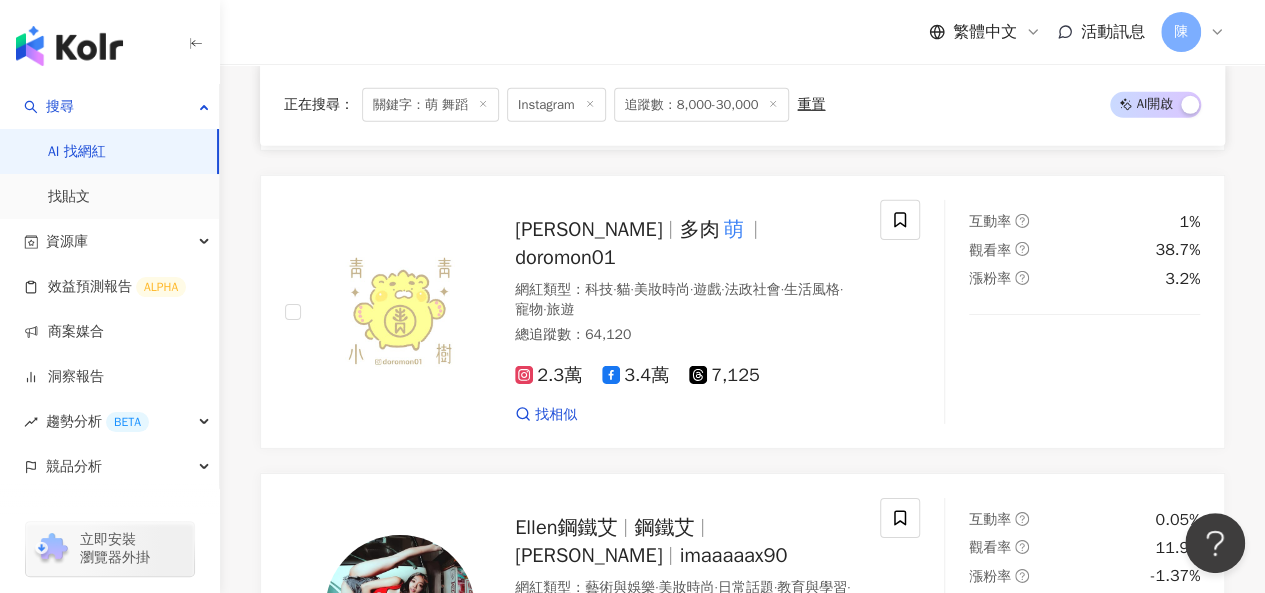 scroll, scrollTop: 7200, scrollLeft: 0, axis: vertical 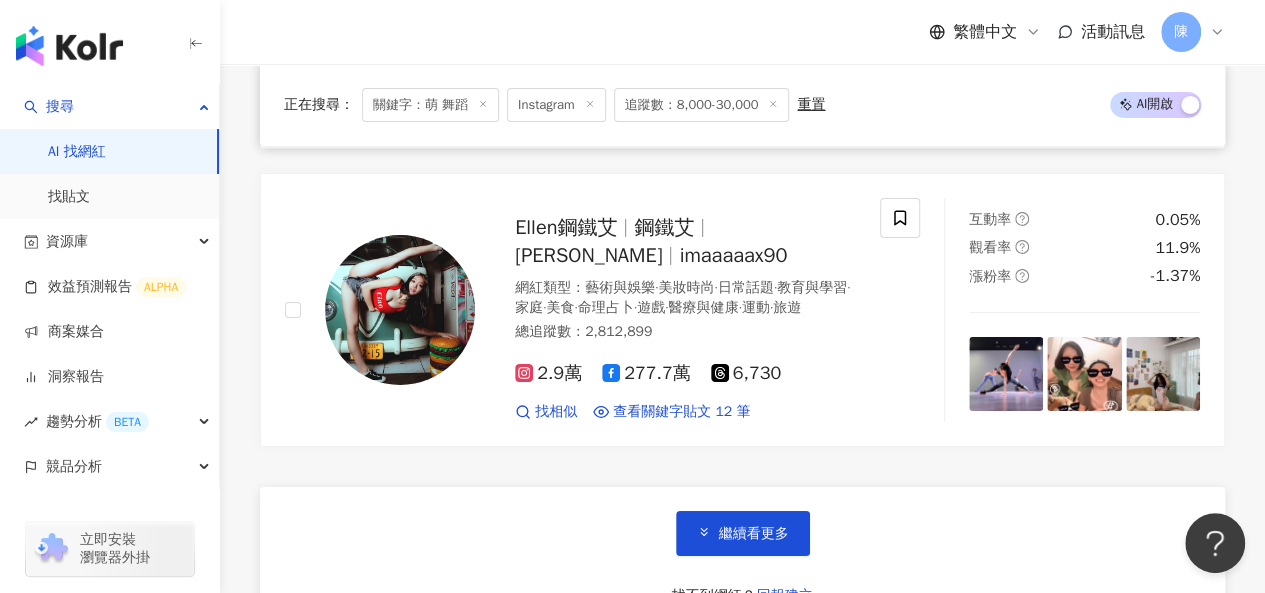 click on "多肉" at bounding box center [699, -71] 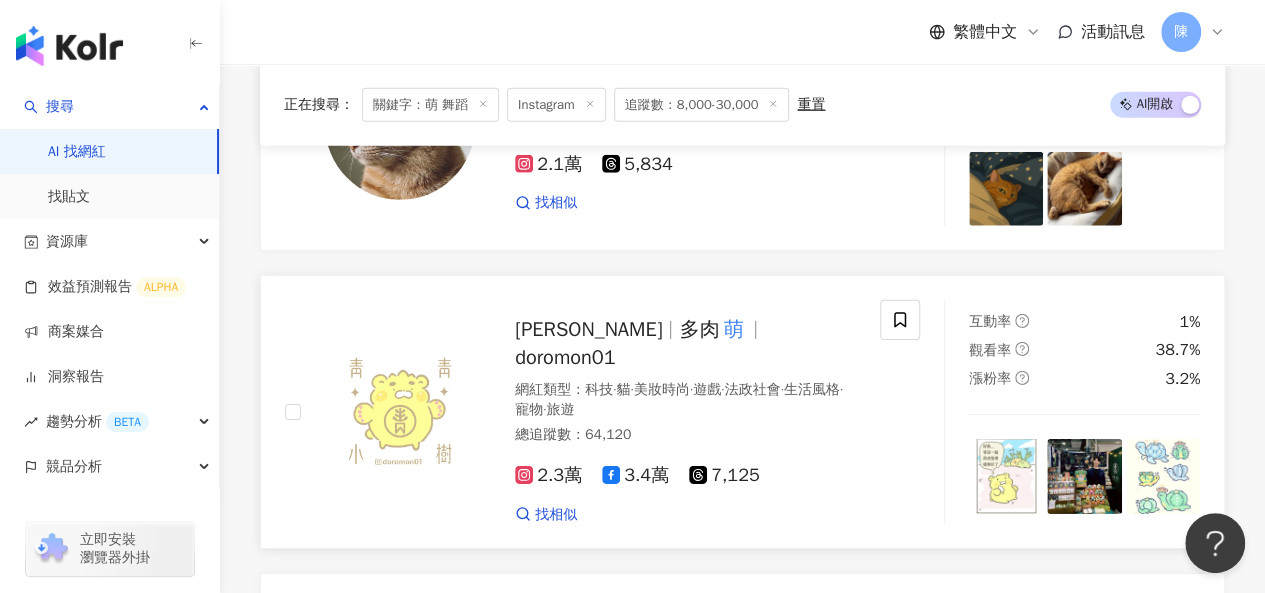 scroll, scrollTop: 7100, scrollLeft: 0, axis: vertical 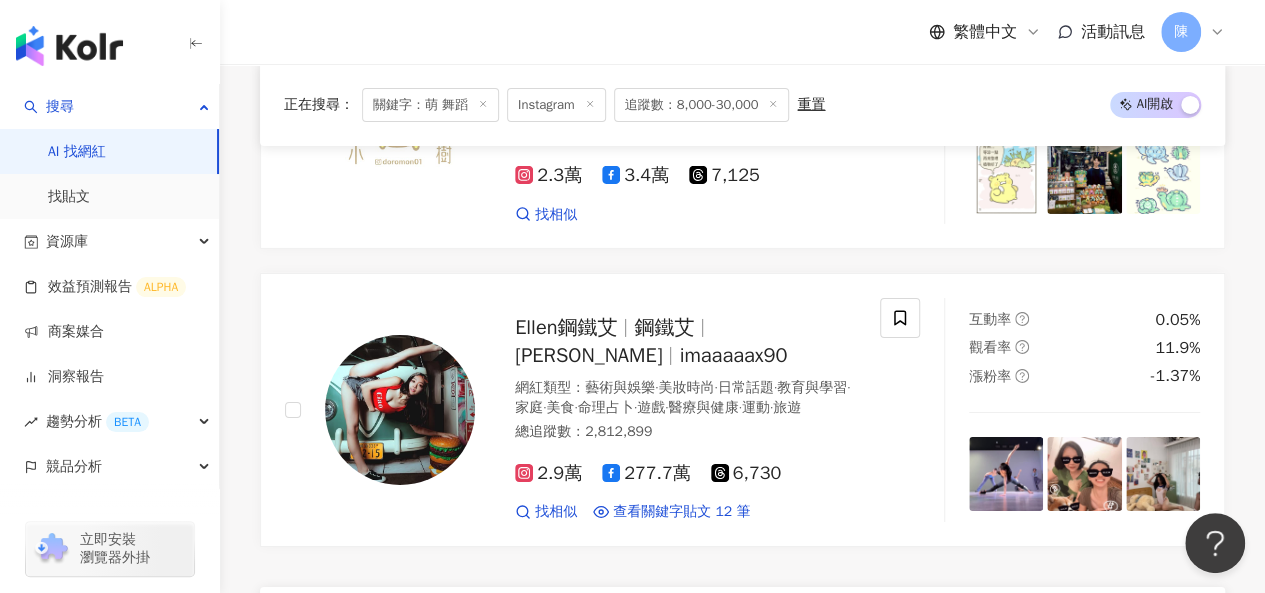 click on "繼續看更多" at bounding box center [754, 634] 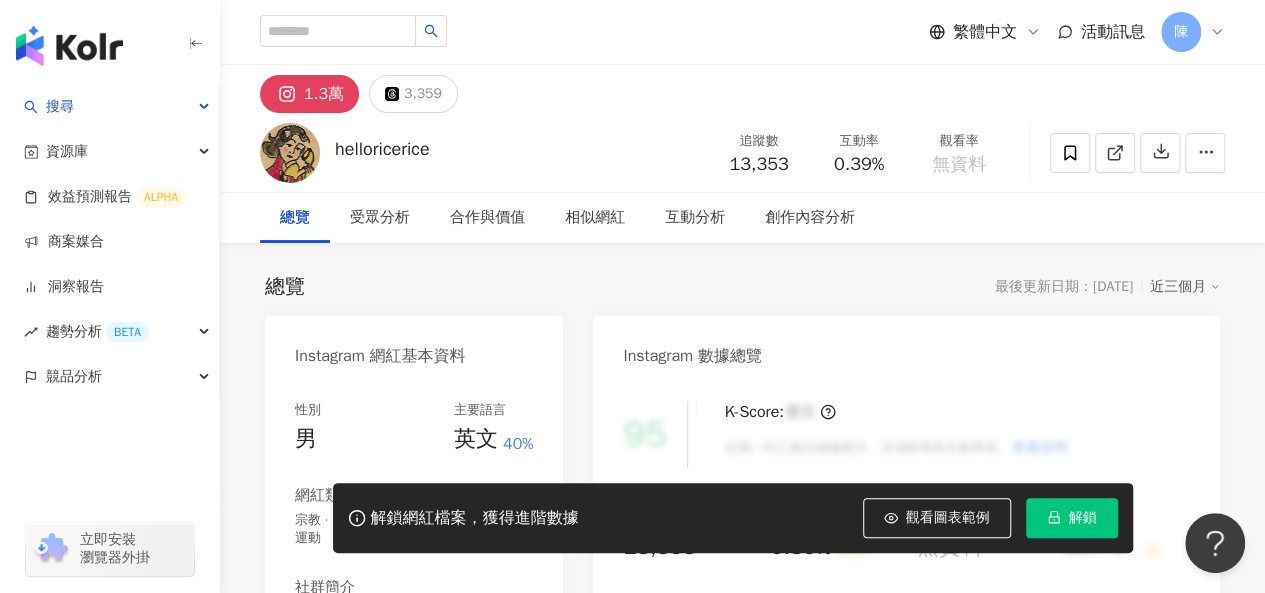 scroll, scrollTop: 40, scrollLeft: 0, axis: vertical 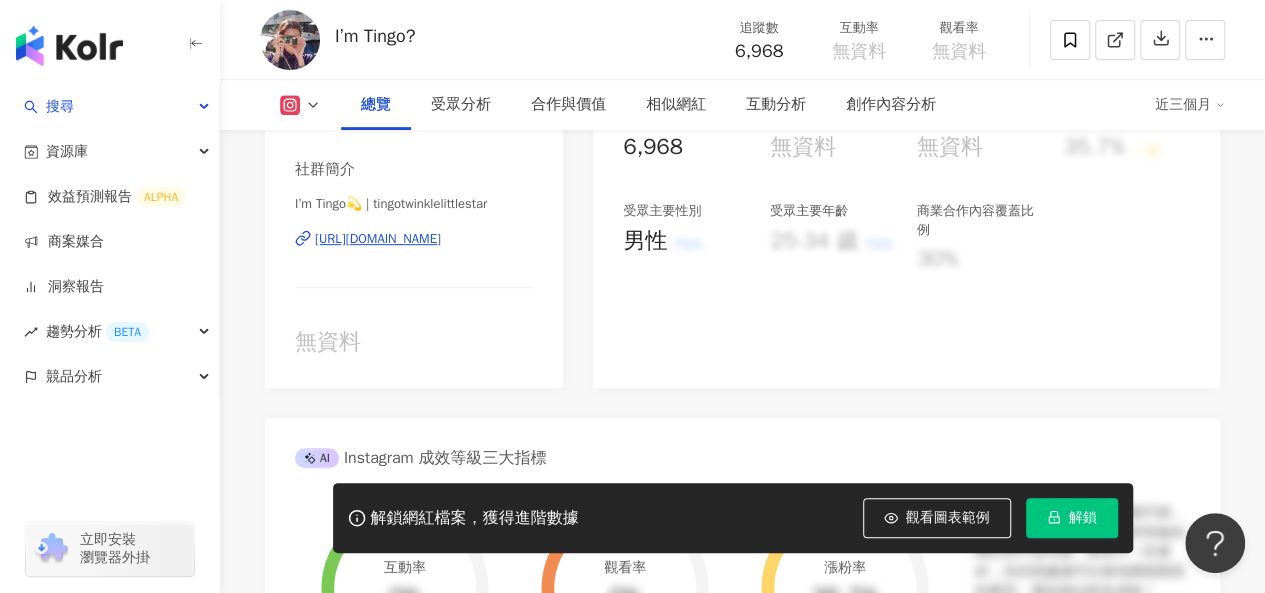 click on "https://www.instagram.com/tingotwinklelittlestar/" at bounding box center (378, 239) 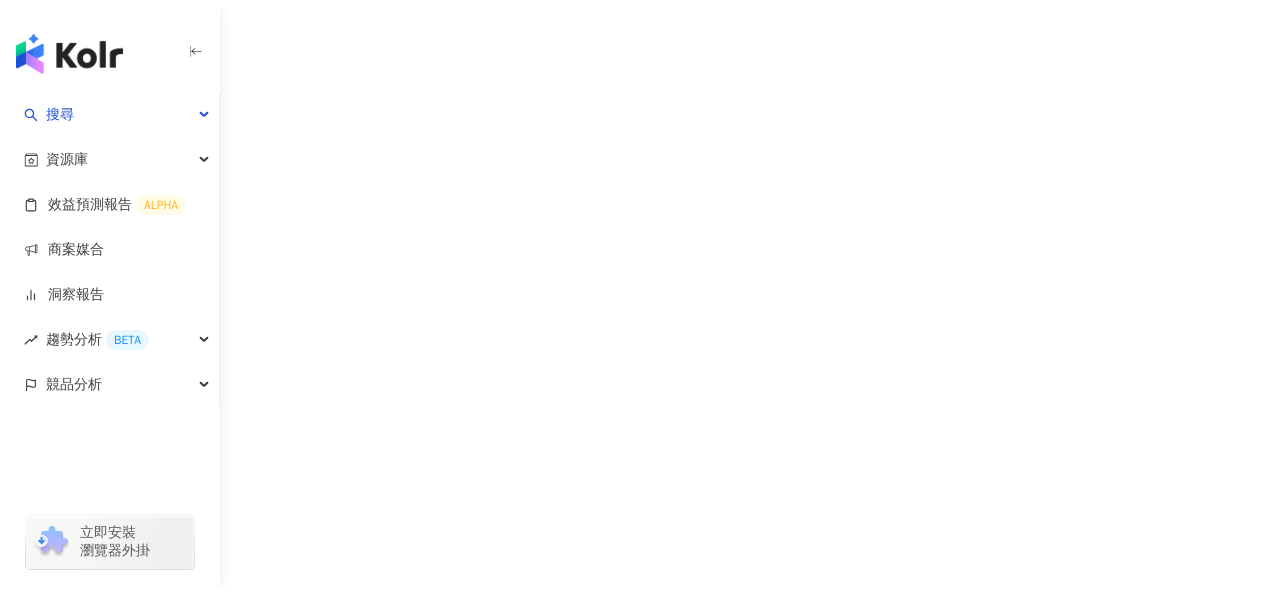 scroll, scrollTop: 0, scrollLeft: 0, axis: both 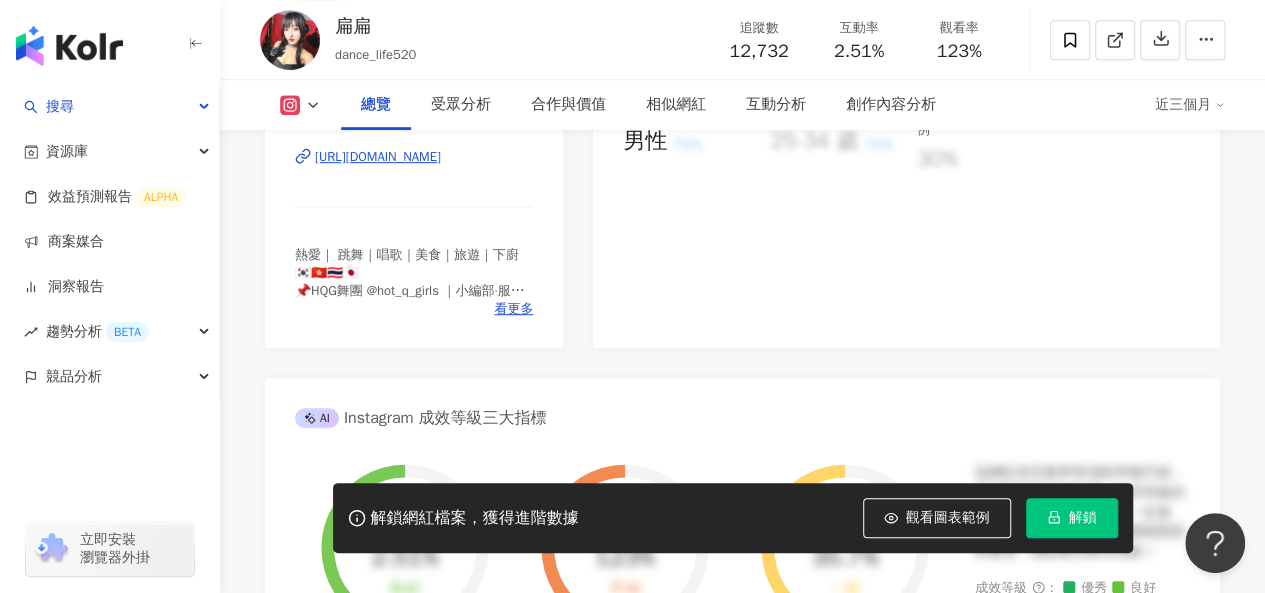 click on "https://www.instagram.com/dance_life520/" at bounding box center (378, 157) 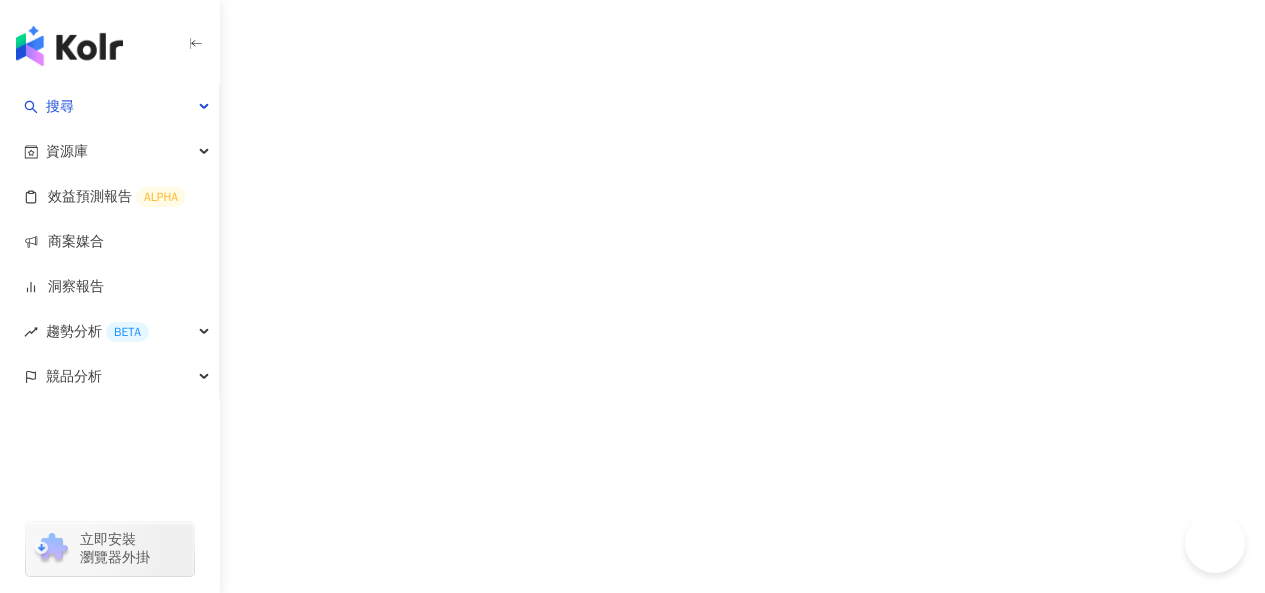 scroll, scrollTop: 0, scrollLeft: 0, axis: both 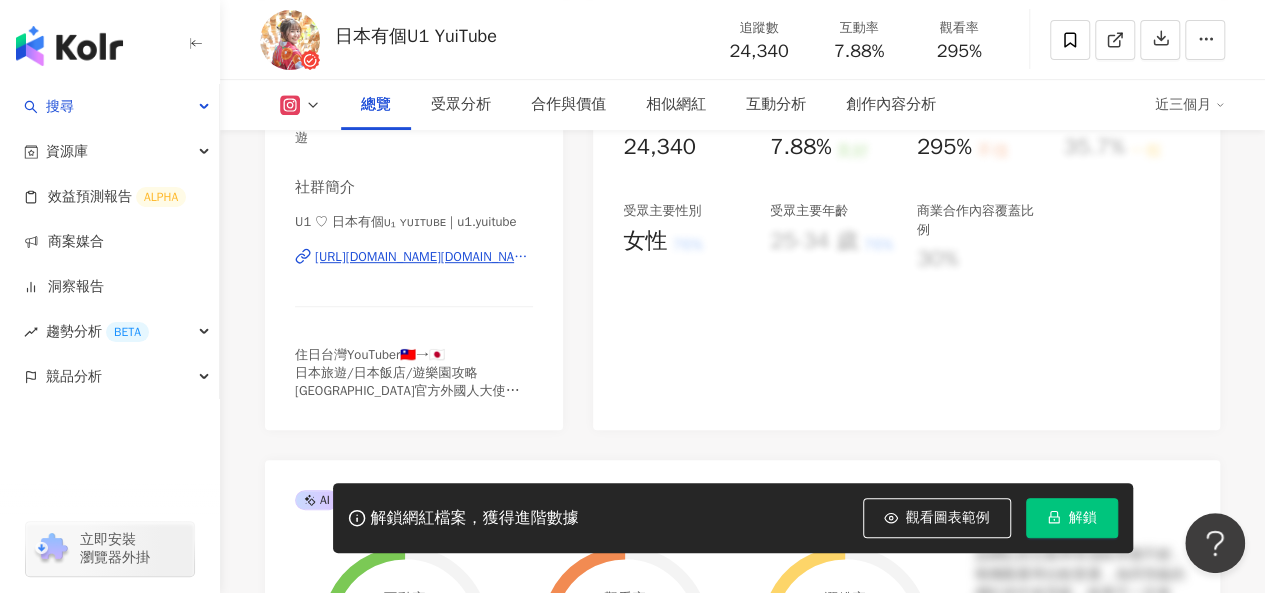 click on "https://www.instagram.com/u1.yuitube/" at bounding box center (424, 257) 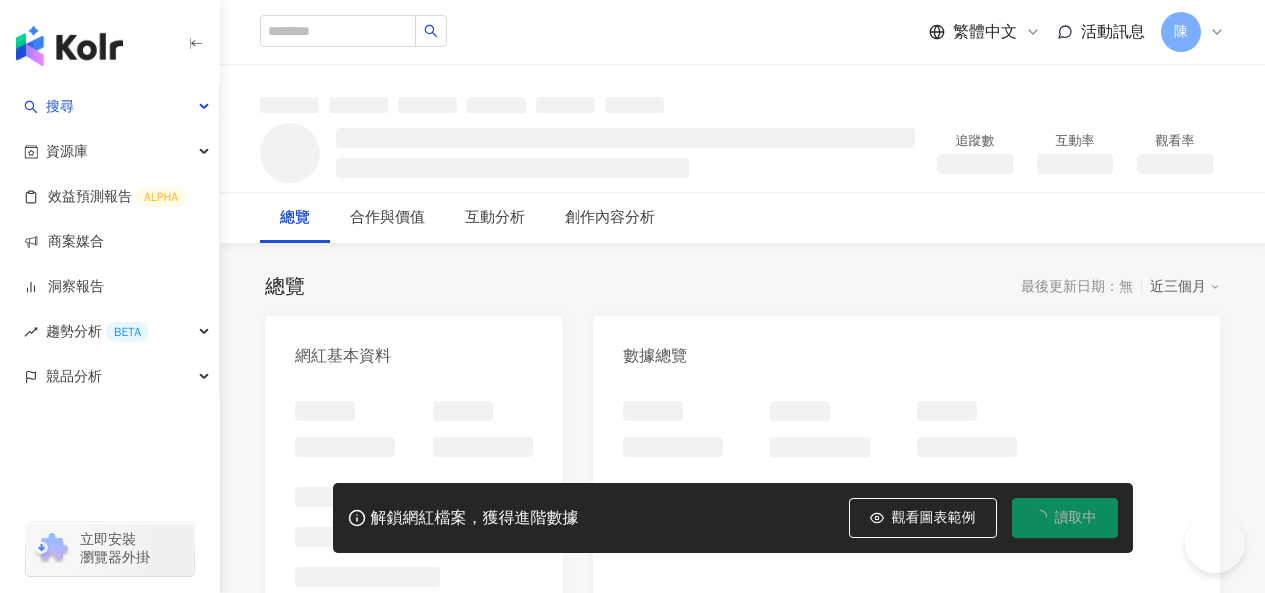 scroll, scrollTop: 0, scrollLeft: 0, axis: both 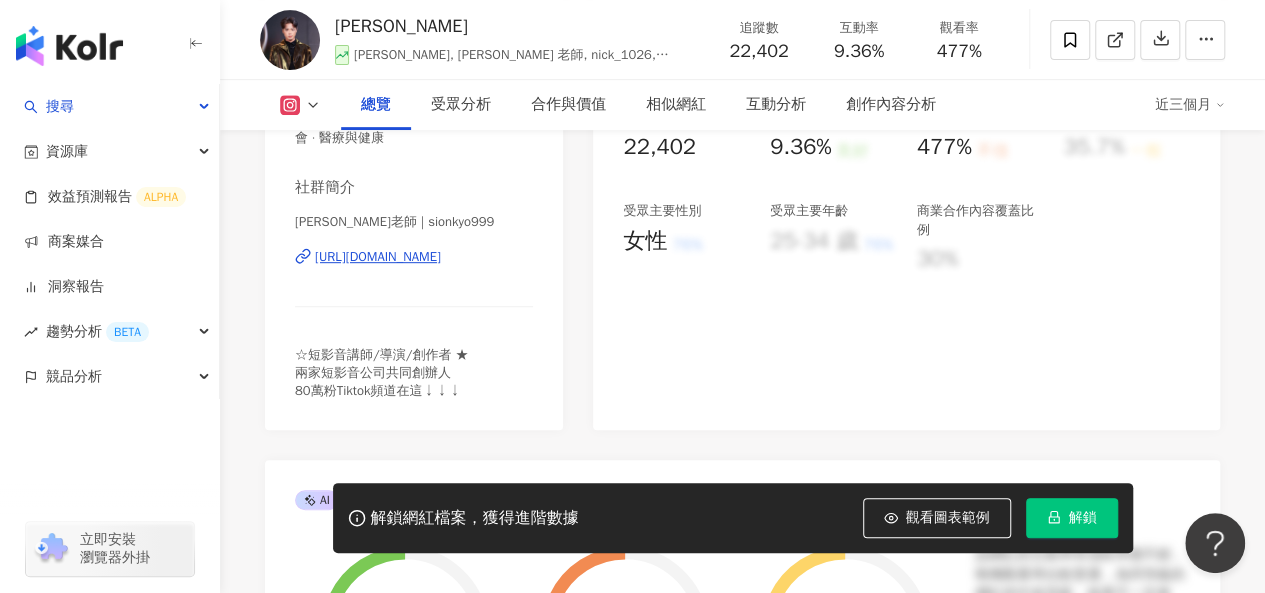 click on "[URL][DOMAIN_NAME]" at bounding box center (378, 257) 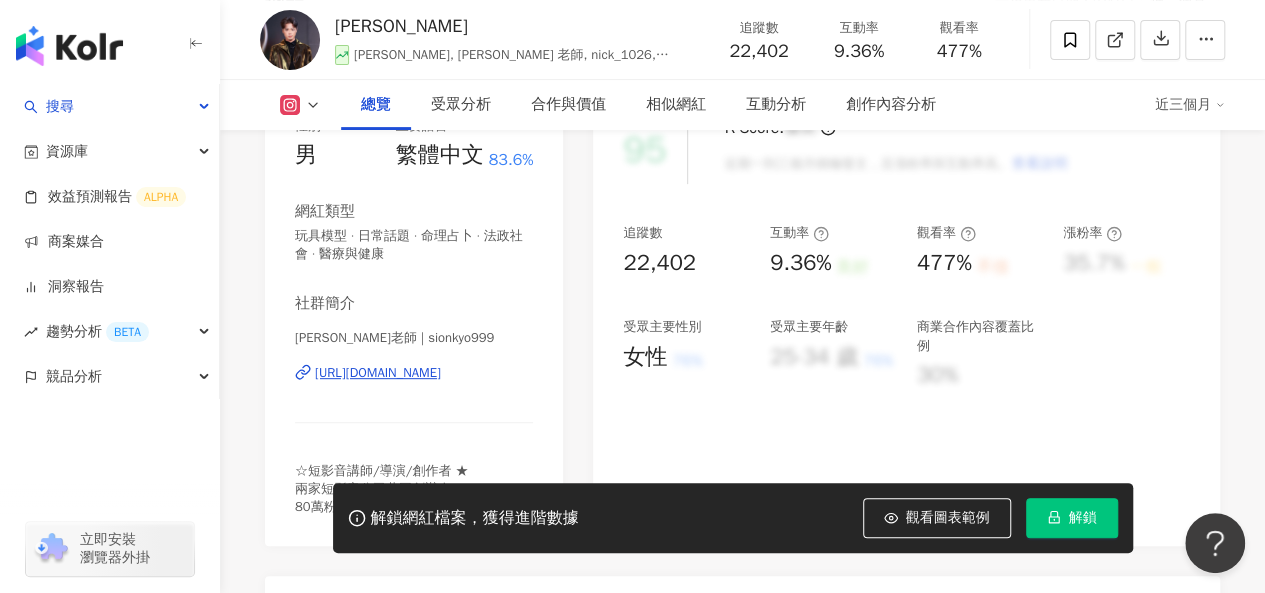 scroll, scrollTop: 100, scrollLeft: 0, axis: vertical 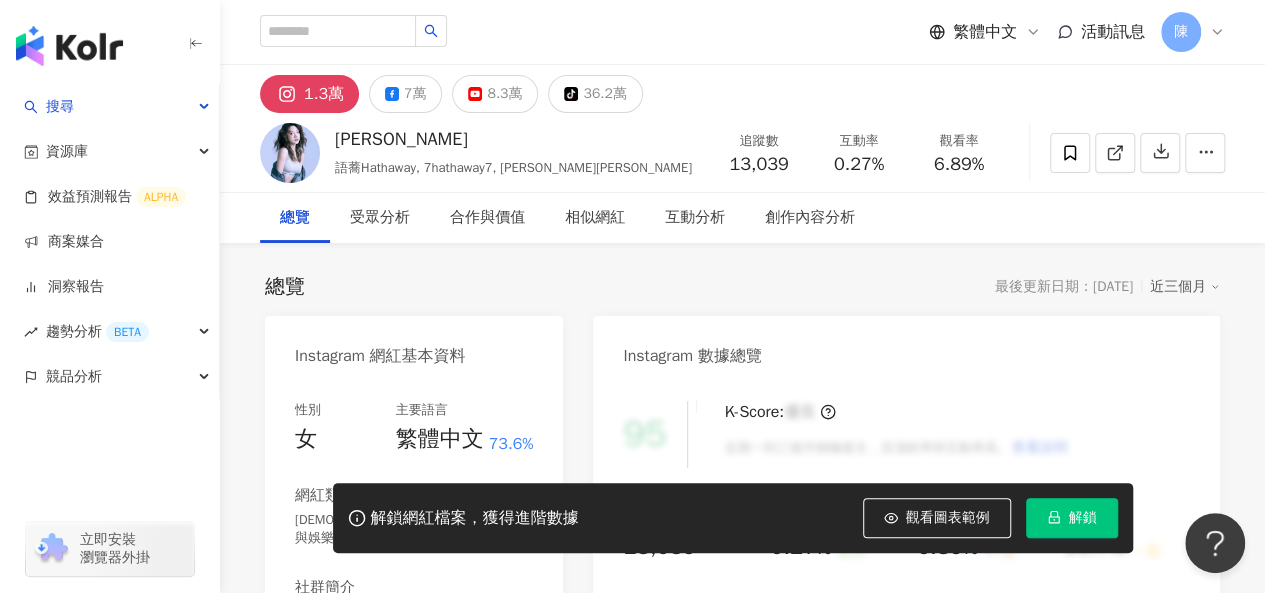 click on "https://www.instagram.com/7hathaway7/" at bounding box center [378, 657] 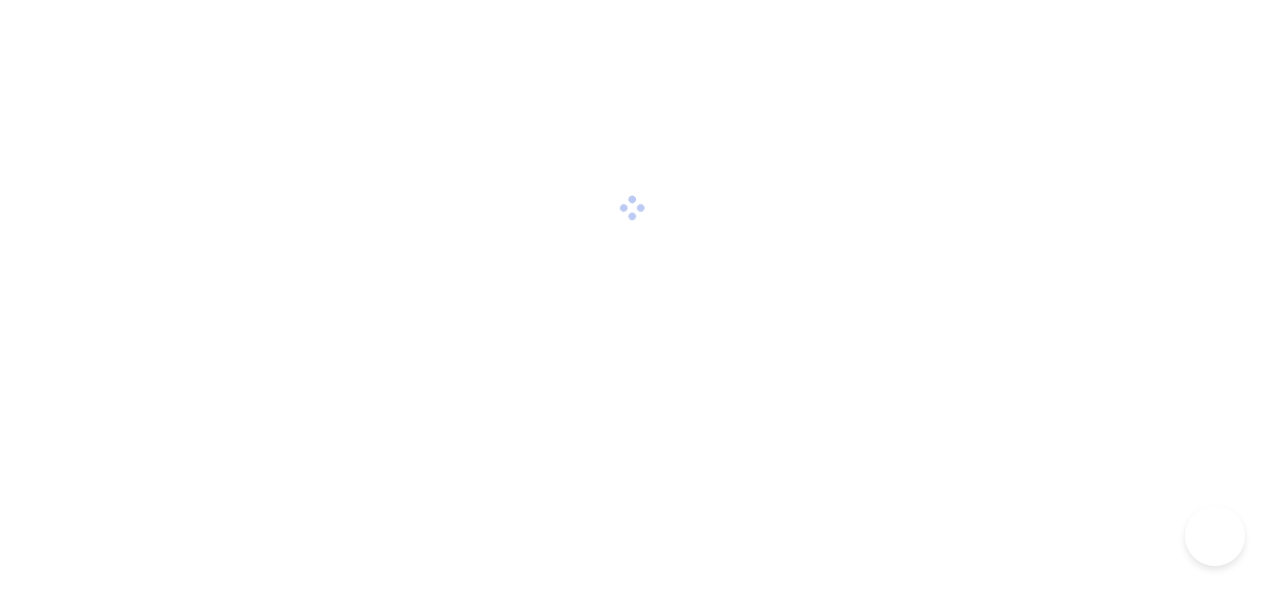 scroll, scrollTop: 0, scrollLeft: 0, axis: both 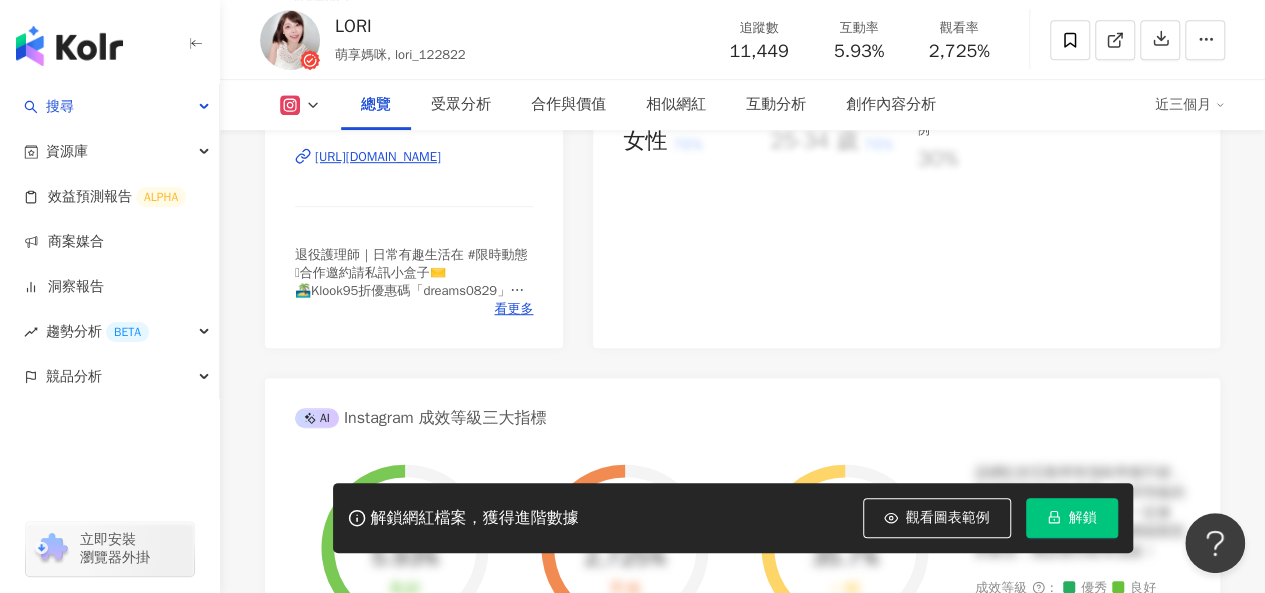 click on "https://www.instagram.com/lori_122822/" at bounding box center (378, 157) 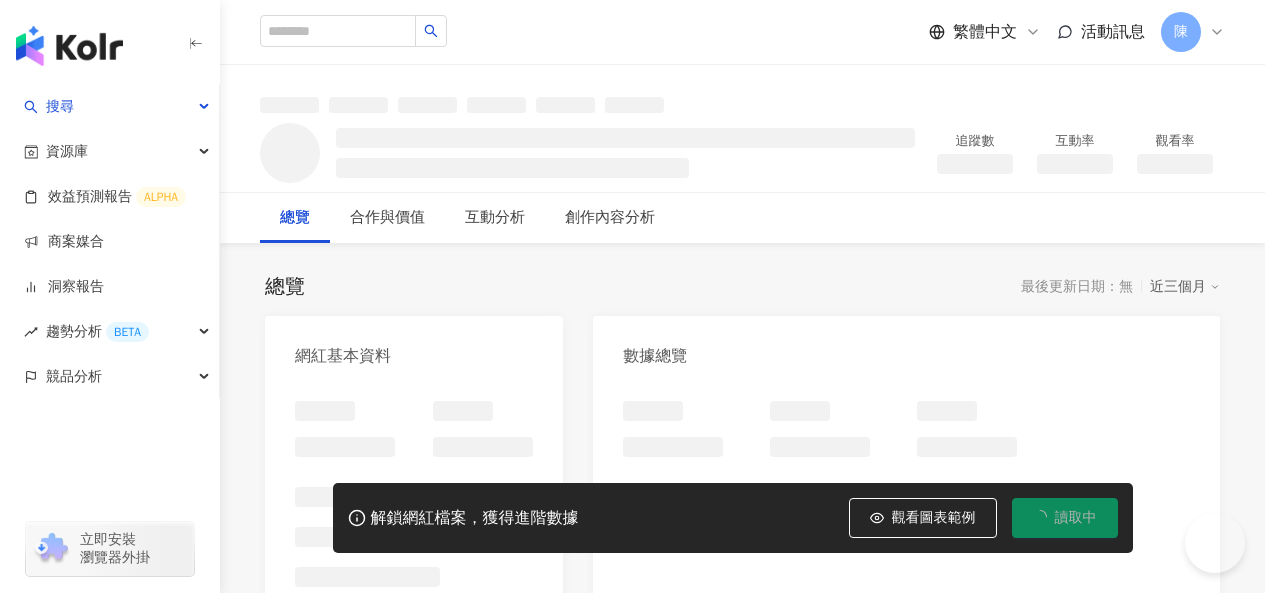 scroll, scrollTop: 0, scrollLeft: 0, axis: both 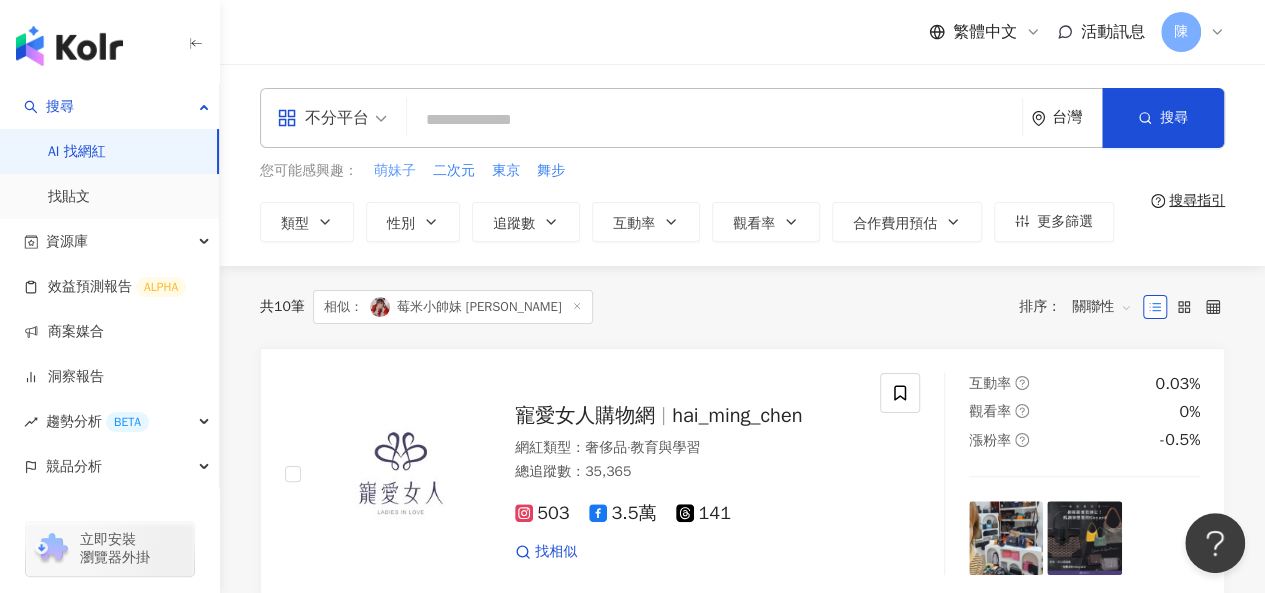 click on "萌妹子" at bounding box center (395, 171) 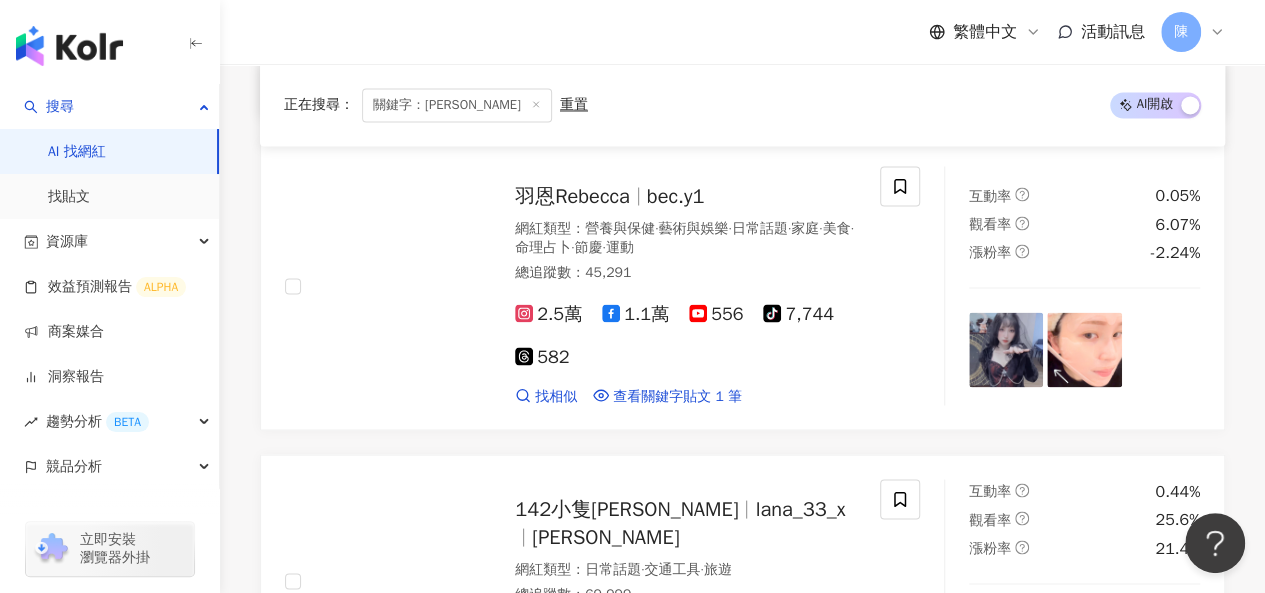 scroll, scrollTop: 1700, scrollLeft: 0, axis: vertical 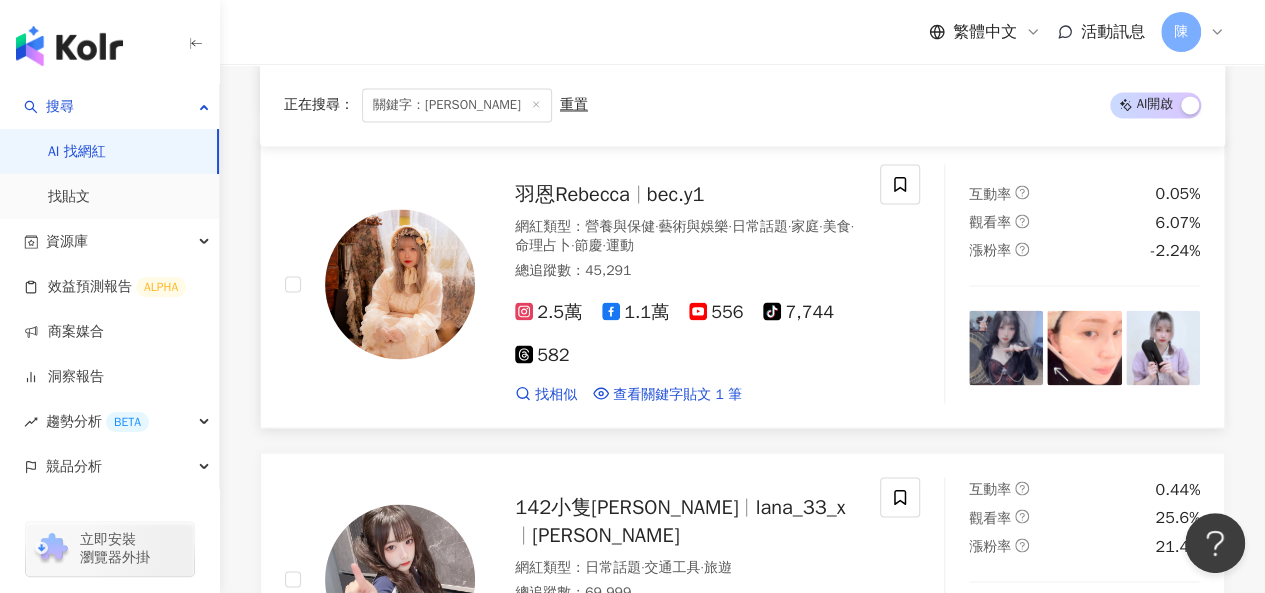 click on "羽恩Rebecca" at bounding box center [572, 193] 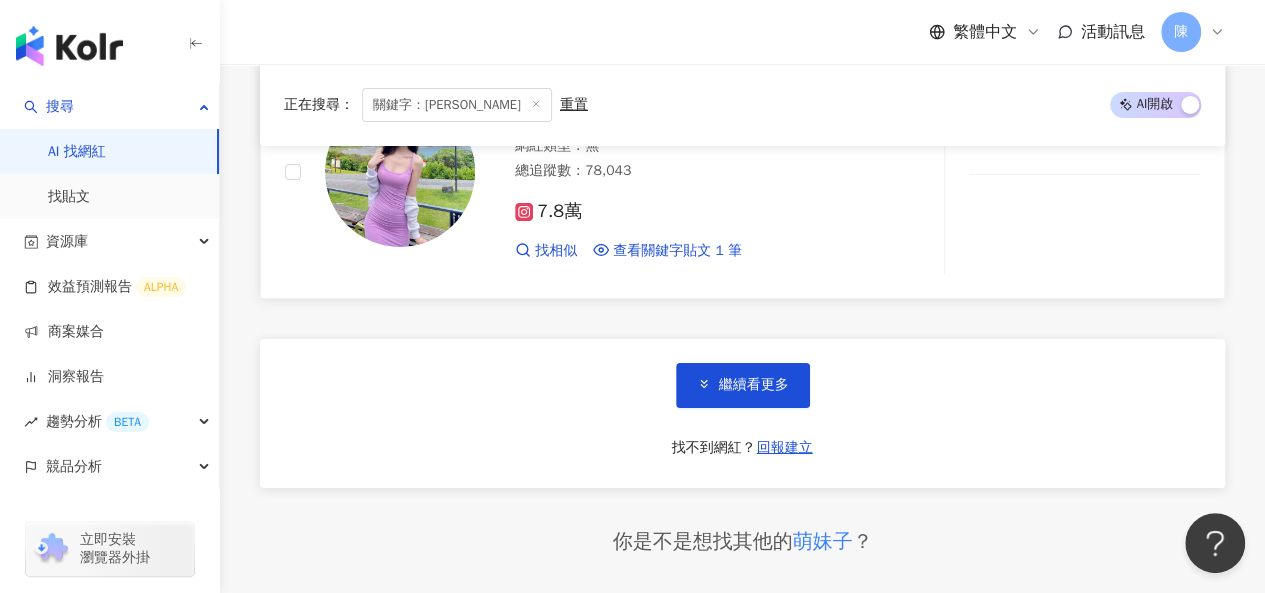 scroll, scrollTop: 3500, scrollLeft: 0, axis: vertical 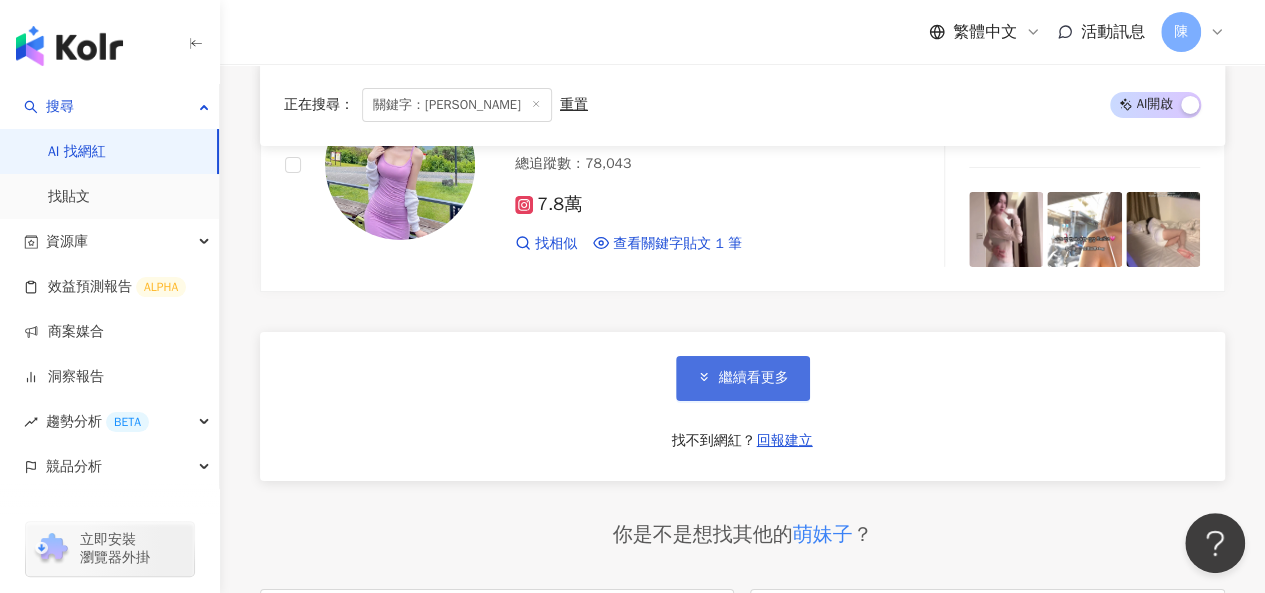 click on "繼續看更多" at bounding box center [754, 378] 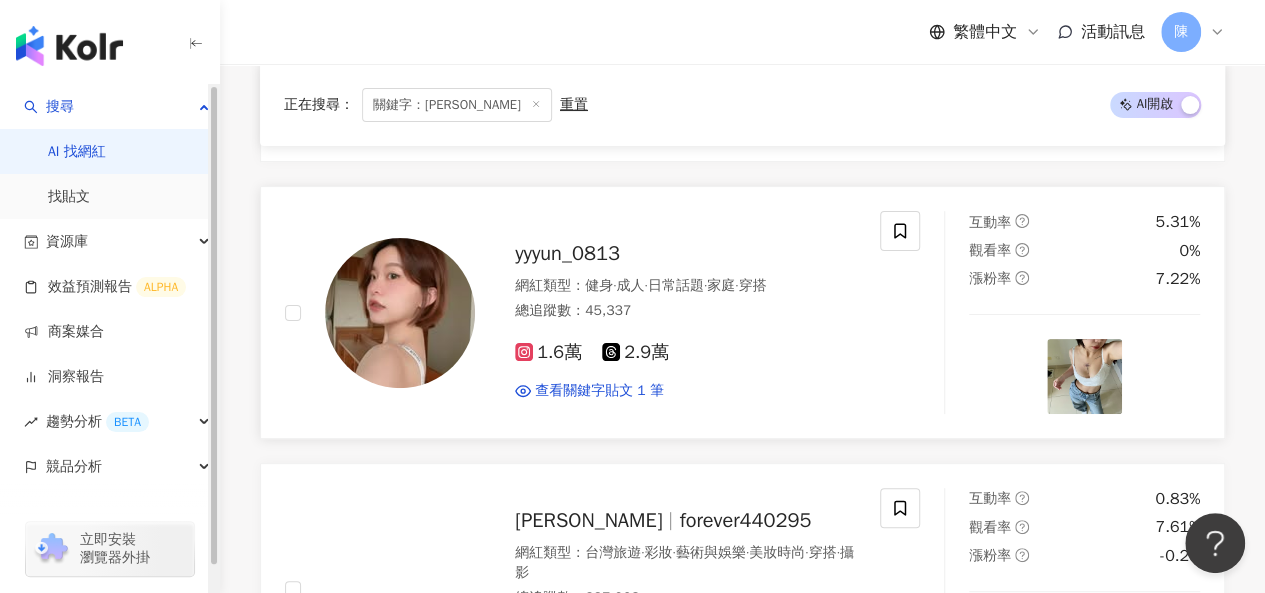 scroll, scrollTop: 3800, scrollLeft: 0, axis: vertical 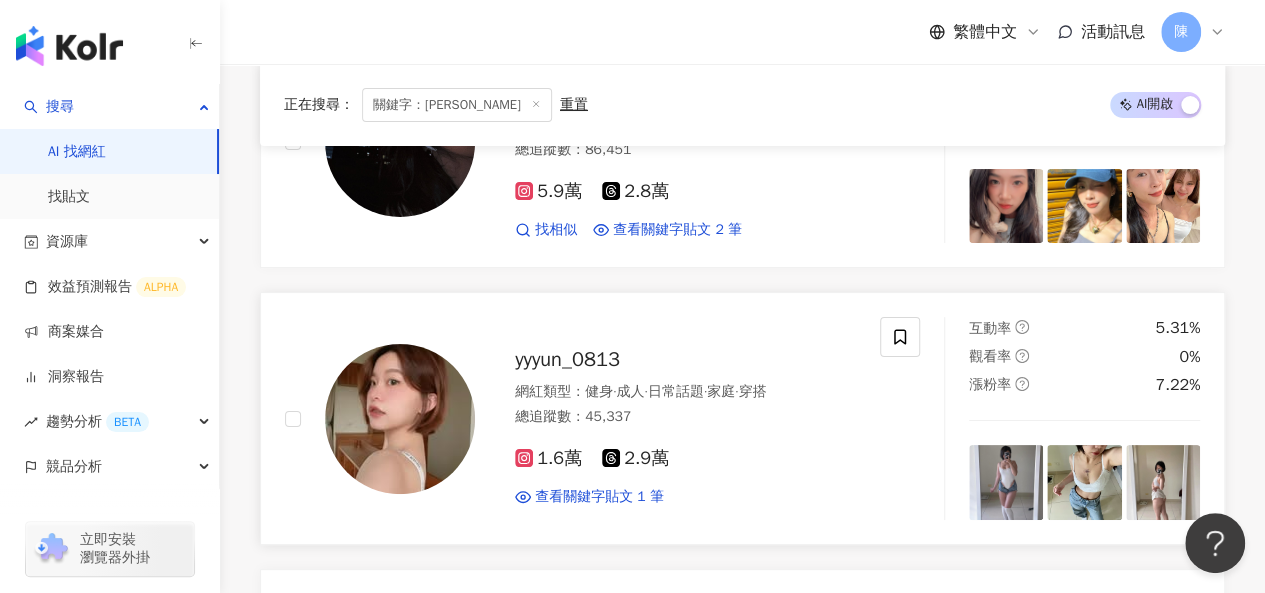 click at bounding box center [400, 419] 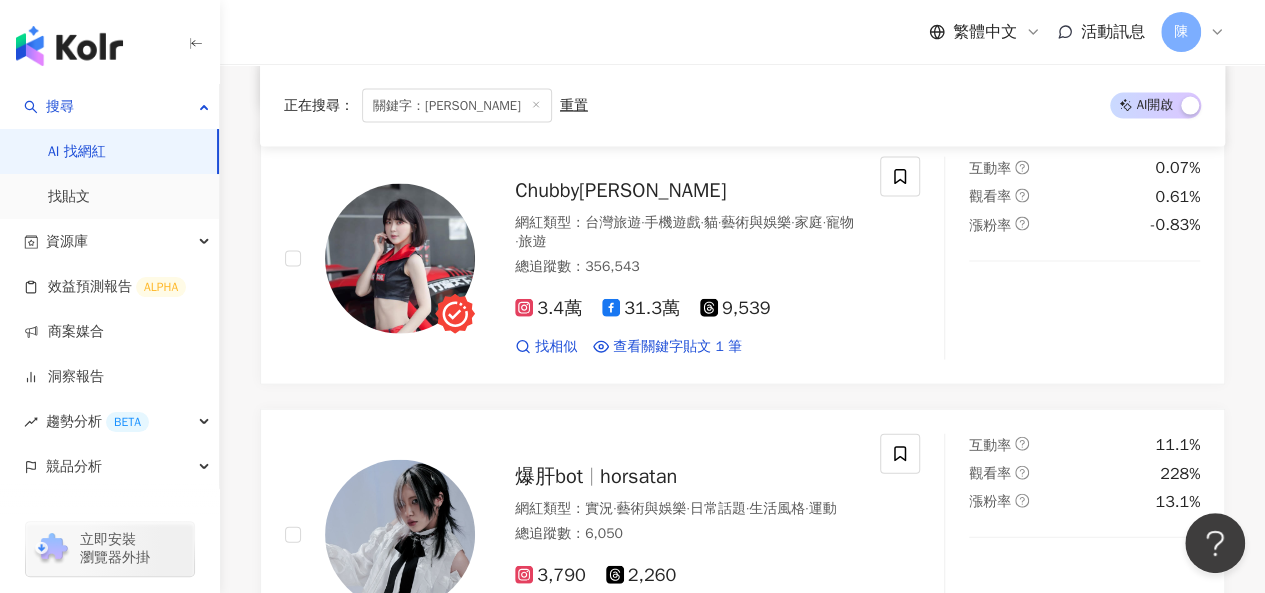 scroll, scrollTop: 5900, scrollLeft: 0, axis: vertical 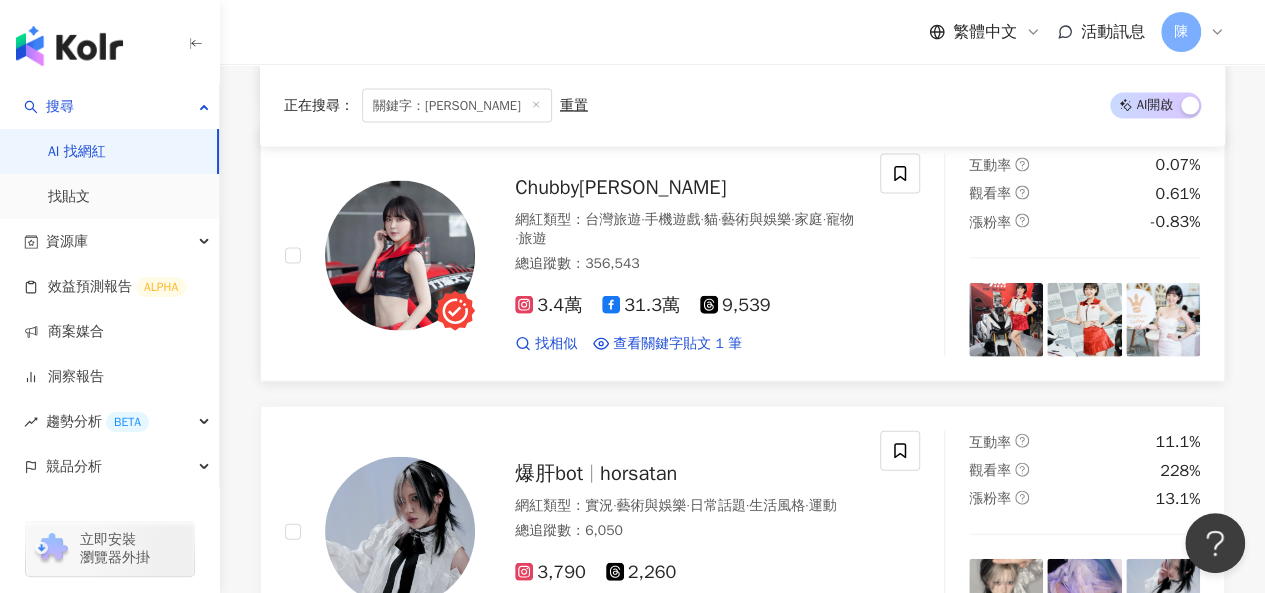 click at bounding box center [400, 256] 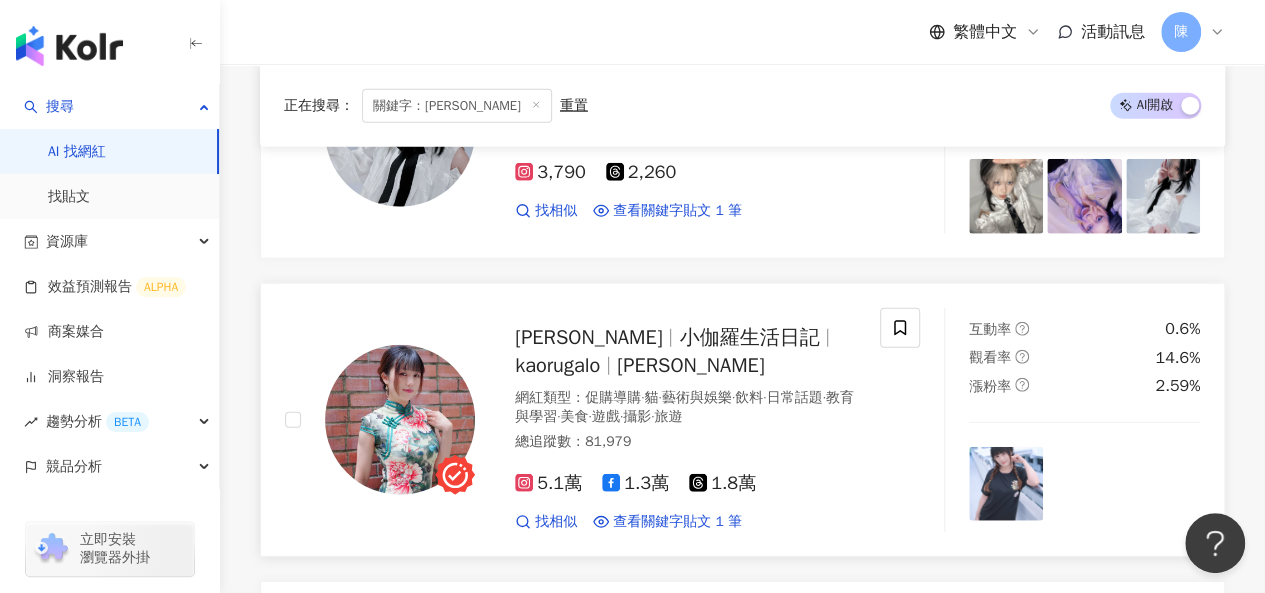 scroll, scrollTop: 6700, scrollLeft: 0, axis: vertical 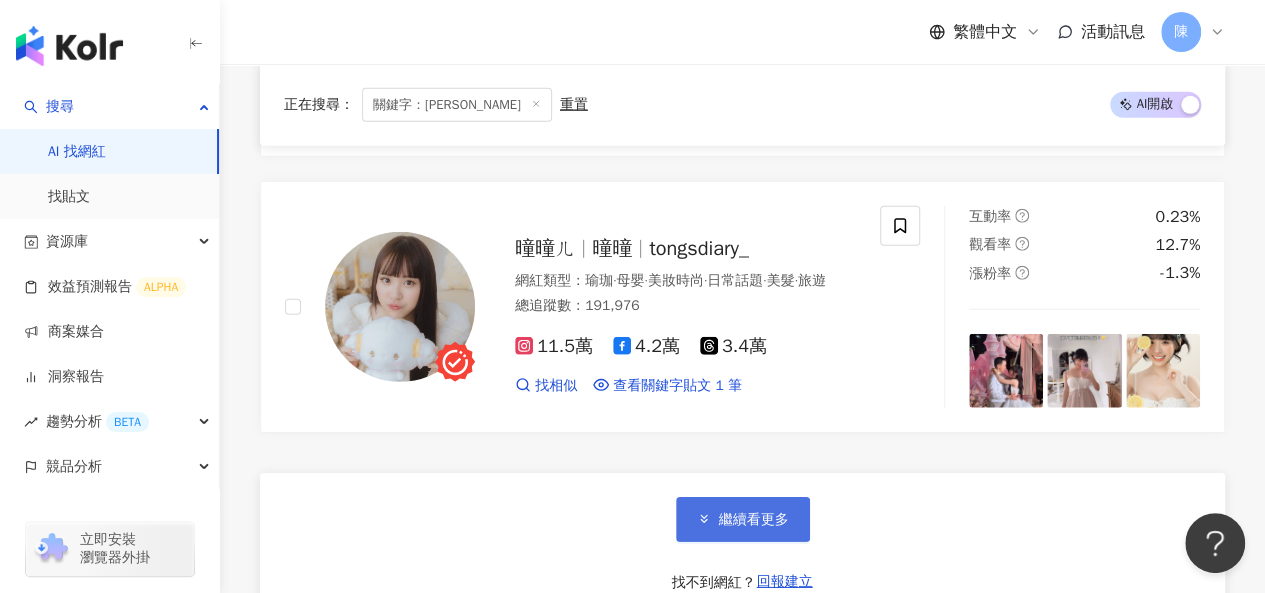 click on "繼續看更多" at bounding box center (743, 519) 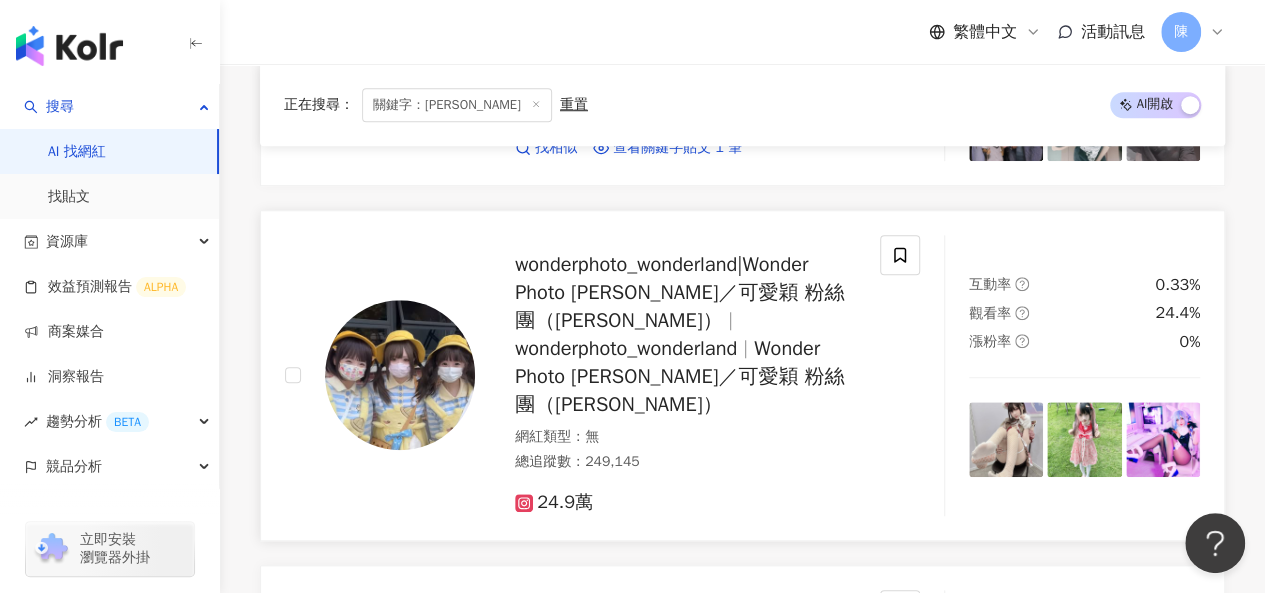 scroll, scrollTop: 8300, scrollLeft: 0, axis: vertical 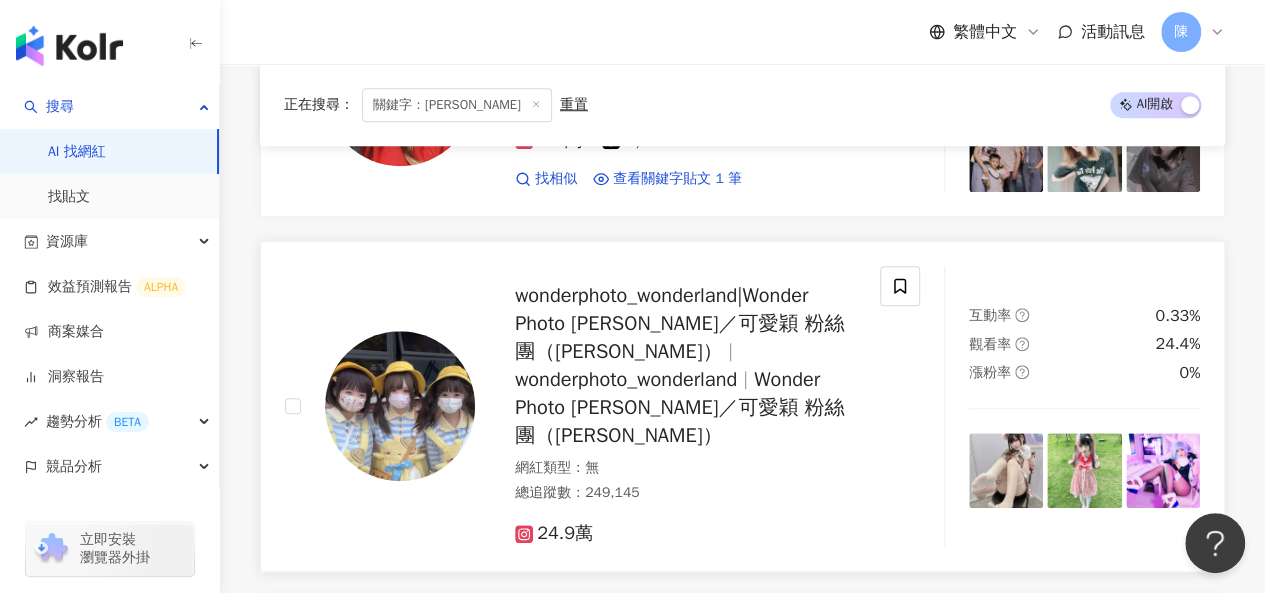click at bounding box center (400, 406) 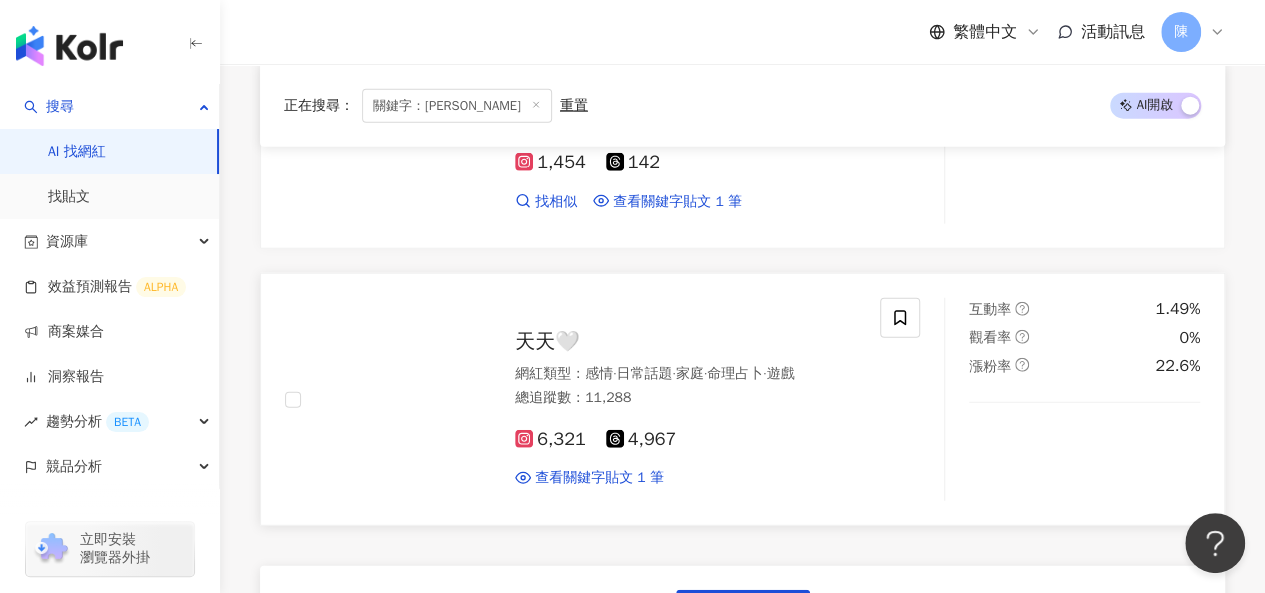 scroll, scrollTop: 10000, scrollLeft: 0, axis: vertical 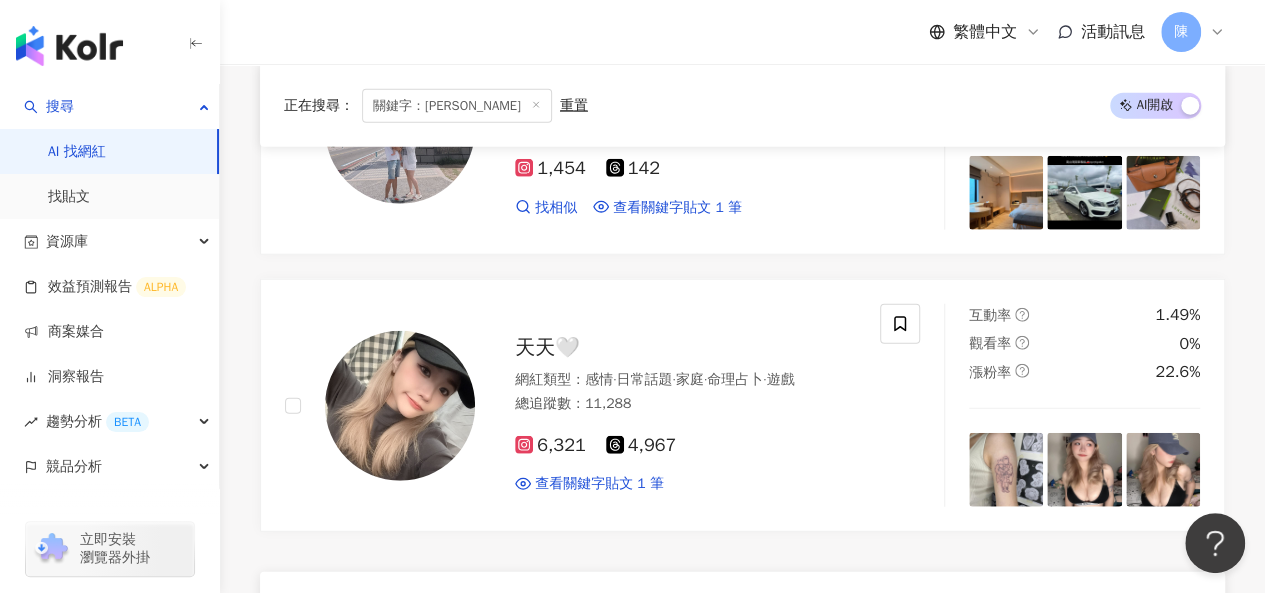click on "繼續看更多" at bounding box center [743, 618] 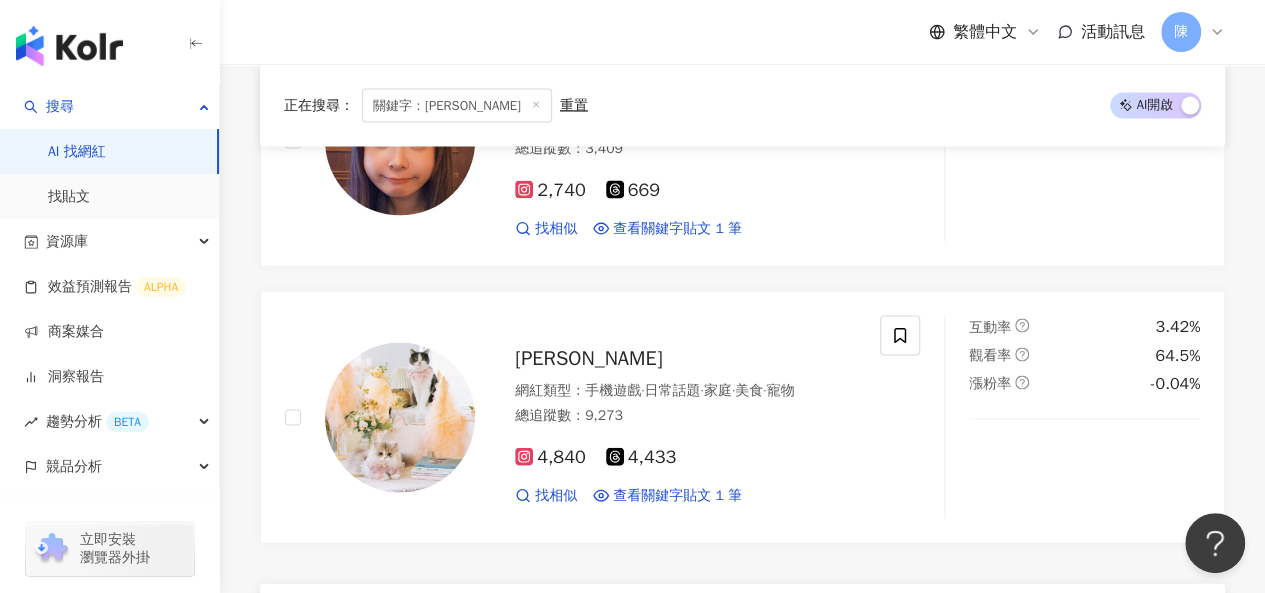 scroll, scrollTop: 13400, scrollLeft: 0, axis: vertical 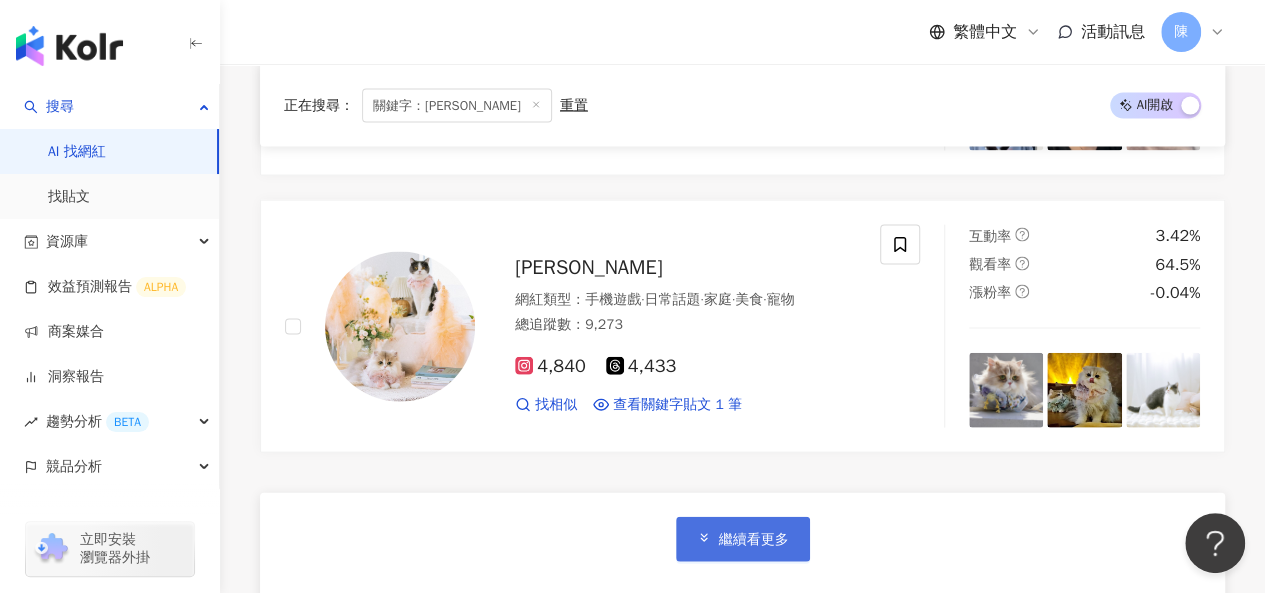 click on "繼續看更多" at bounding box center [754, 540] 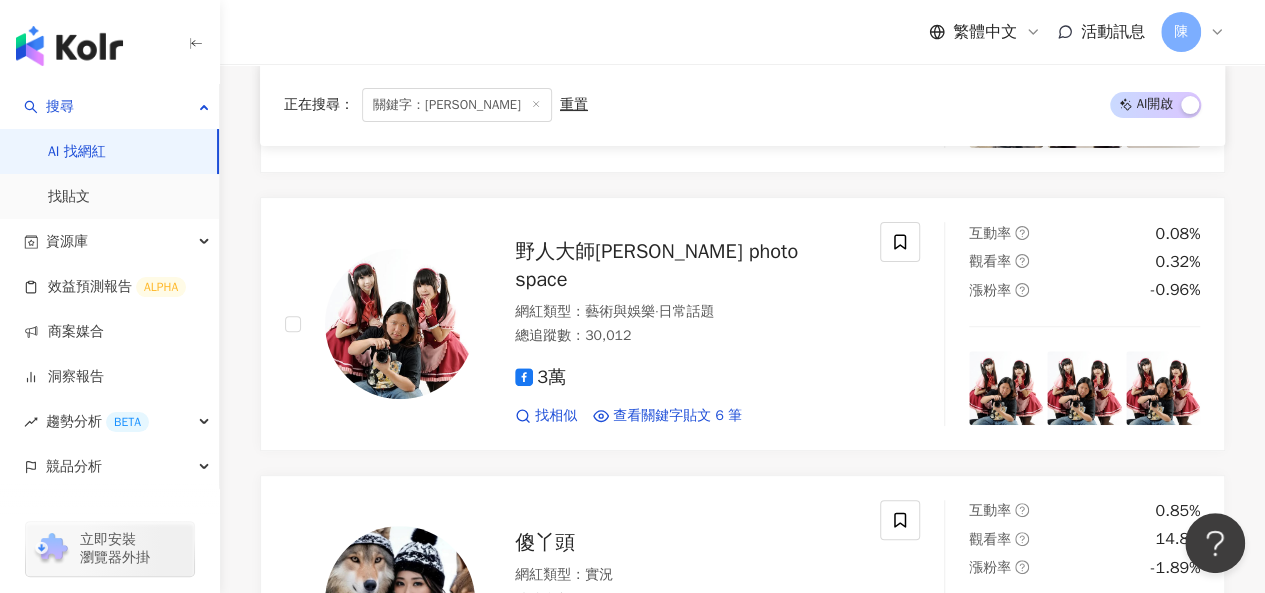 scroll, scrollTop: 15300, scrollLeft: 0, axis: vertical 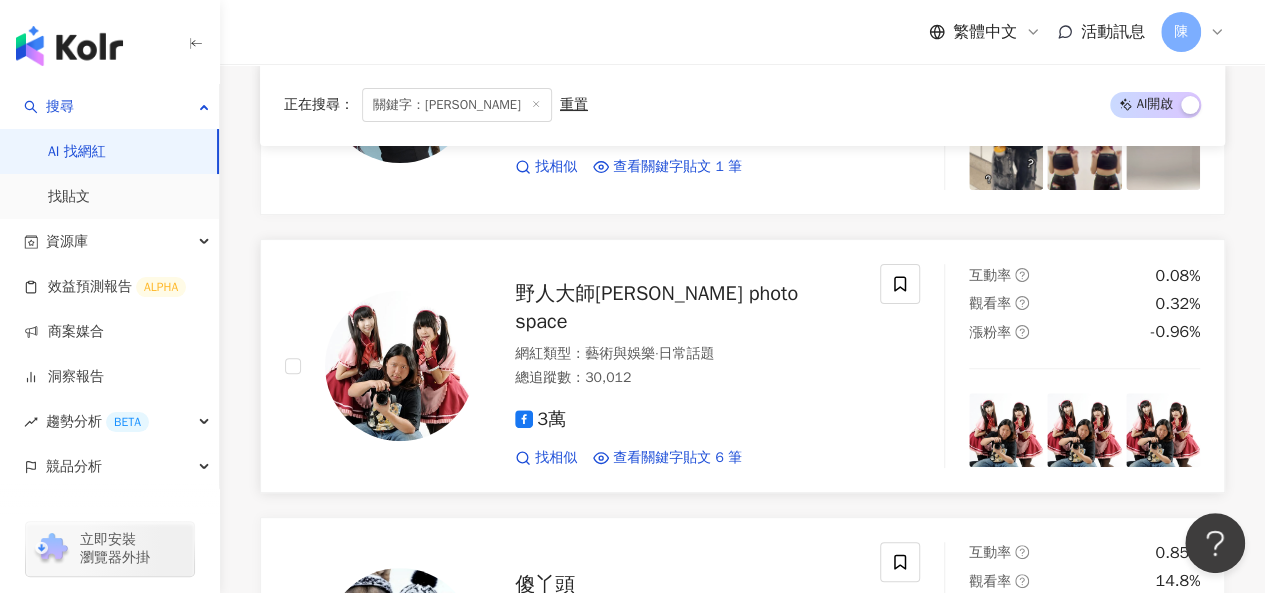 click at bounding box center [400, 366] 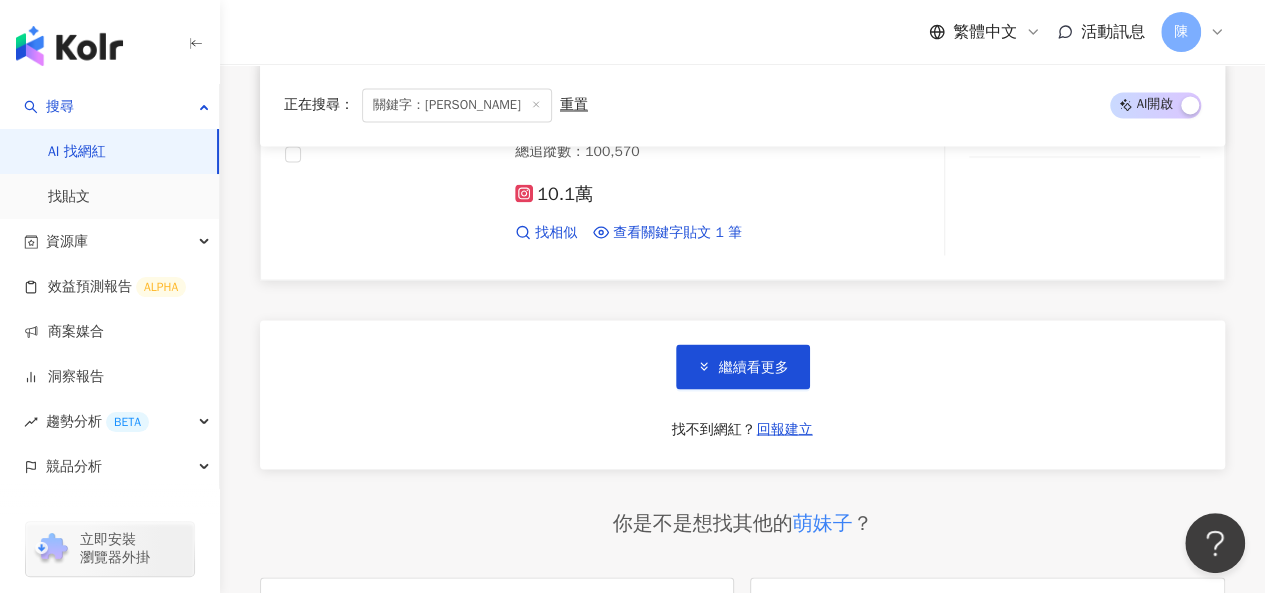 scroll, scrollTop: 16800, scrollLeft: 0, axis: vertical 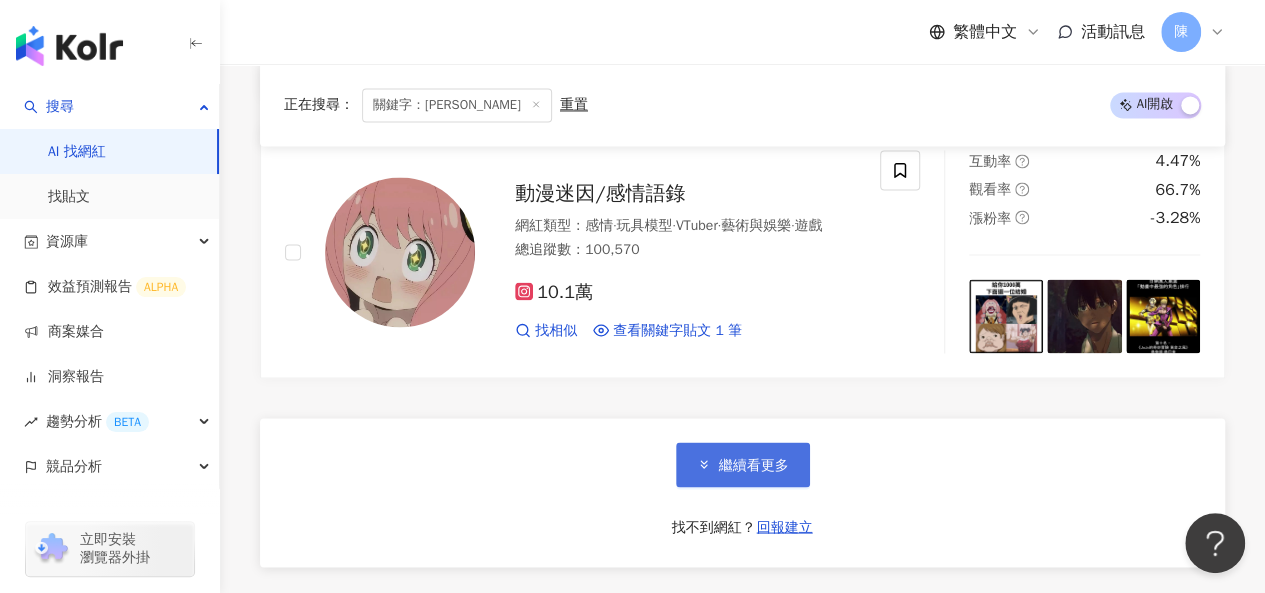 click on "繼續看更多" at bounding box center [754, 465] 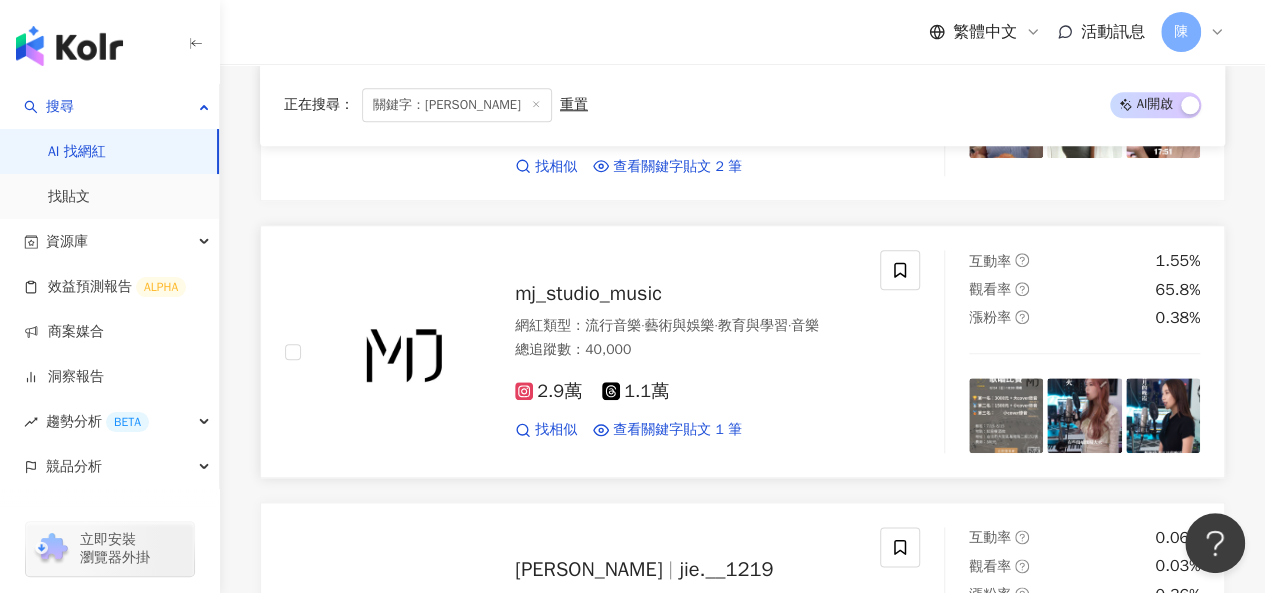 scroll, scrollTop: 20300, scrollLeft: 0, axis: vertical 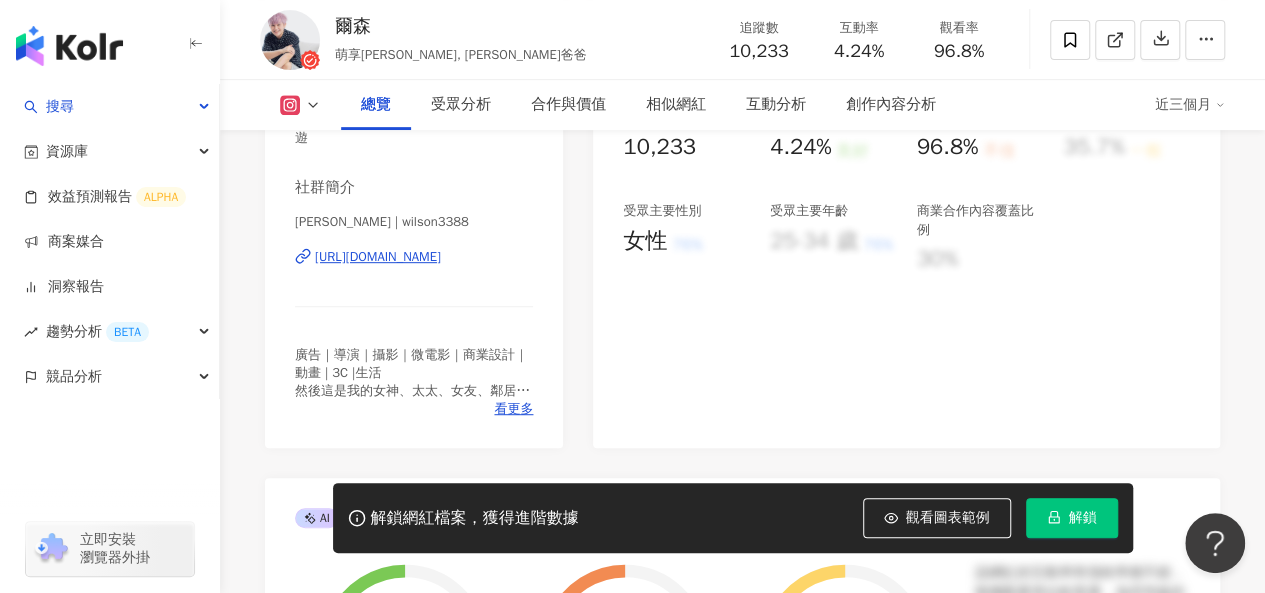 click on "https://www.instagram.com/wilson3388/" at bounding box center [378, 257] 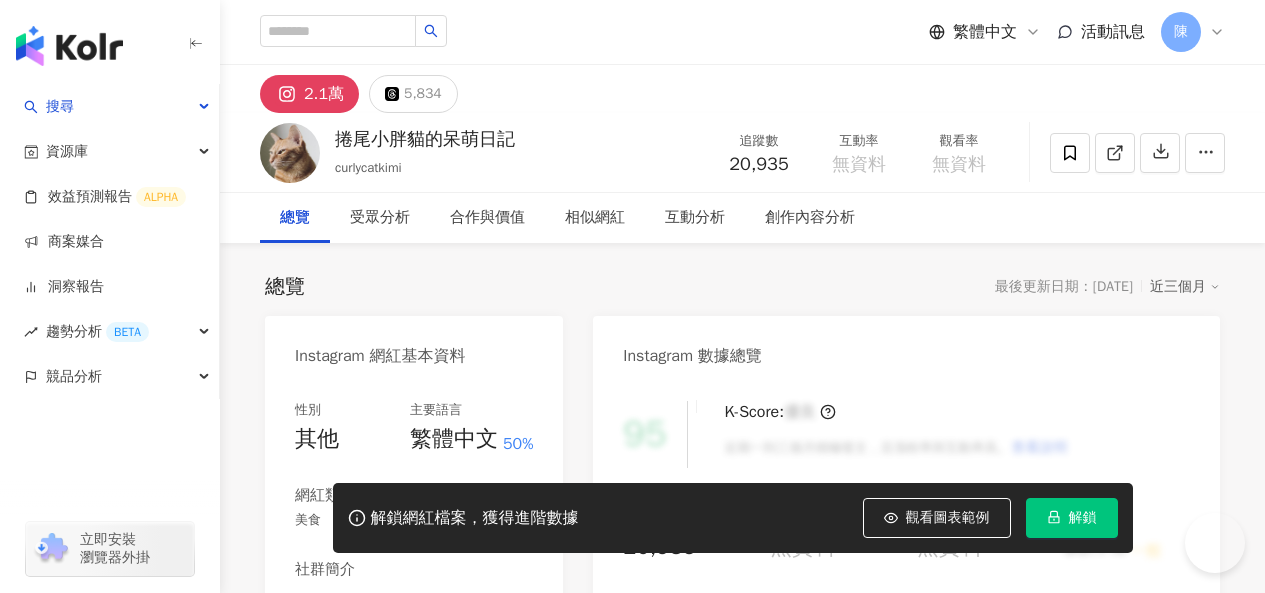 scroll, scrollTop: 0, scrollLeft: 0, axis: both 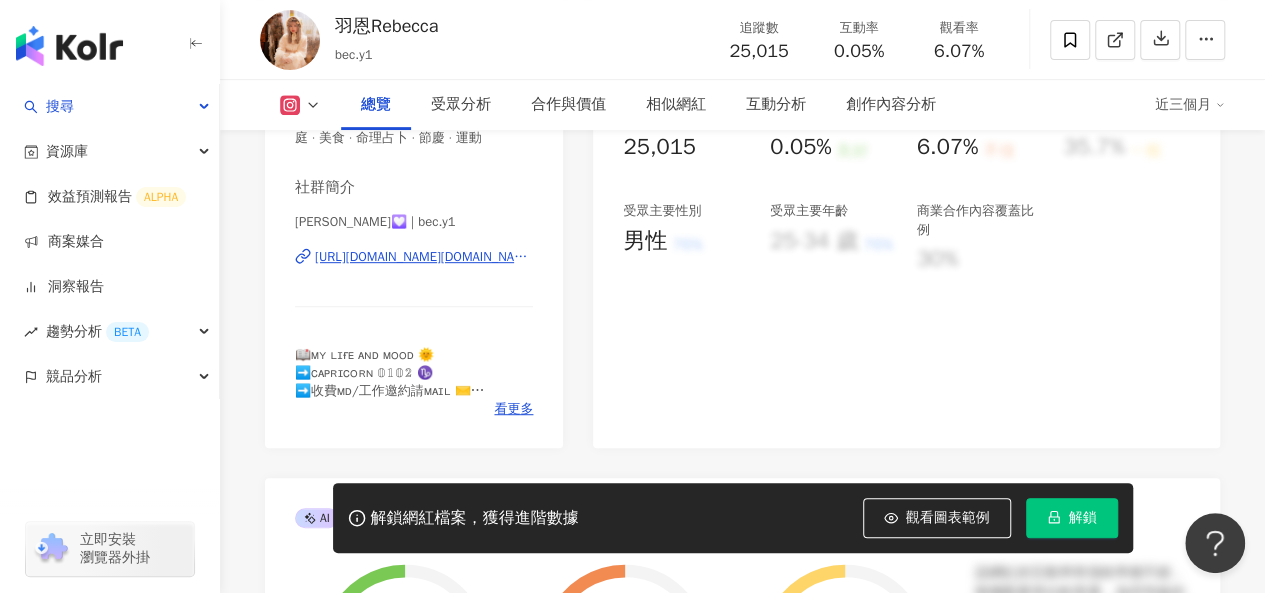 click on "https://www.instagram.com/bec.y1/" at bounding box center [424, 257] 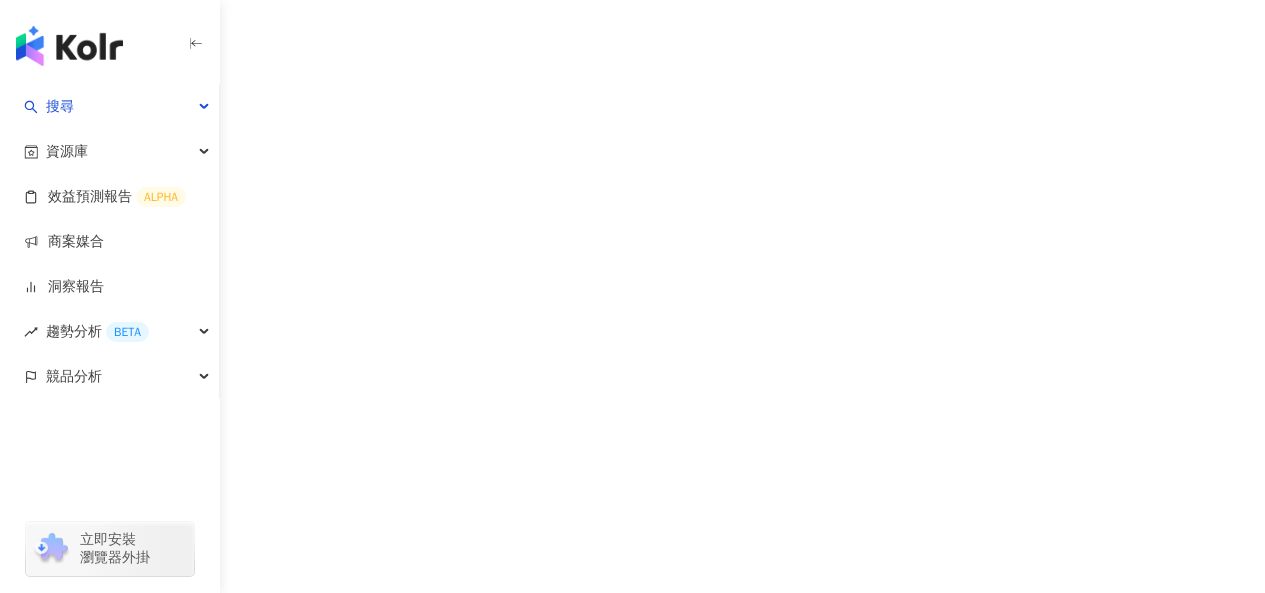 scroll, scrollTop: 0, scrollLeft: 0, axis: both 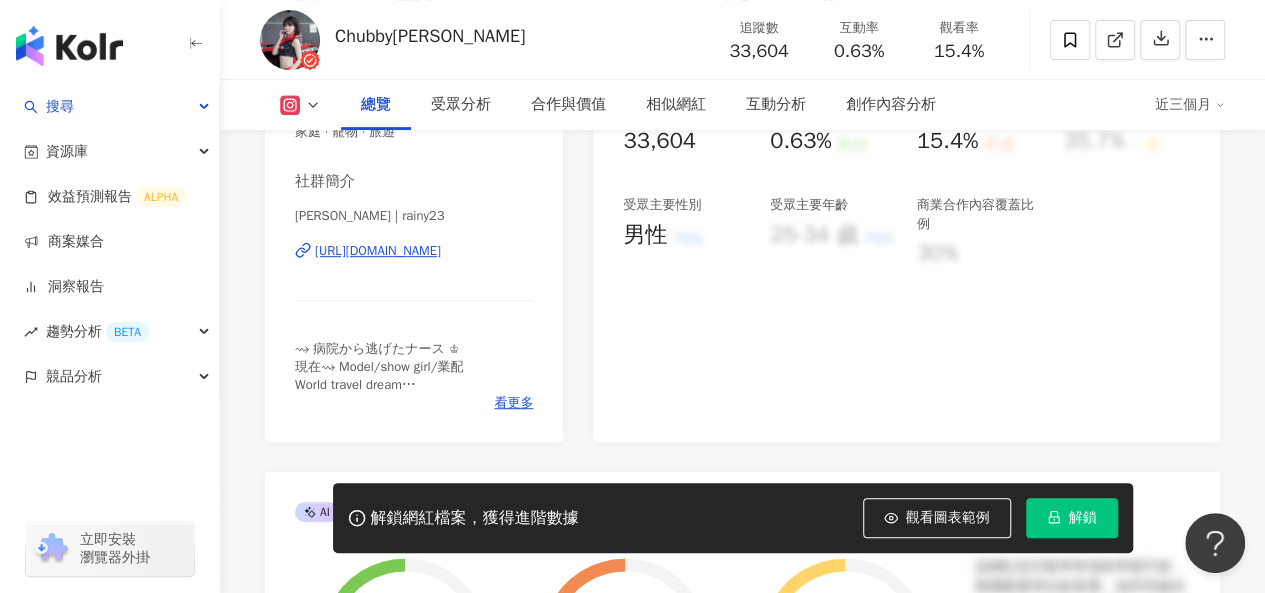 click on "https://www.instagram.com/rainy23/" at bounding box center [378, 251] 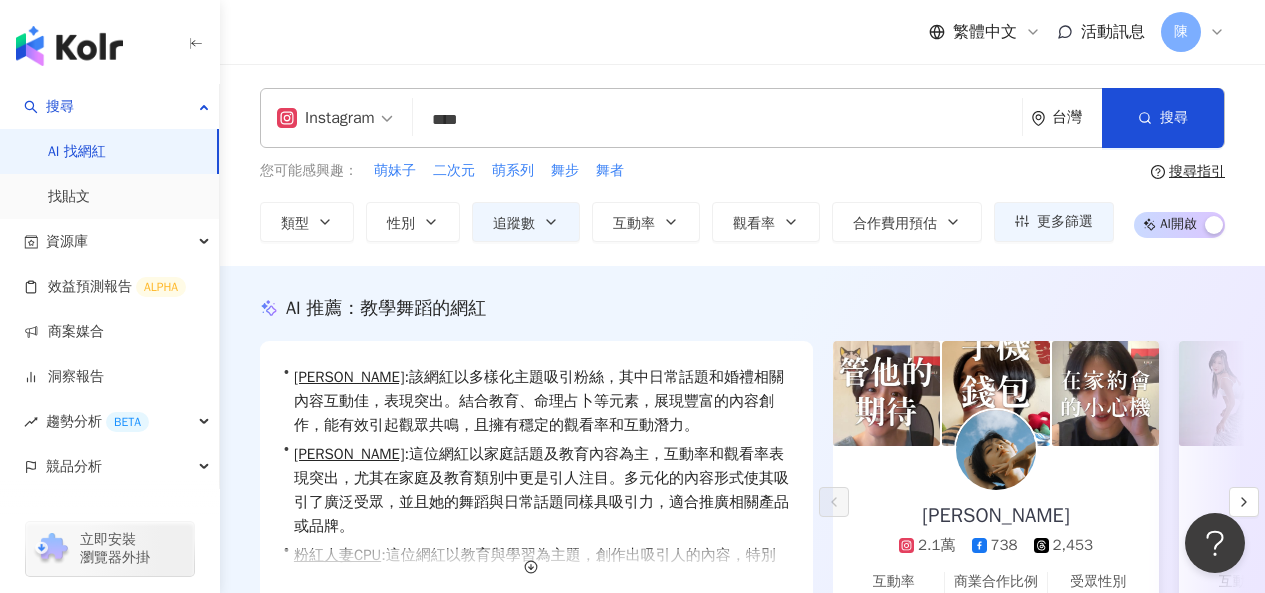 scroll, scrollTop: 7100, scrollLeft: 0, axis: vertical 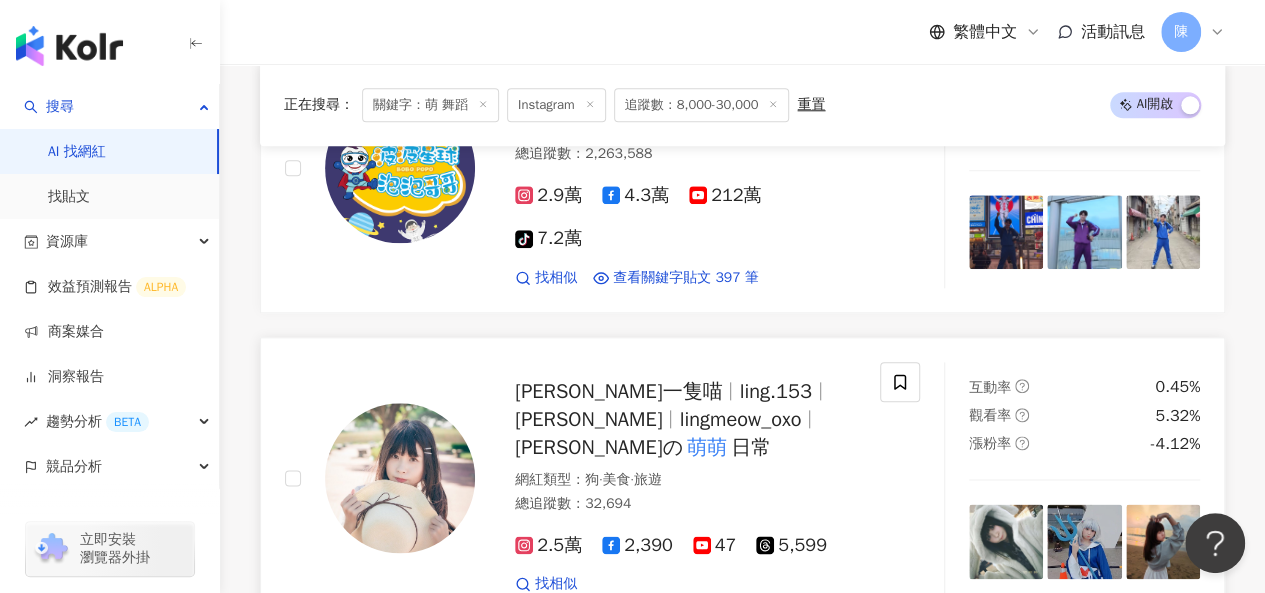 click on "[PERSON_NAME]一隻喵" at bounding box center (618, 391) 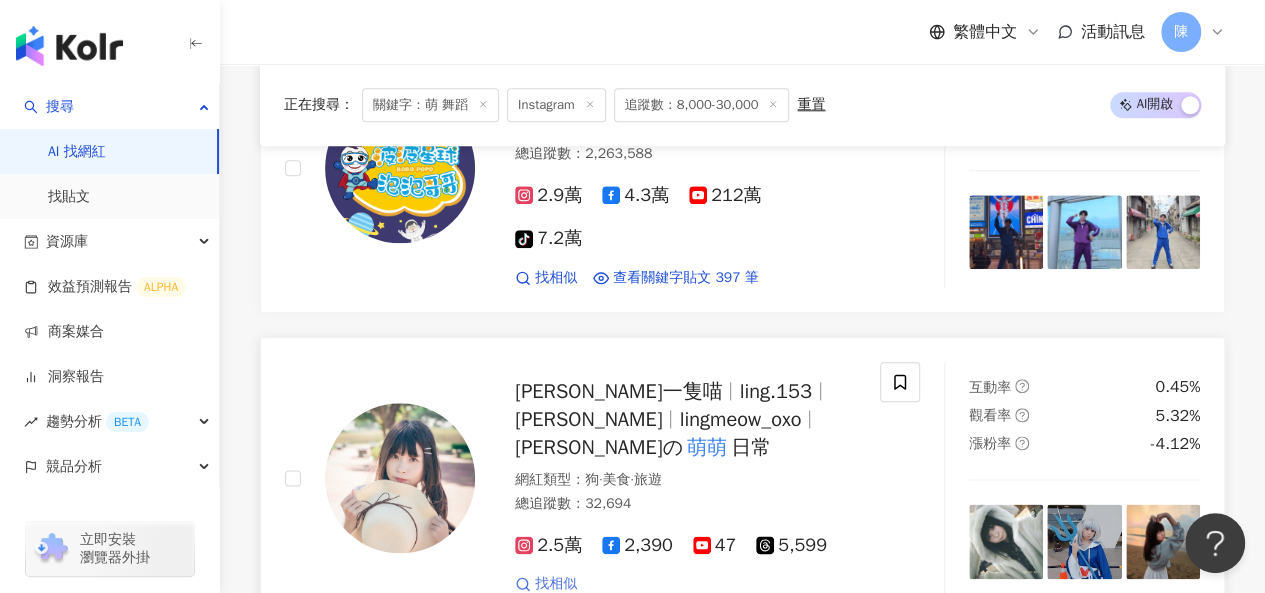 click on "找相似" at bounding box center [556, 584] 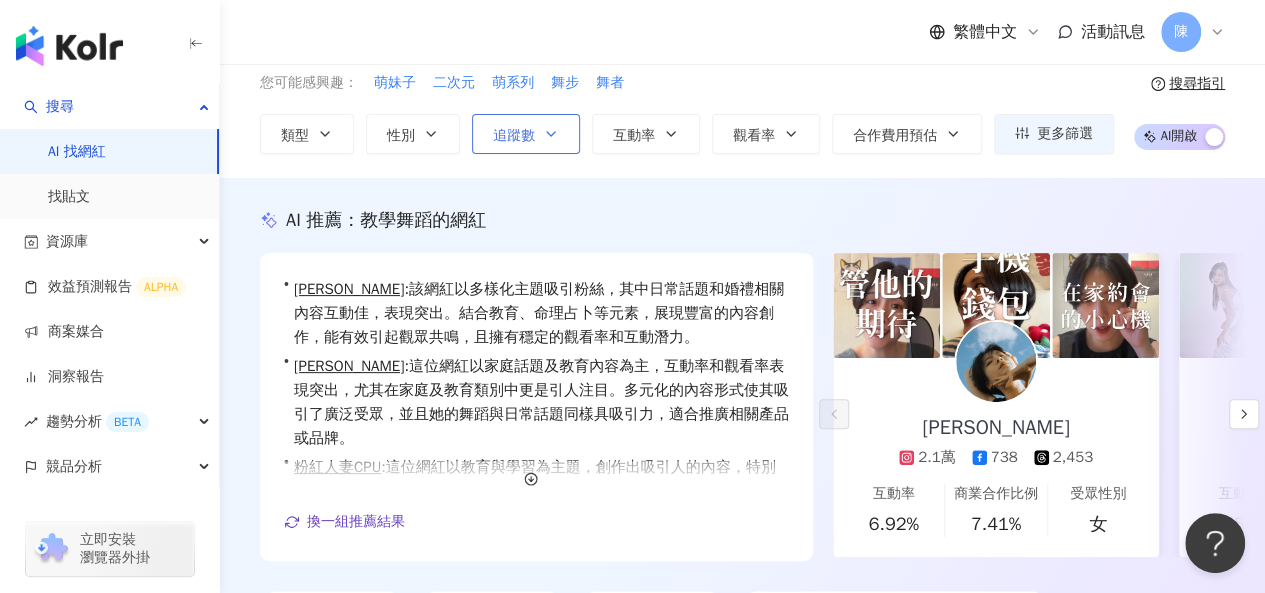 scroll, scrollTop: 0, scrollLeft: 0, axis: both 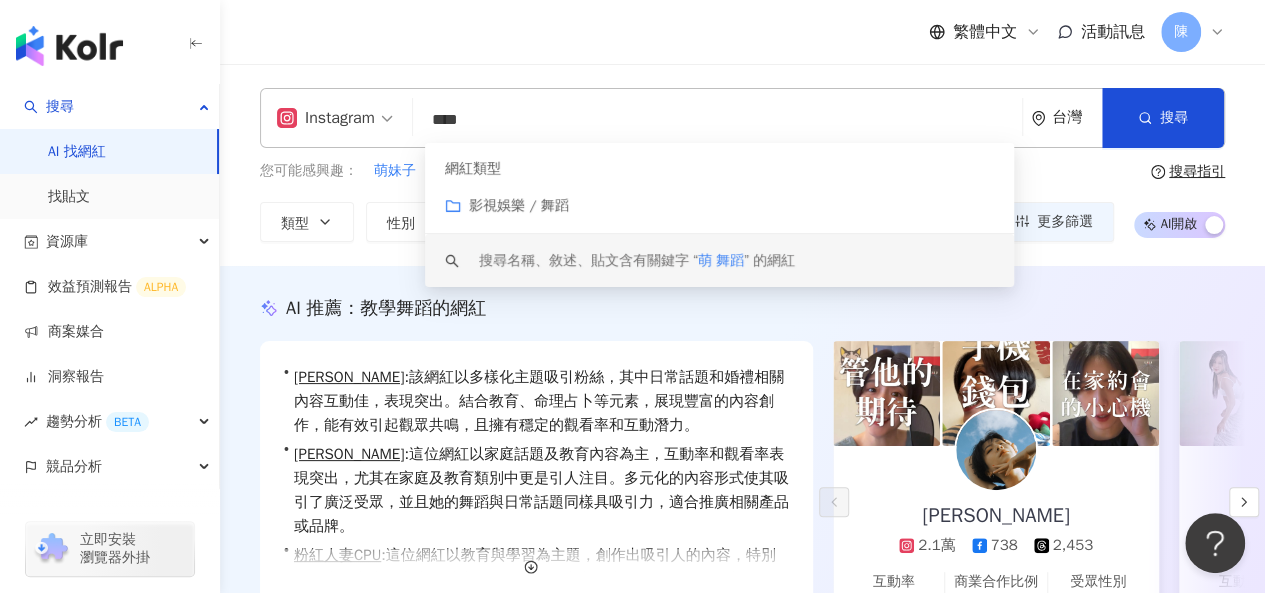 drag, startPoint x: 561, startPoint y: 115, endPoint x: 350, endPoint y: 113, distance: 211.00948 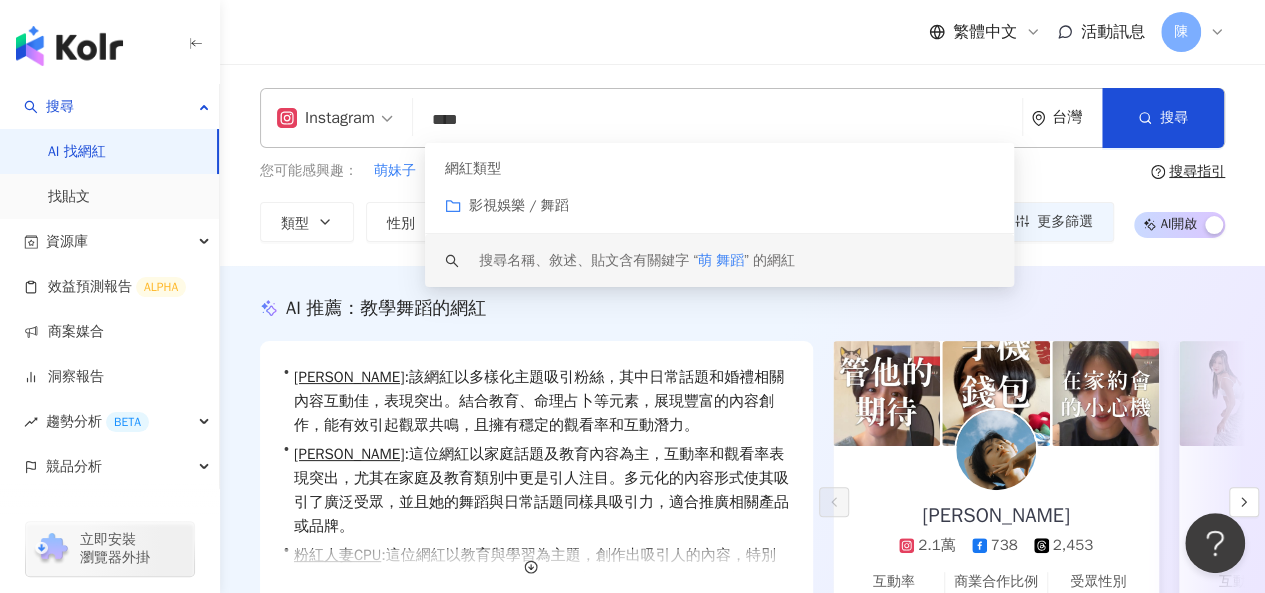 paste on "****" 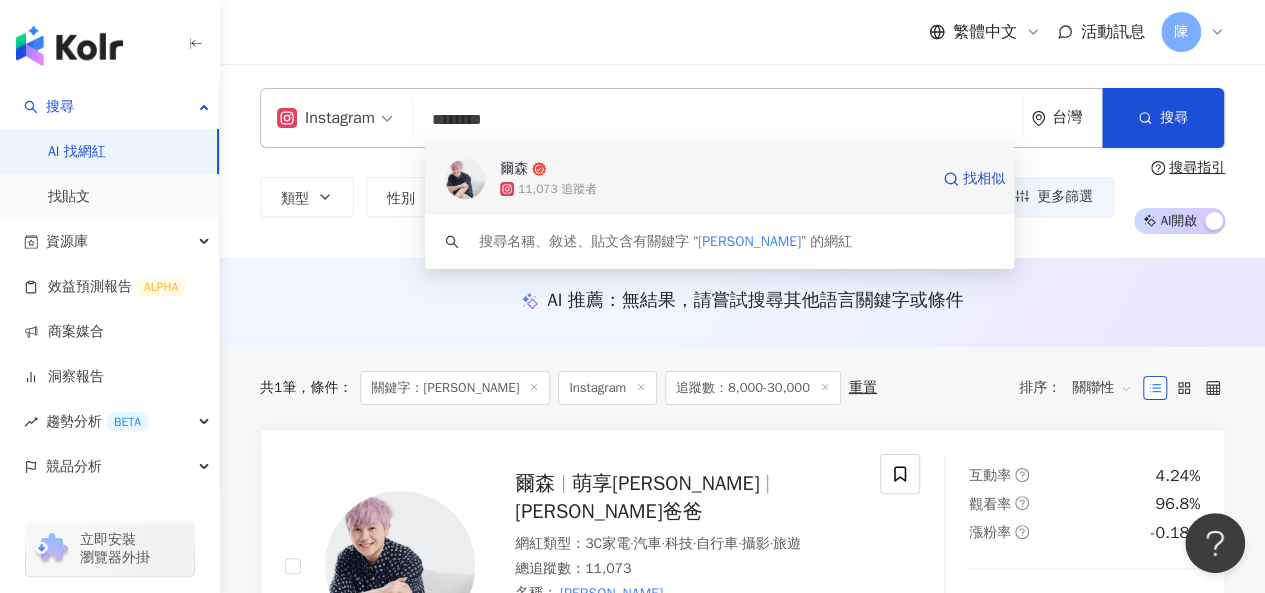 click on "11,073   追蹤者" at bounding box center [557, 189] 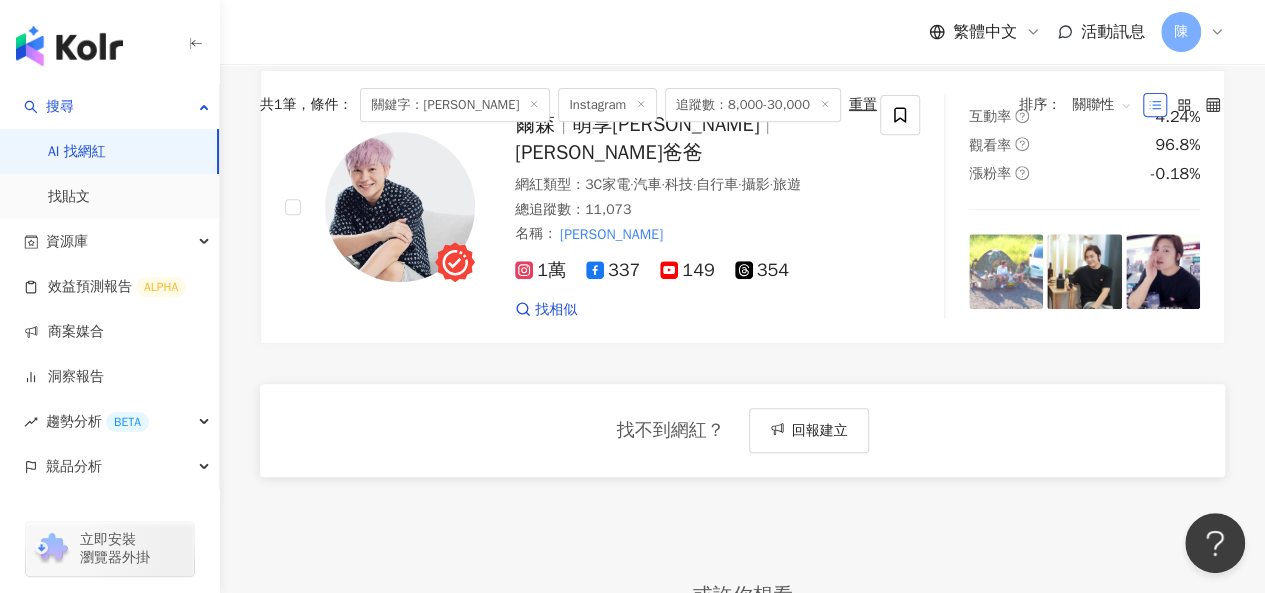 scroll, scrollTop: 100, scrollLeft: 0, axis: vertical 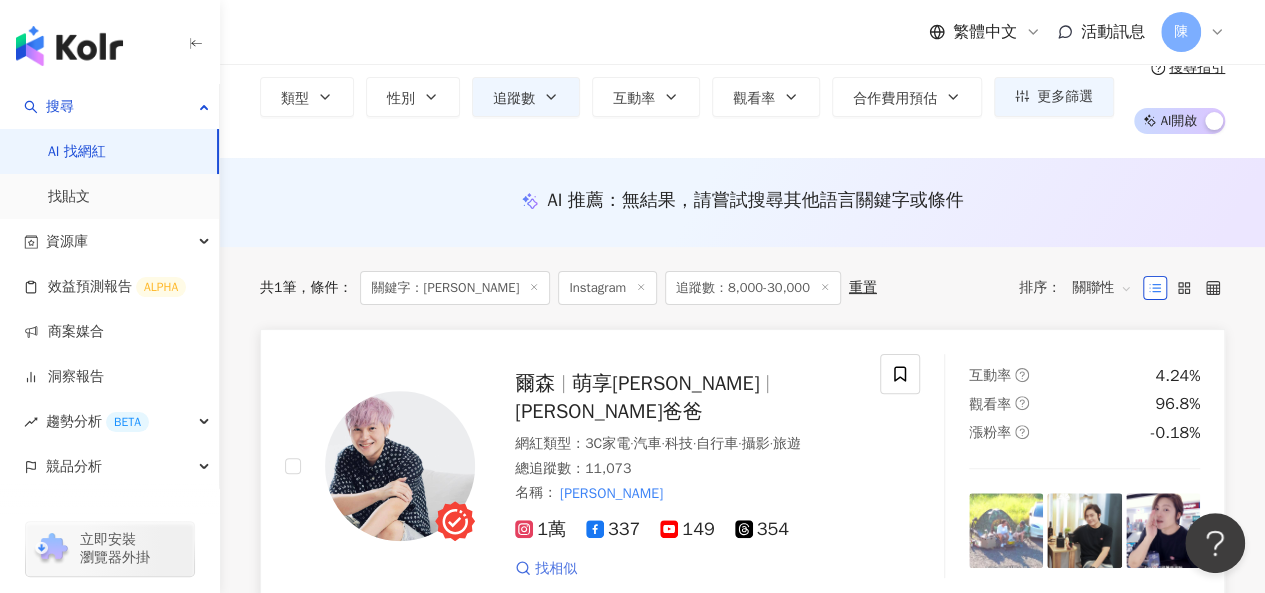 click on "找相似" at bounding box center [556, 569] 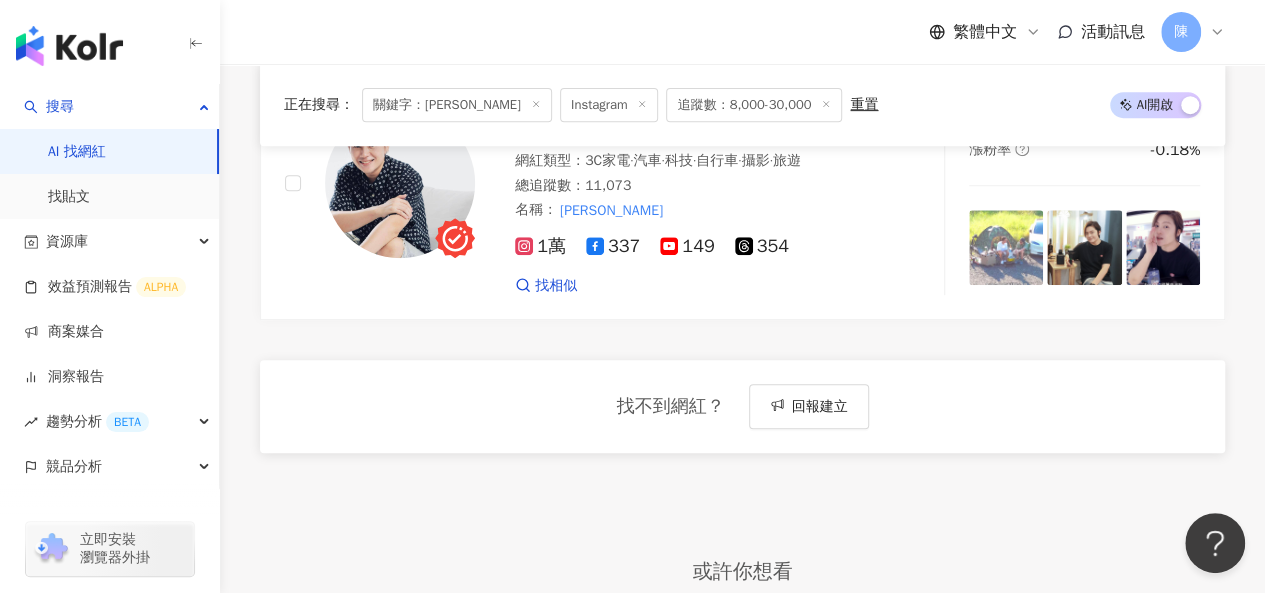 scroll, scrollTop: 200, scrollLeft: 0, axis: vertical 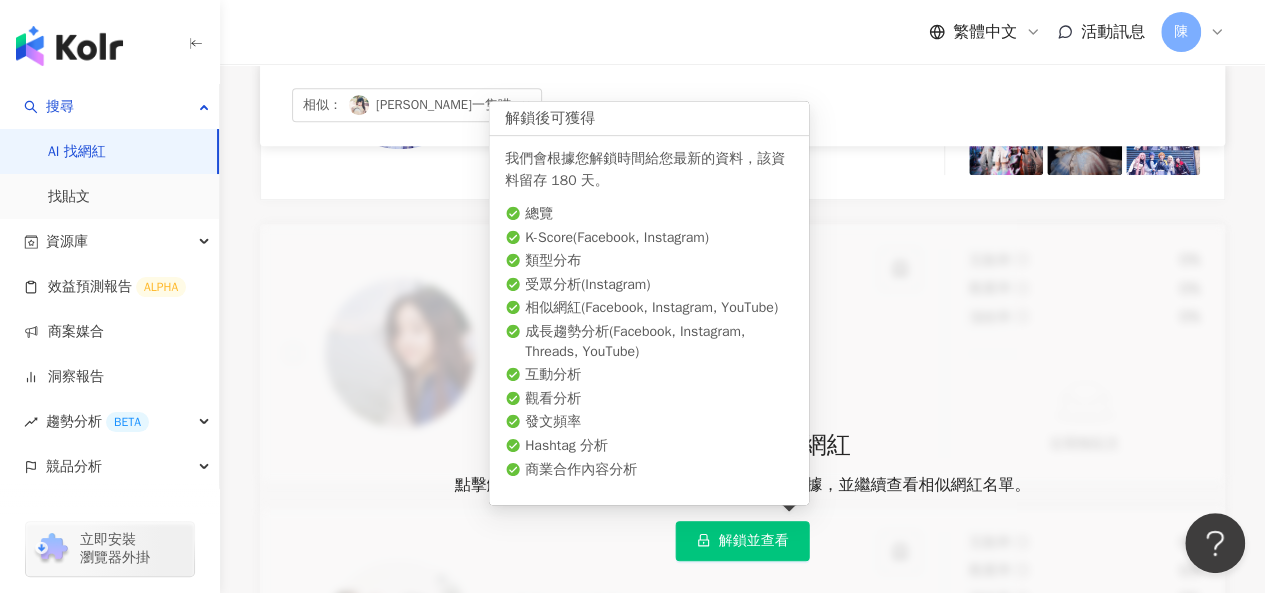 click on "解鎖並查看" at bounding box center (754, 541) 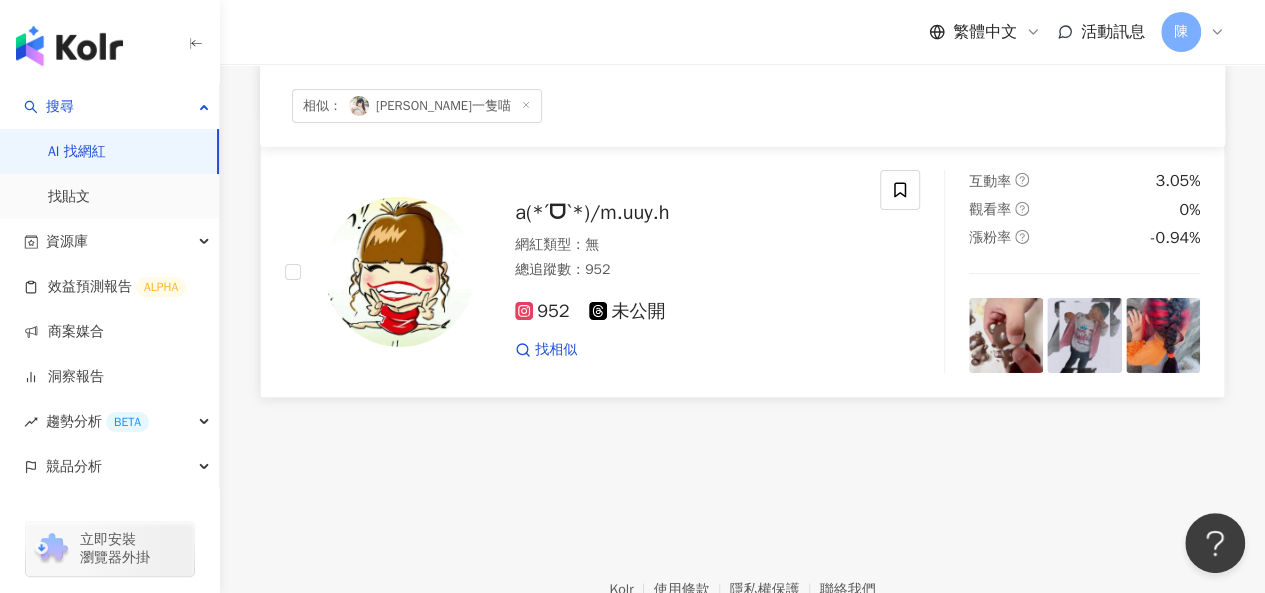 scroll, scrollTop: 3411, scrollLeft: 0, axis: vertical 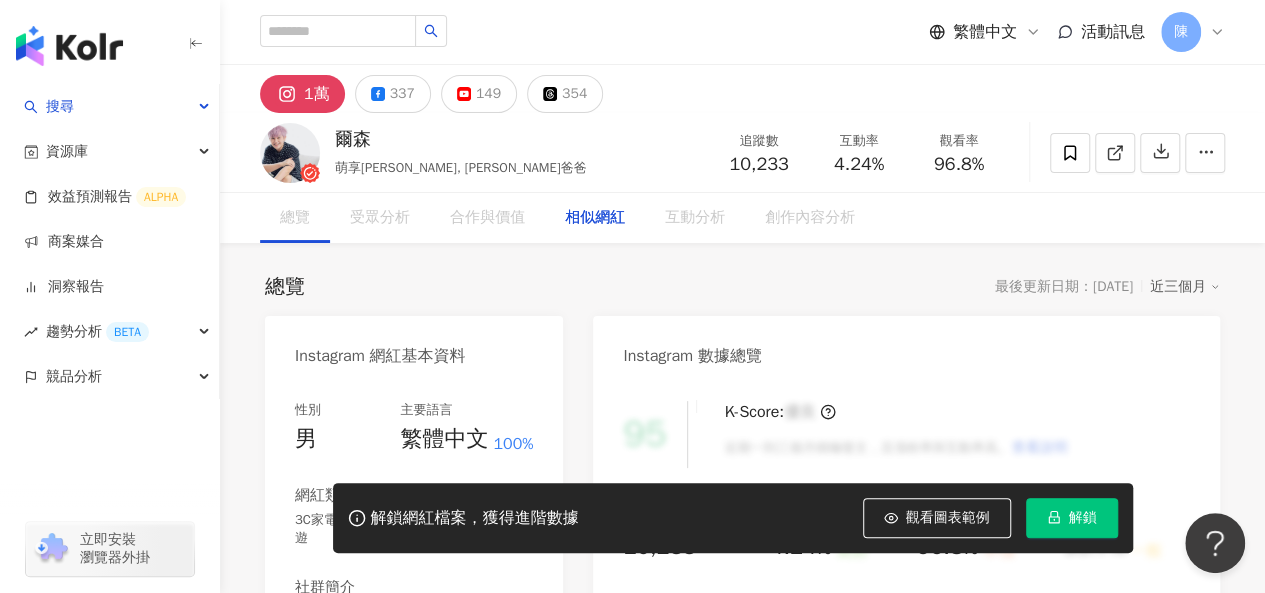 click on "解鎖" at bounding box center (1083, 518) 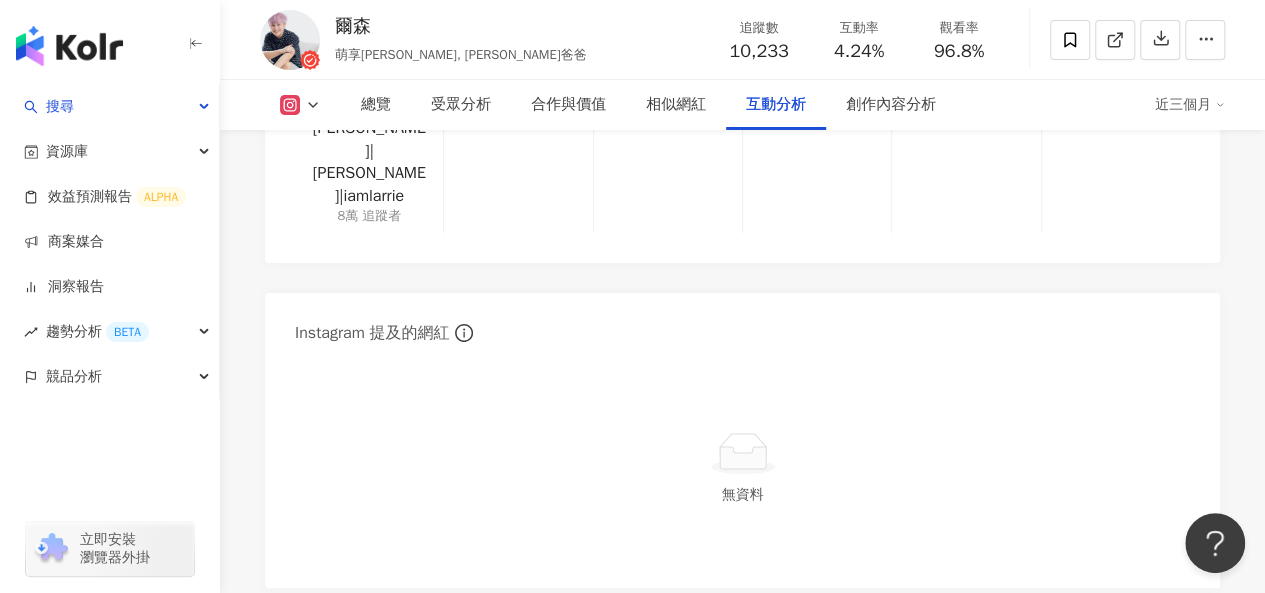scroll, scrollTop: 4108, scrollLeft: 0, axis: vertical 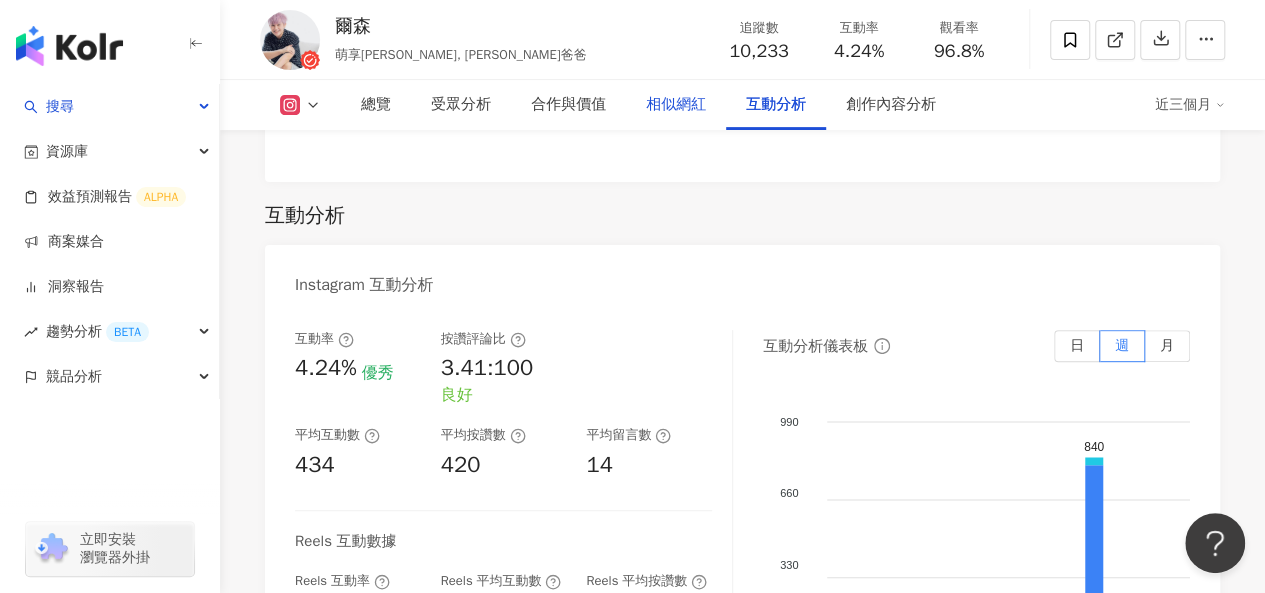 click on "相似網紅" at bounding box center (676, 105) 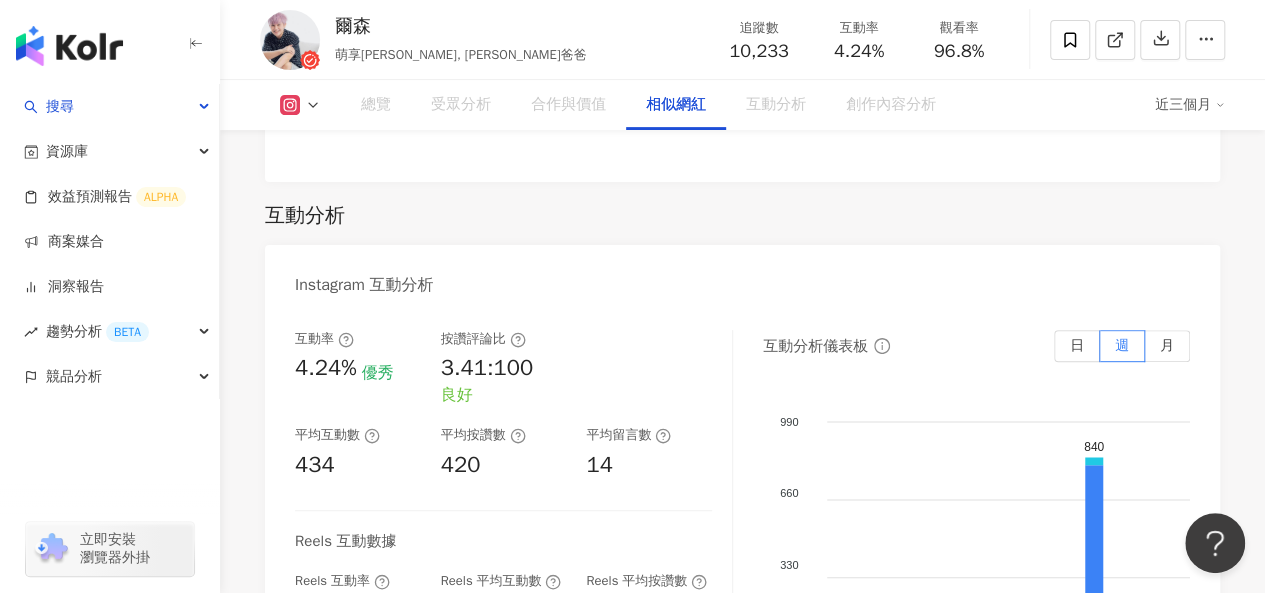 scroll, scrollTop: 3308, scrollLeft: 0, axis: vertical 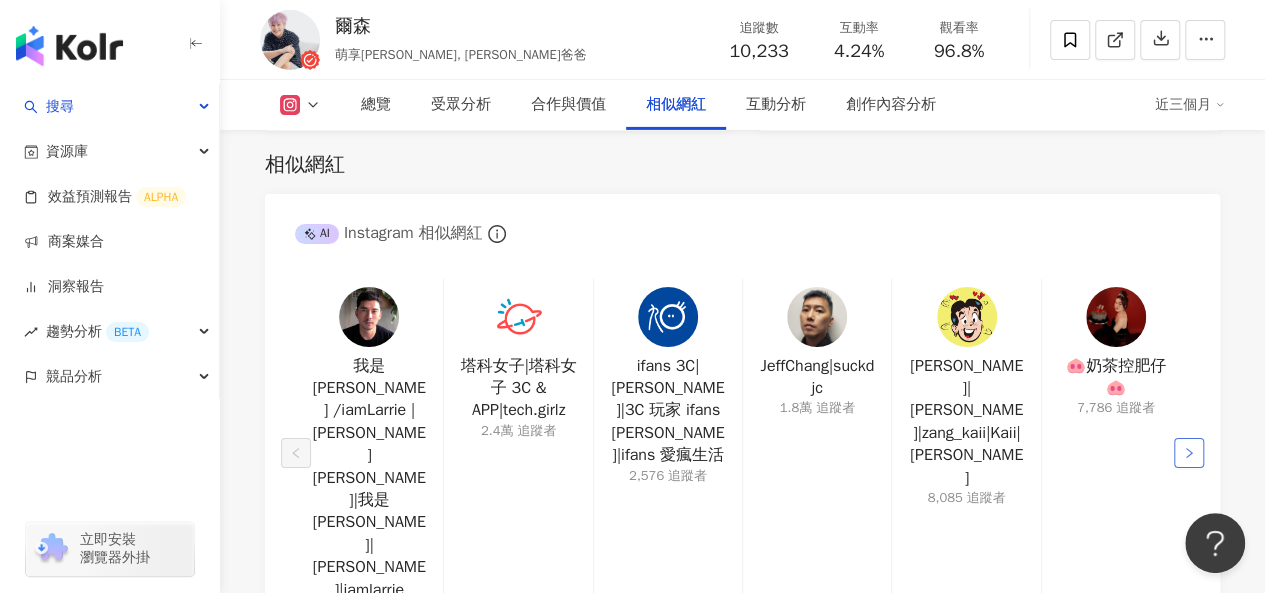 click at bounding box center (1189, 453) 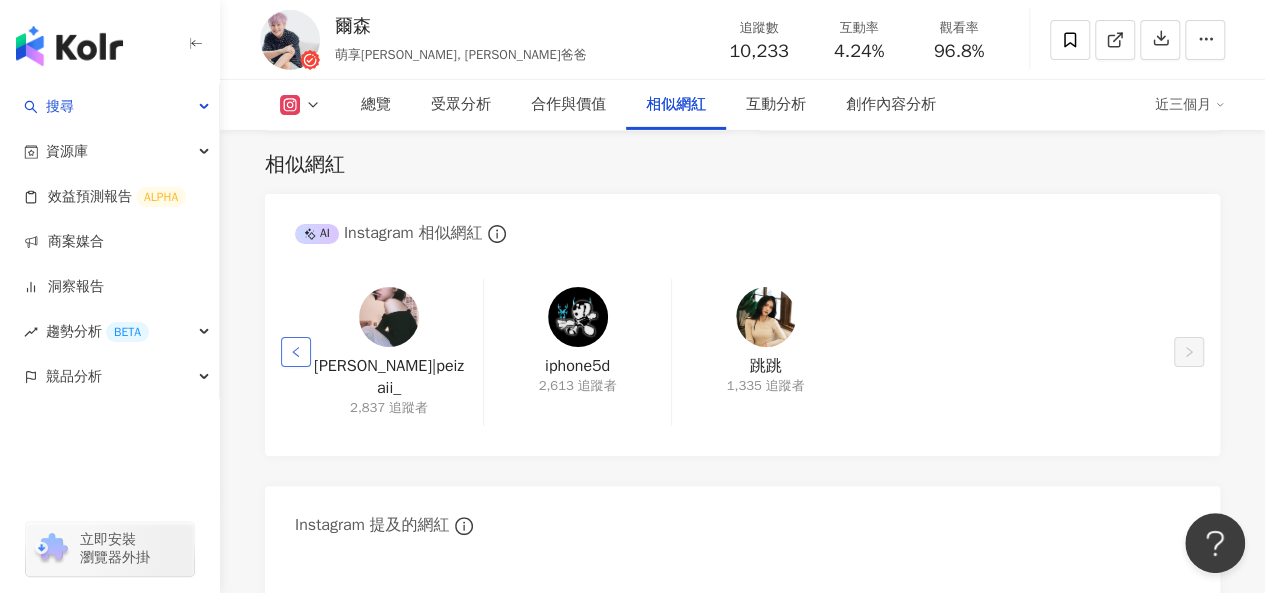 click 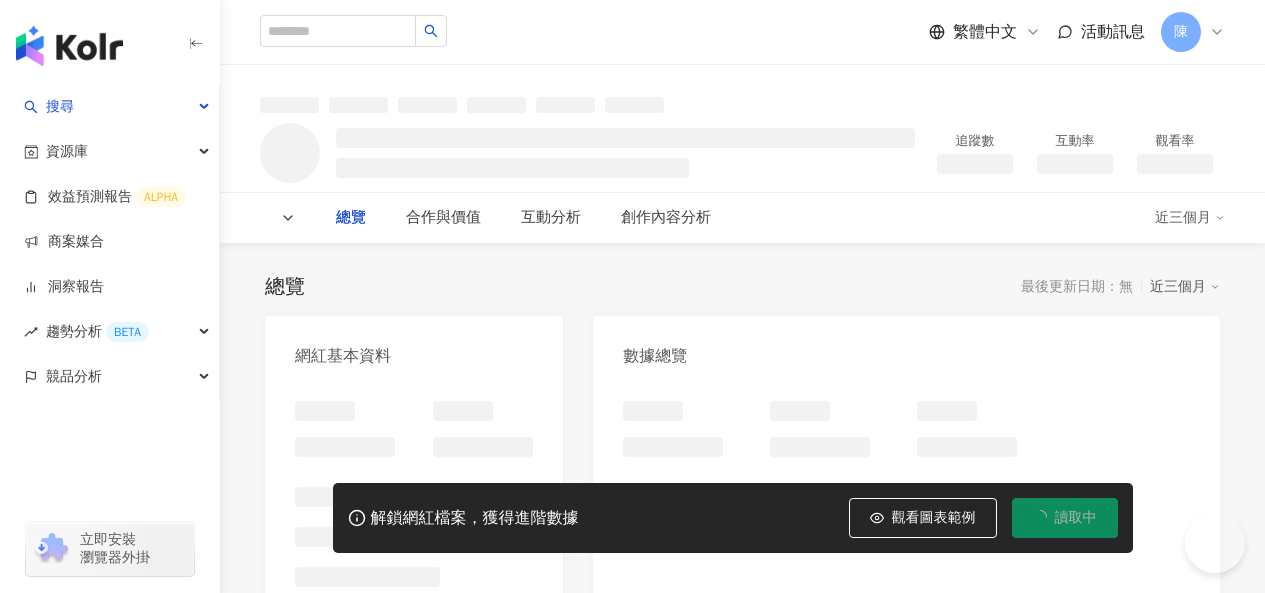 scroll, scrollTop: 0, scrollLeft: 0, axis: both 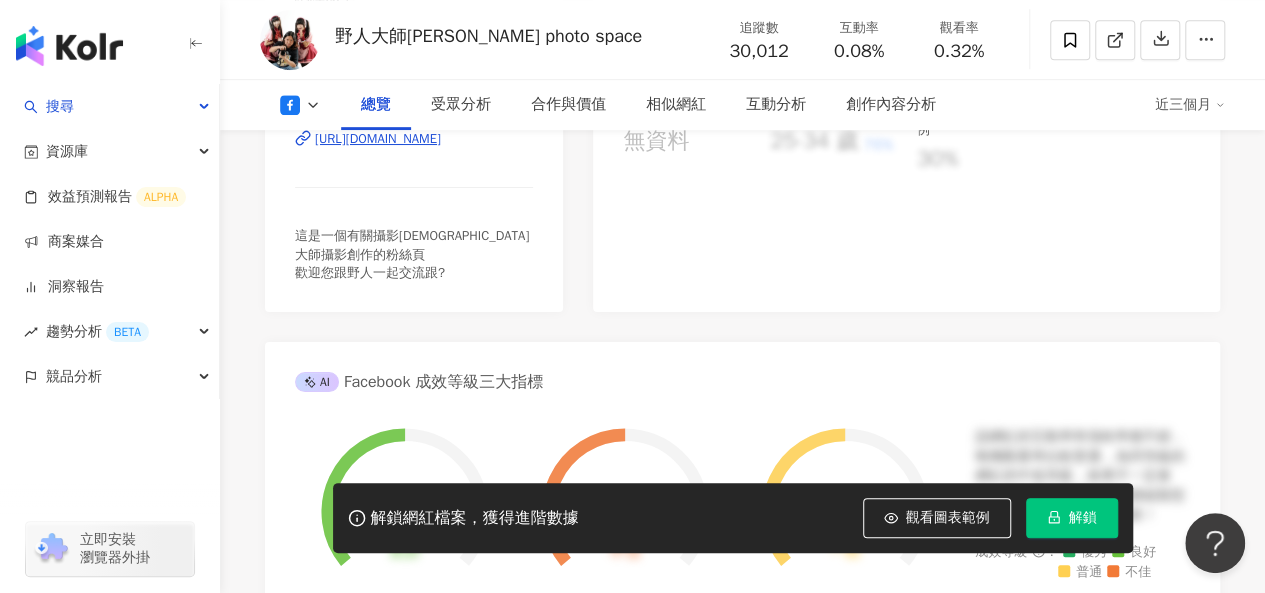 click on "yala1688 | 野人大師Yala's photo space | yala1688 https://www.facebook.com/201882155624" at bounding box center (414, 153) 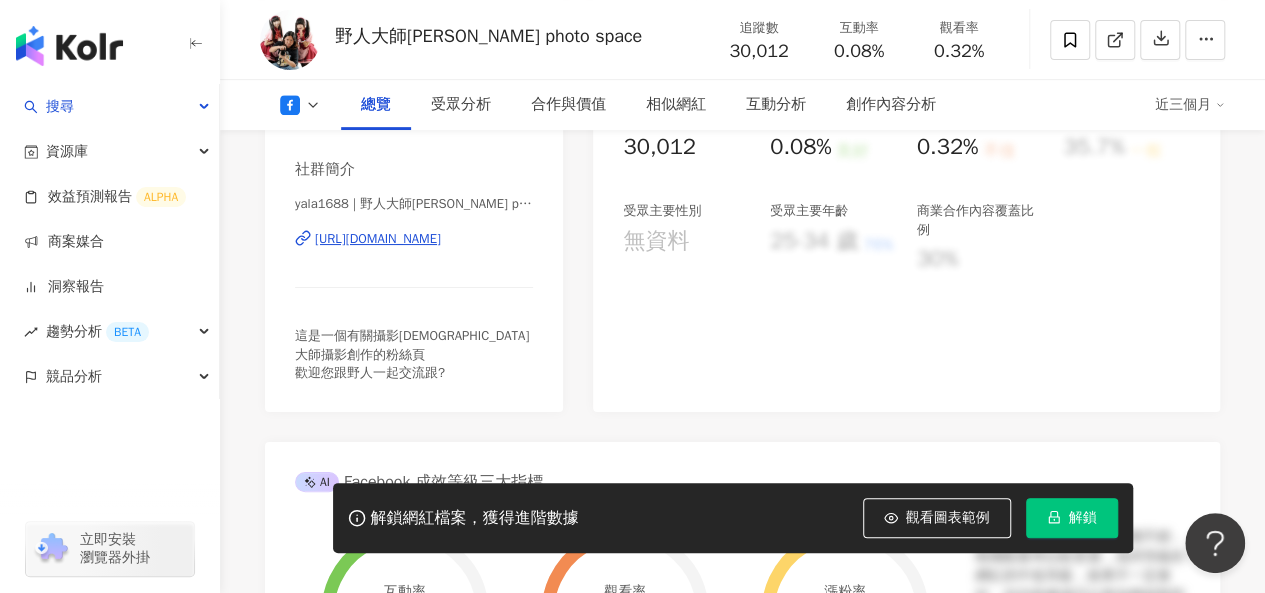 click on "https://www.facebook.com/201882155624" at bounding box center [378, 239] 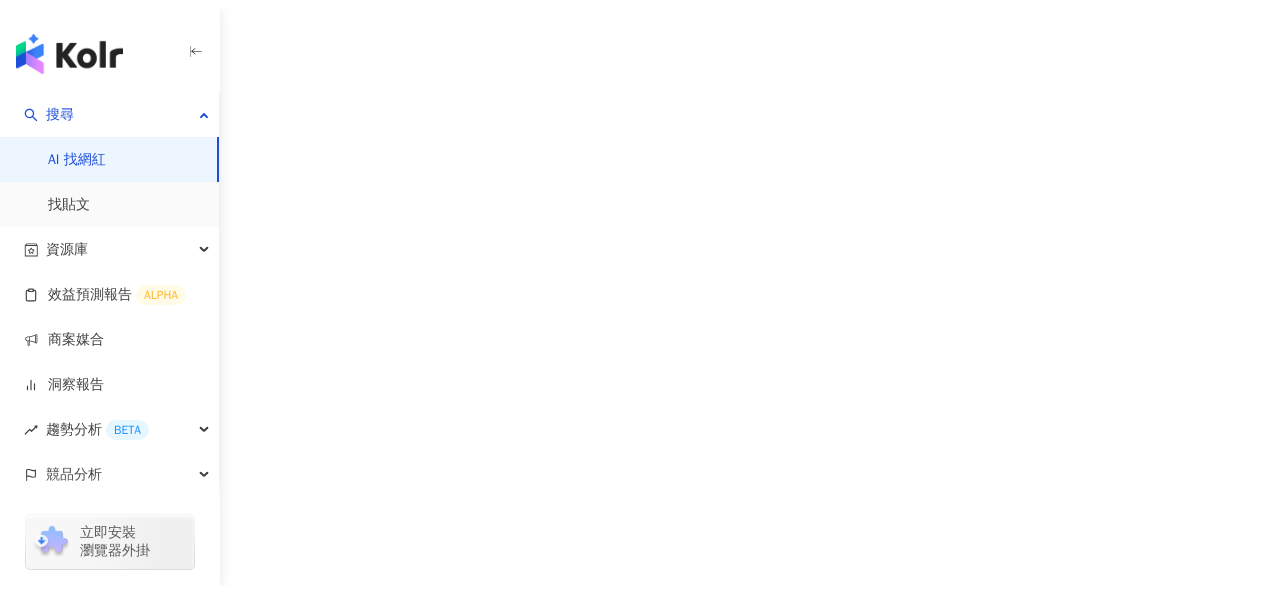 scroll, scrollTop: 0, scrollLeft: 0, axis: both 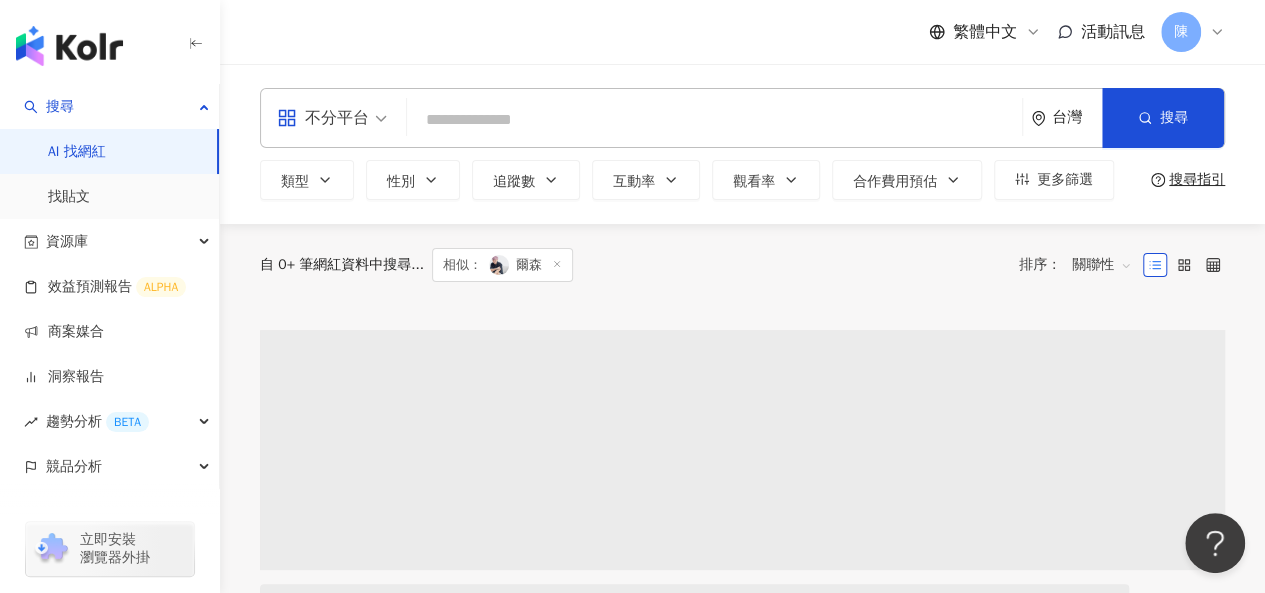 click at bounding box center (714, 120) 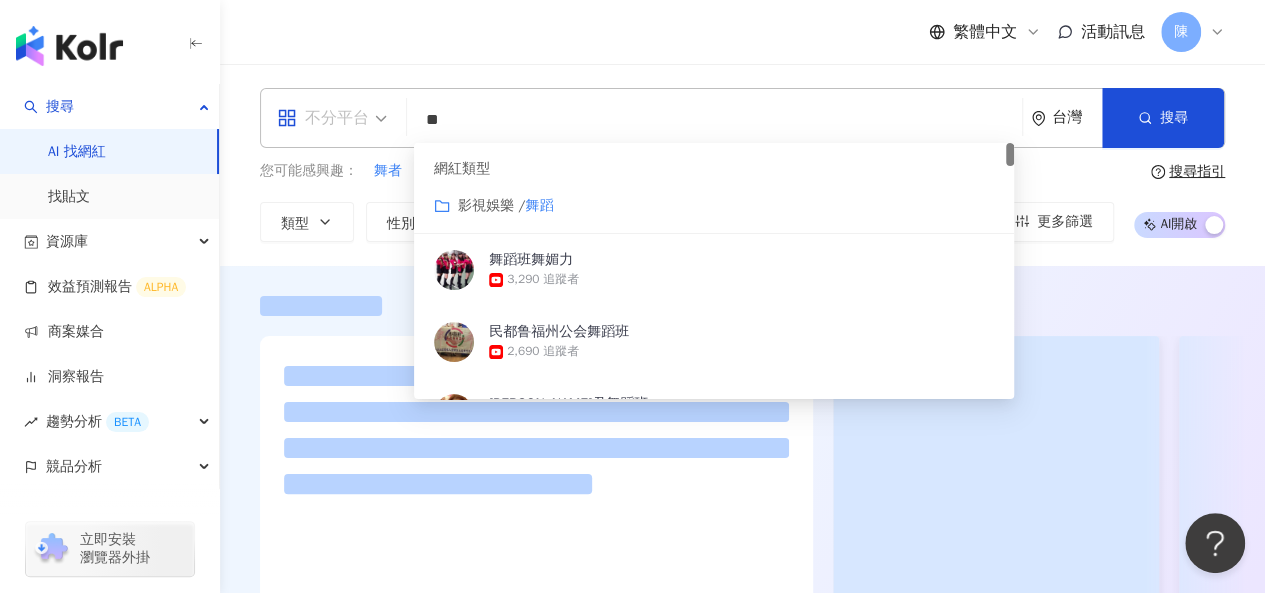click on "不分平台" at bounding box center (323, 118) 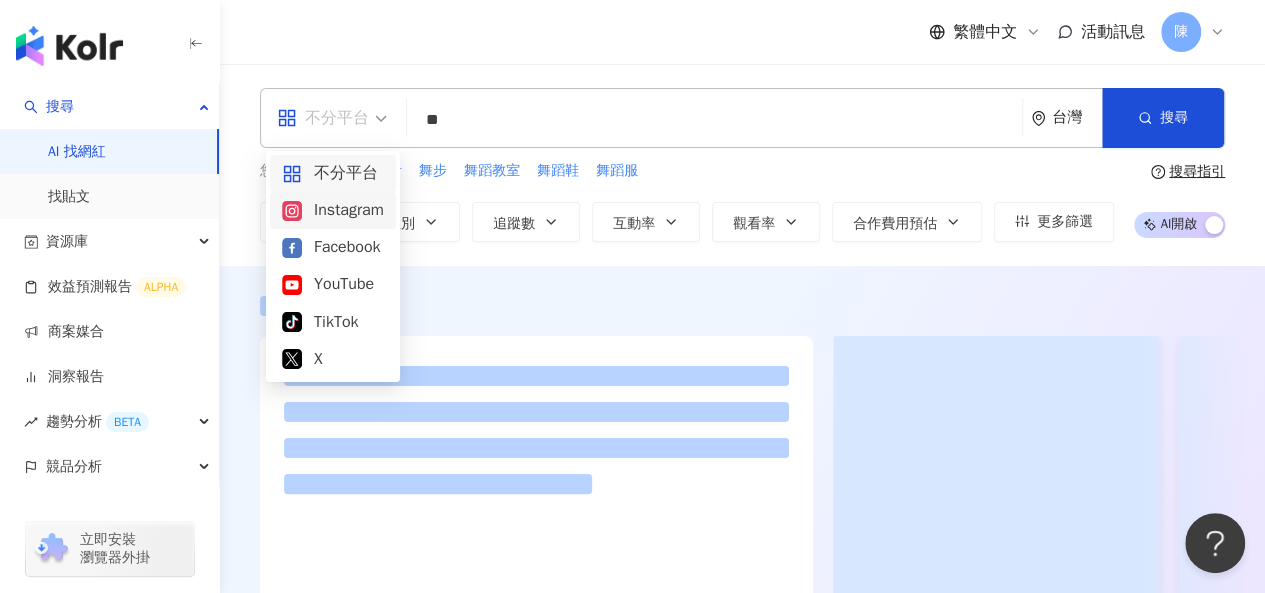 click on "Instagram" at bounding box center [333, 210] 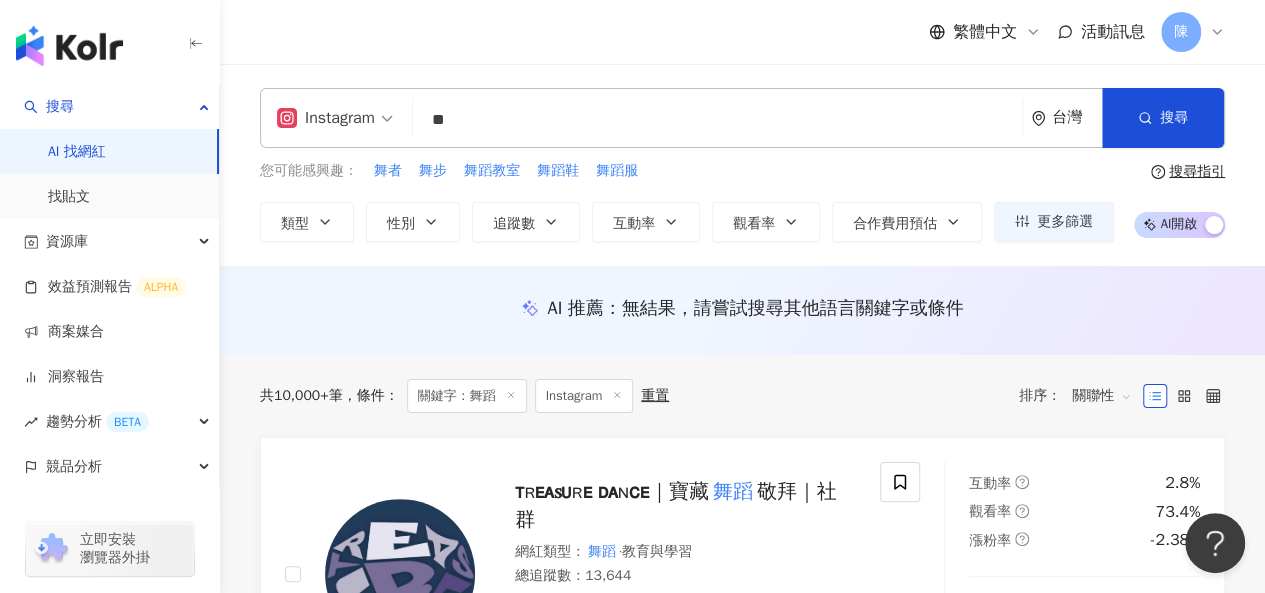 click on "您可能感興趣： 舞者  舞步  舞蹈教室  舞蹈鞋  舞蹈服" at bounding box center [687, 171] 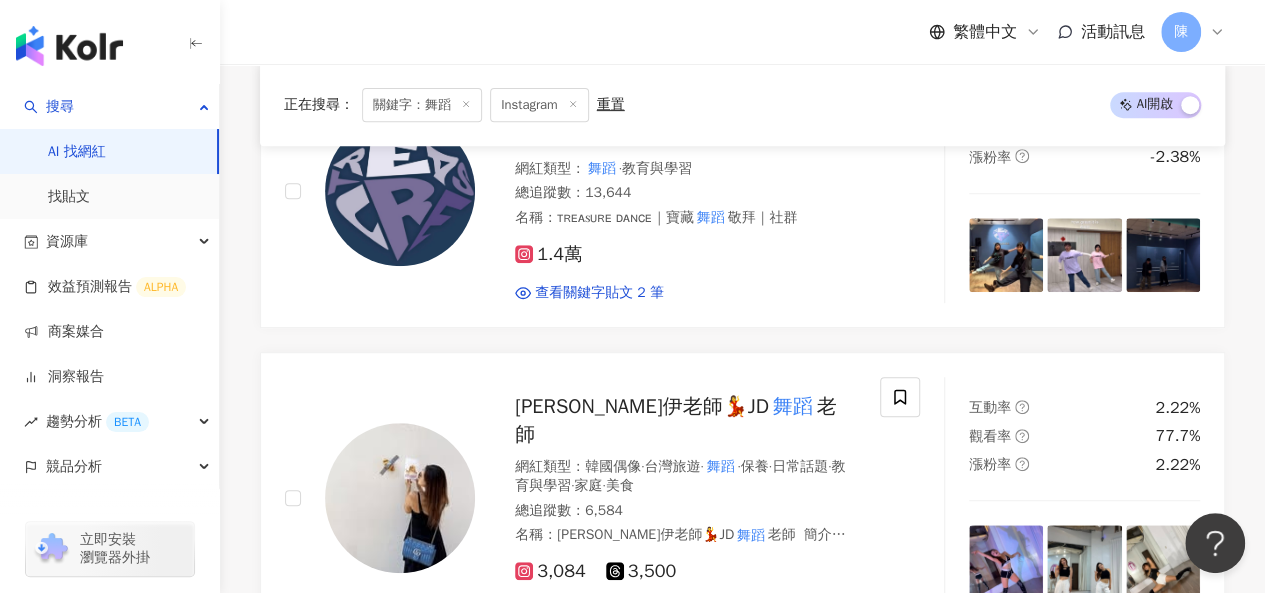 scroll, scrollTop: 0, scrollLeft: 0, axis: both 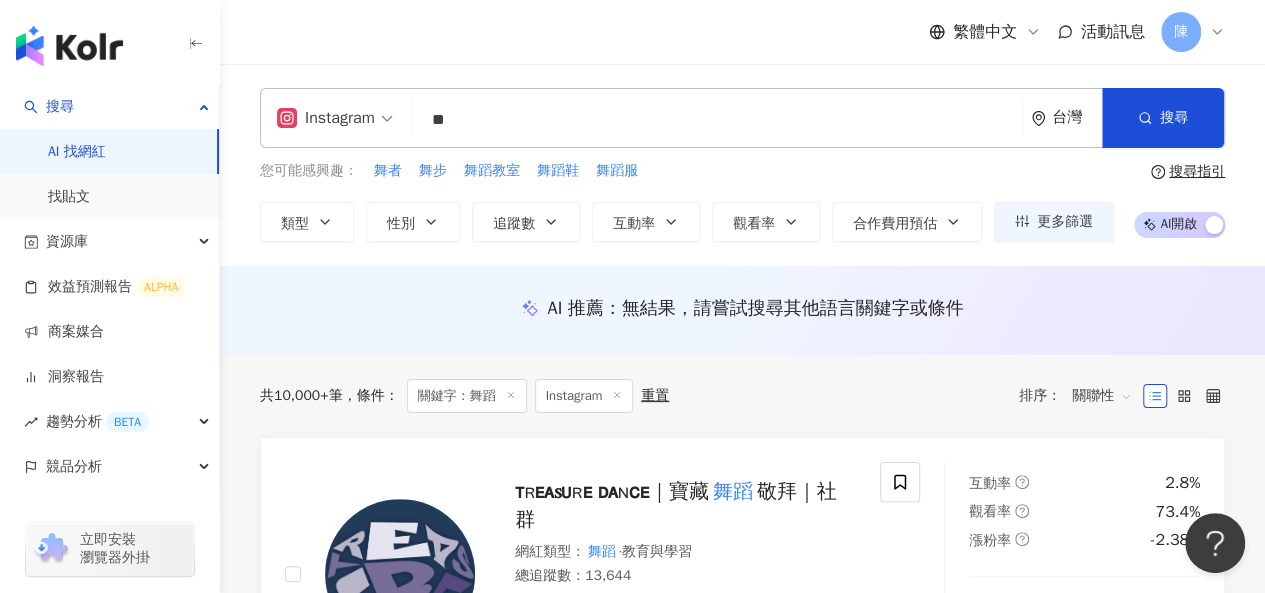 drag, startPoint x: 442, startPoint y: 118, endPoint x: 458, endPoint y: 121, distance: 16.27882 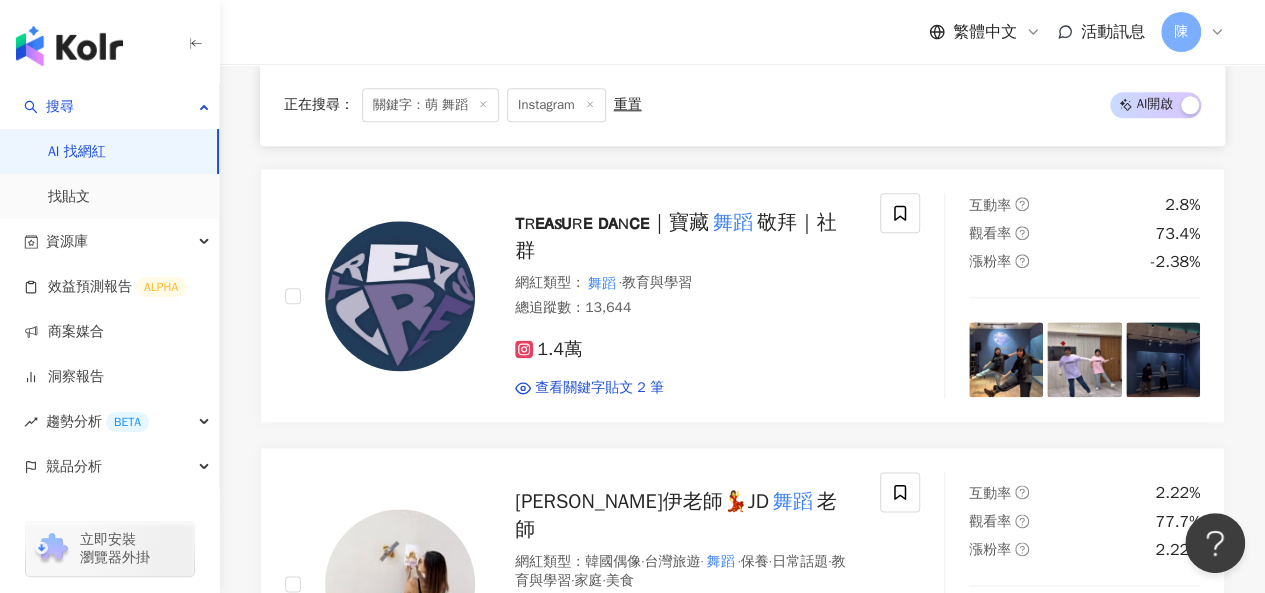 scroll, scrollTop: 0, scrollLeft: 0, axis: both 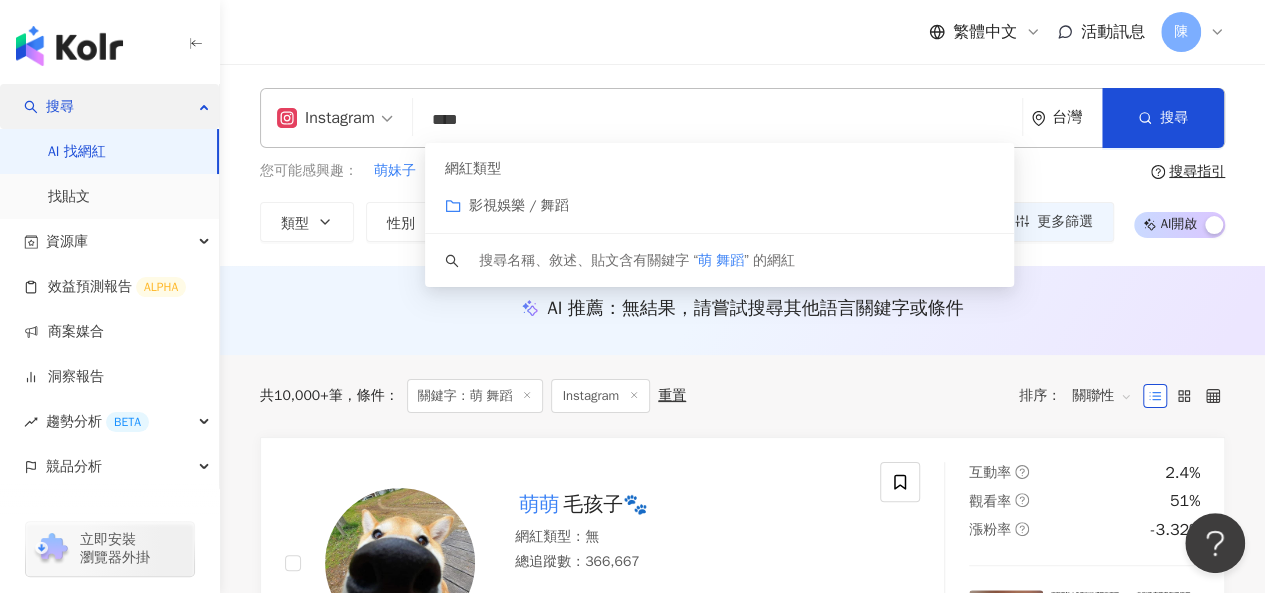 drag, startPoint x: 599, startPoint y: 116, endPoint x: 207, endPoint y: 85, distance: 393.22385 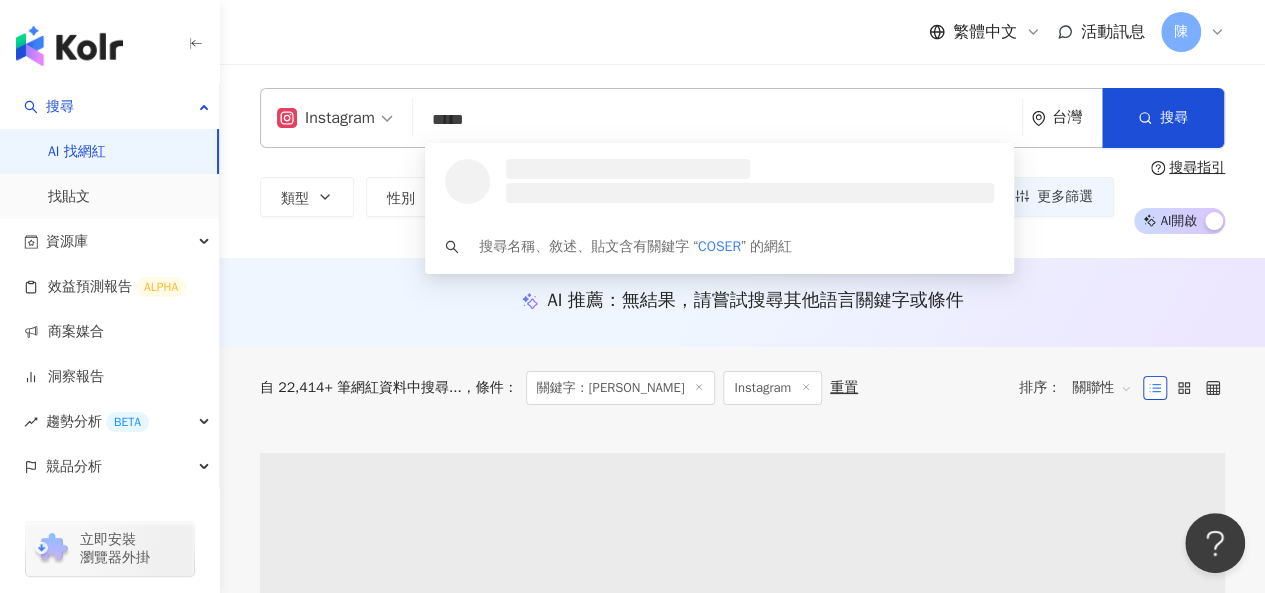 type on "*****" 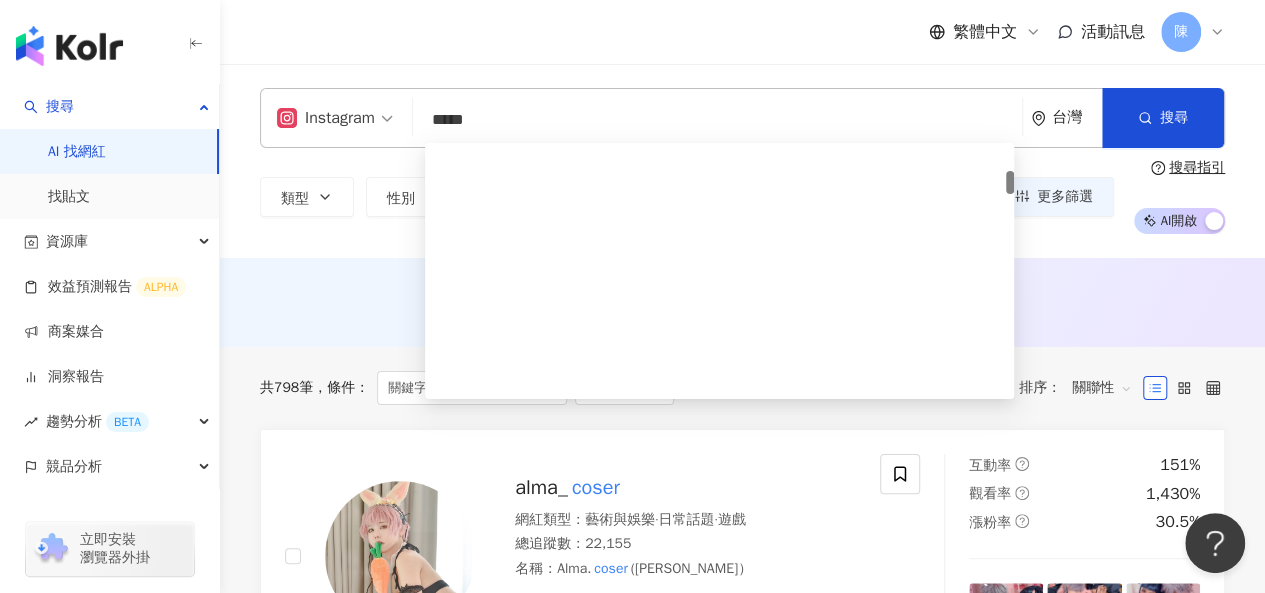 scroll, scrollTop: 300, scrollLeft: 0, axis: vertical 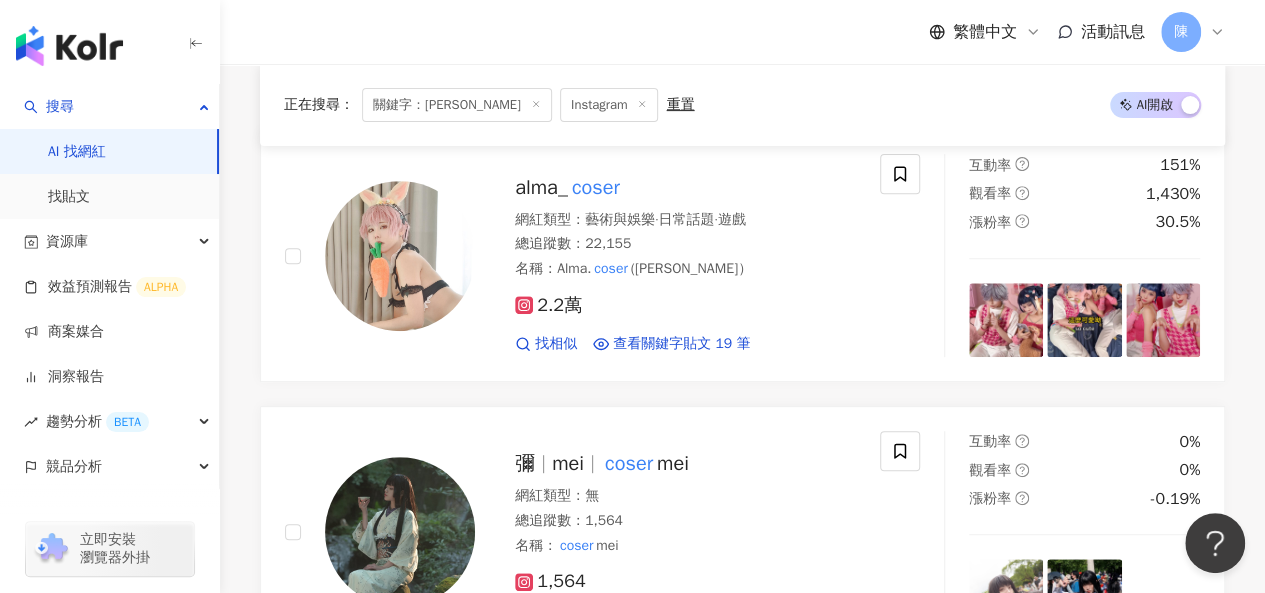 click on "alma_ coser 網紅類型 ： 藝術與娛樂  ·  日常話題  ·  遊戲 總追蹤數 ： 22,155 名稱 ： Alma. coser  (Alma愛兒馬） 2.2萬 找相似 查看關鍵字貼文 19 筆 互動率 151% 觀看率 1,430% 漲粉率 30.5% 彌 mei coser mei 網紅類型 ： 無 總追蹤數 ： 1,564 名稱 ： coser mei 1,564 找相似 互動率 0% 觀看率 0% 漲粉率 -0.19% mian_ coser 網紅類型 ： 無 總追蹤數 ： 3,836 名稱 ： mian_ coser 簡介 ： Taiwanese  coser  気軽にフォローしてね👻 搭角/cp/ 合作邀約歡迎私訊📥 🈲️目前一律不接任何未合作過的攝影拍攝🚫 Japanese🆗/chinese🆗 Facebook:麵麵唯 3,836 找相似 互動率 0% 觀看率 0% 漲粉率 -3.3% 近期無貼文 fefe_ coser _ 網紅類型 ： 玩具模型 總追蹤數 ： 2,547 名稱 ： fefe_ coser _ 2,547 找相似 互動率 1.37% 觀看率 0% 漲粉率 -2.71% 夜庭 袁亭 YT coser yating 網紅類型 ： 藝術與娛樂  ·  日常話題 總追蹤數 ： 6,606 名稱 ： coser yating" at bounding box center [742, 1848] 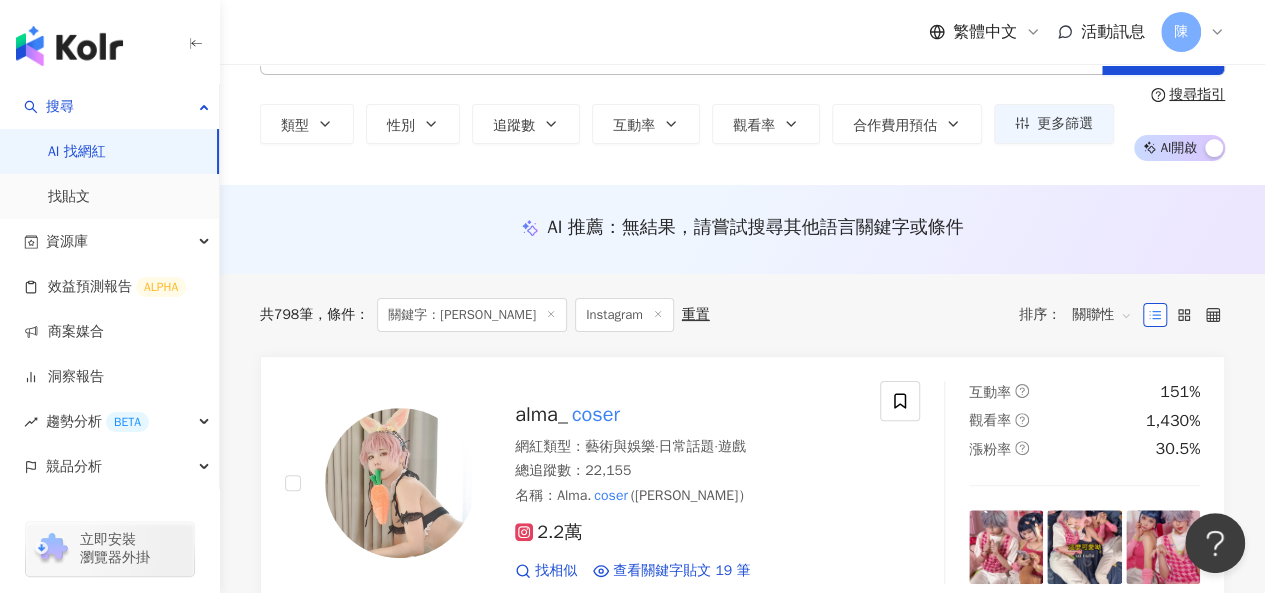 scroll, scrollTop: 200, scrollLeft: 0, axis: vertical 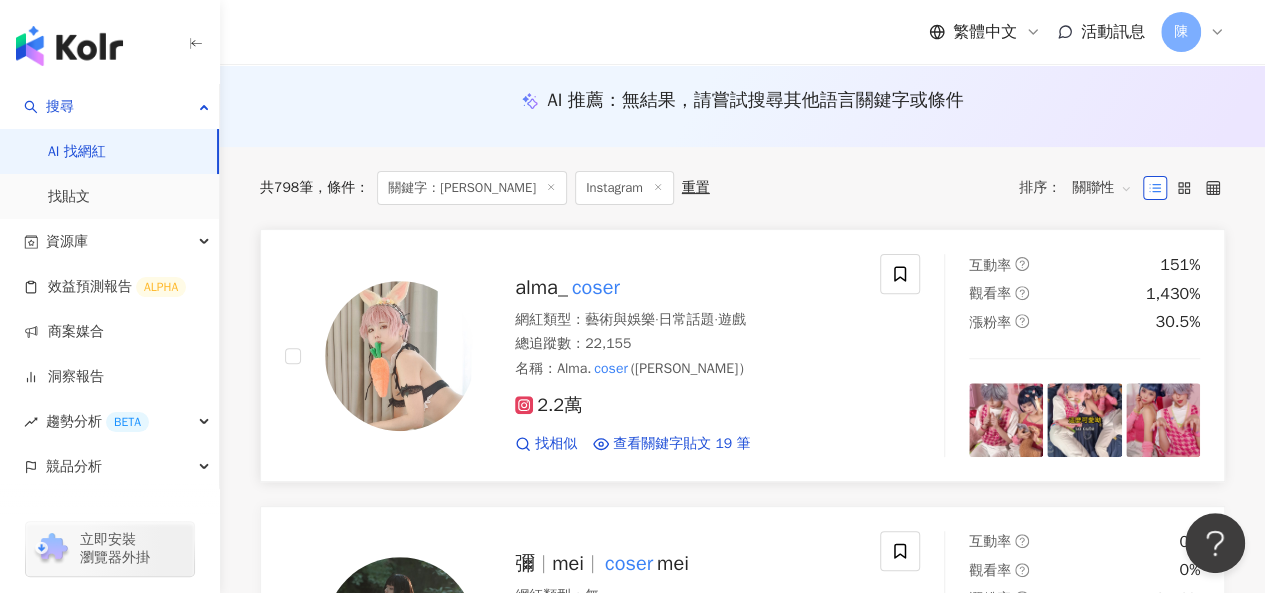 click on "coser" at bounding box center (596, 287) 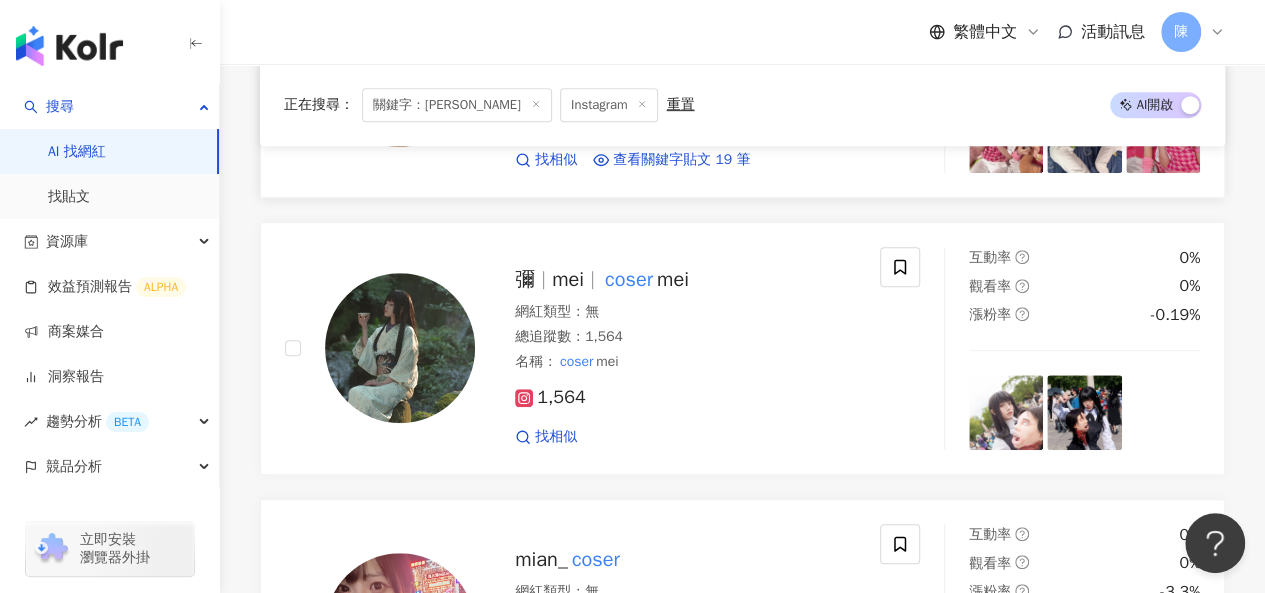 scroll, scrollTop: 500, scrollLeft: 0, axis: vertical 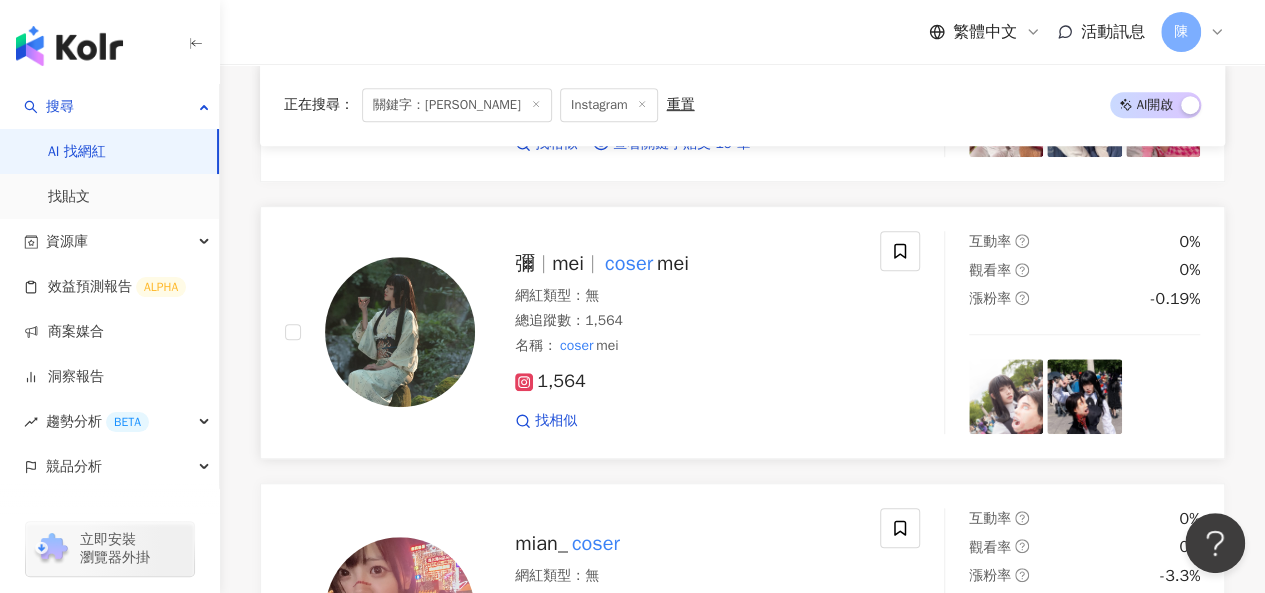 click on "alma_ coser 網紅類型 ： 藝術與娛樂  ·  日常話題  ·  遊戲 總追蹤數 ： 22,155 名稱 ： Alma. coser  (Alma愛兒馬） 2.2萬 找相似 查看關鍵字貼文 19 筆 互動率 151% 觀看率 1,430% 漲粉率 30.5% 彌 mei coser mei 網紅類型 ： 無 總追蹤數 ： 1,564 名稱 ： coser mei 1,564 找相似 互動率 0% 觀看率 0% 漲粉率 -0.19% mian_ coser 網紅類型 ： 無 總追蹤數 ： 3,836 名稱 ： mian_ coser 簡介 ： Taiwanese  coser  気軽にフォローしてね👻 搭角/cp/ 合作邀約歡迎私訊📥 🈲️目前一律不接任何未合作過的攝影拍攝🚫 Japanese🆗/chinese🆗 Facebook:麵麵唯 3,836 找相似 互動率 0% 觀看率 0% 漲粉率 -3.3% 近期無貼文 fefe_ coser _ 網紅類型 ： 玩具模型 總追蹤數 ： 2,547 名稱 ： fefe_ coser _ 2,547 找相似 互動率 1.37% 觀看率 0% 漲粉率 -2.71% 夜庭 袁亭 YT coser yating 網紅類型 ： 藝術與娛樂  ·  日常話題 總追蹤數 ： 6,606 名稱 ： coser yating" at bounding box center (742, 1648) 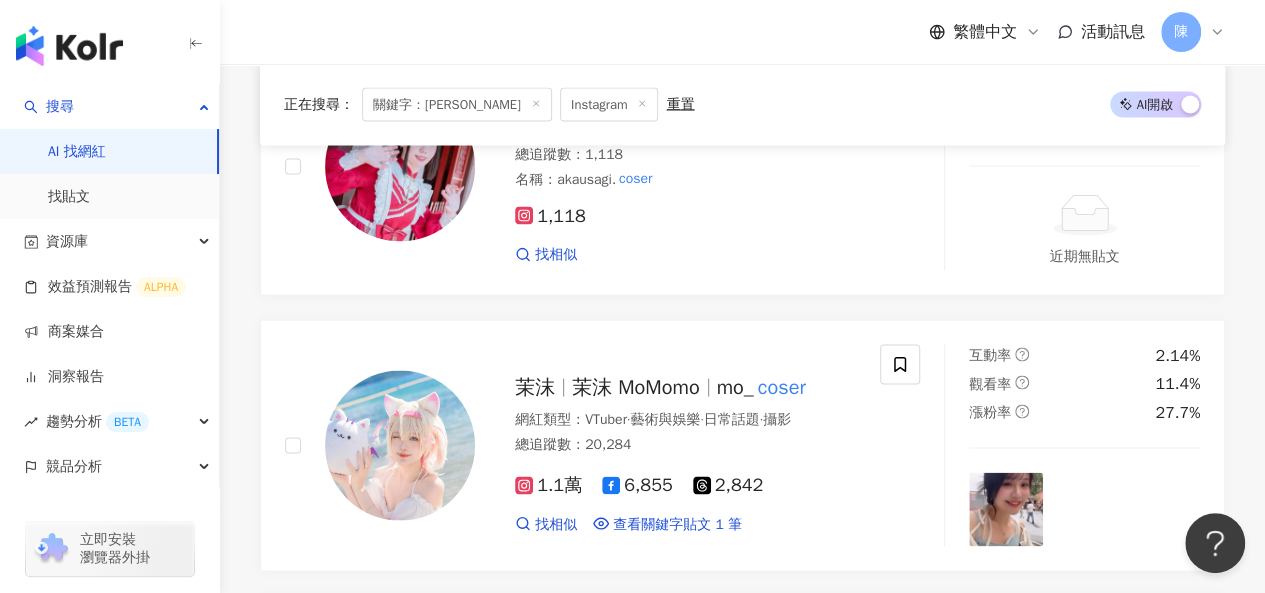 scroll, scrollTop: 1900, scrollLeft: 0, axis: vertical 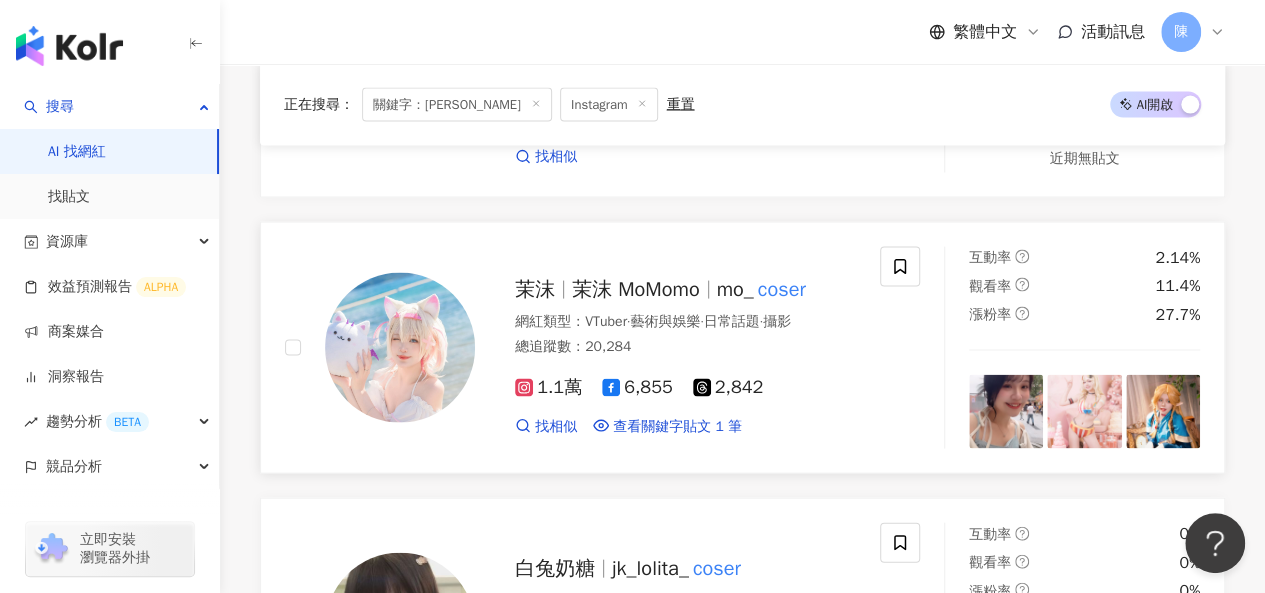 click on "茉沫 MoMomo" at bounding box center [636, 289] 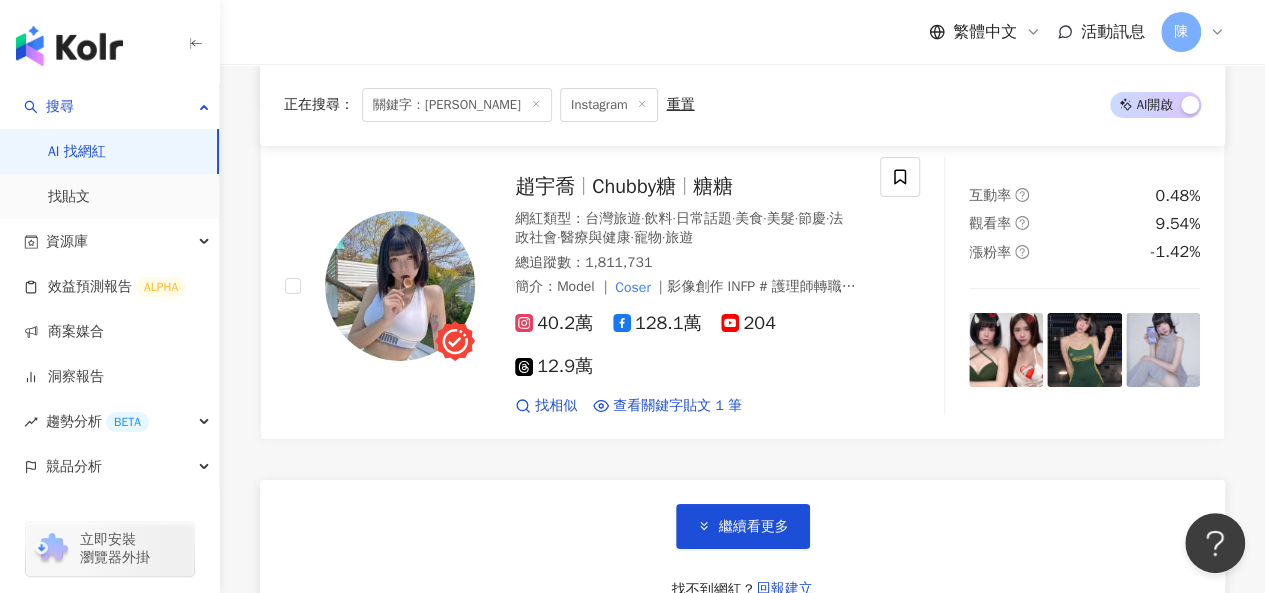 scroll, scrollTop: 3500, scrollLeft: 0, axis: vertical 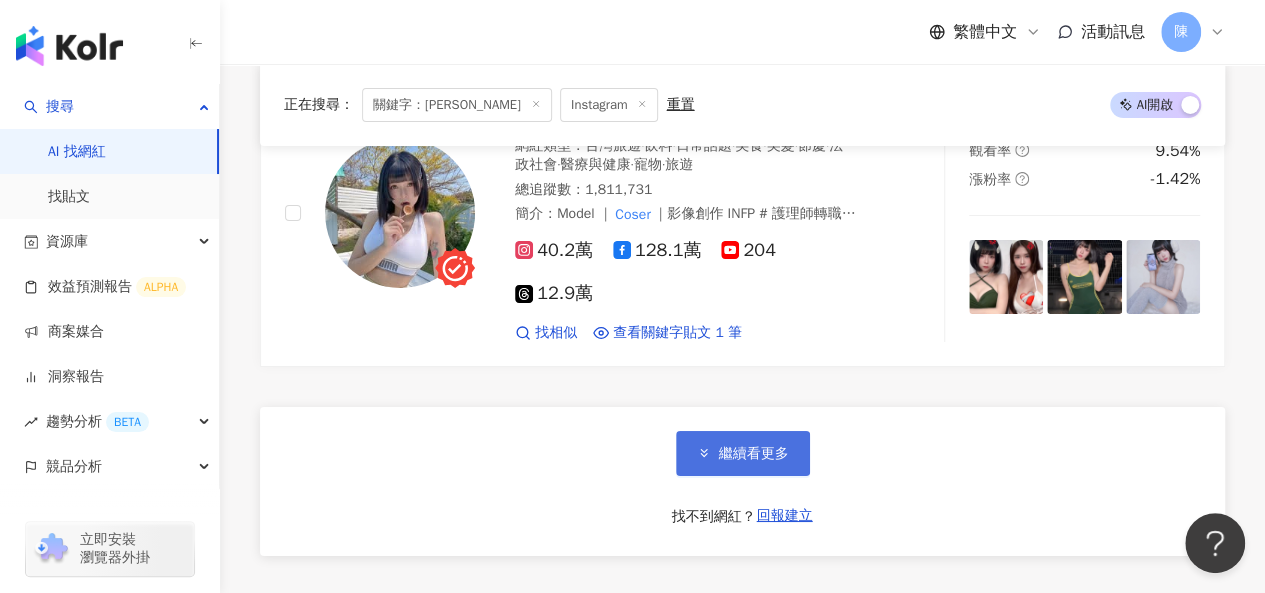 click on "繼續看更多" at bounding box center [754, 454] 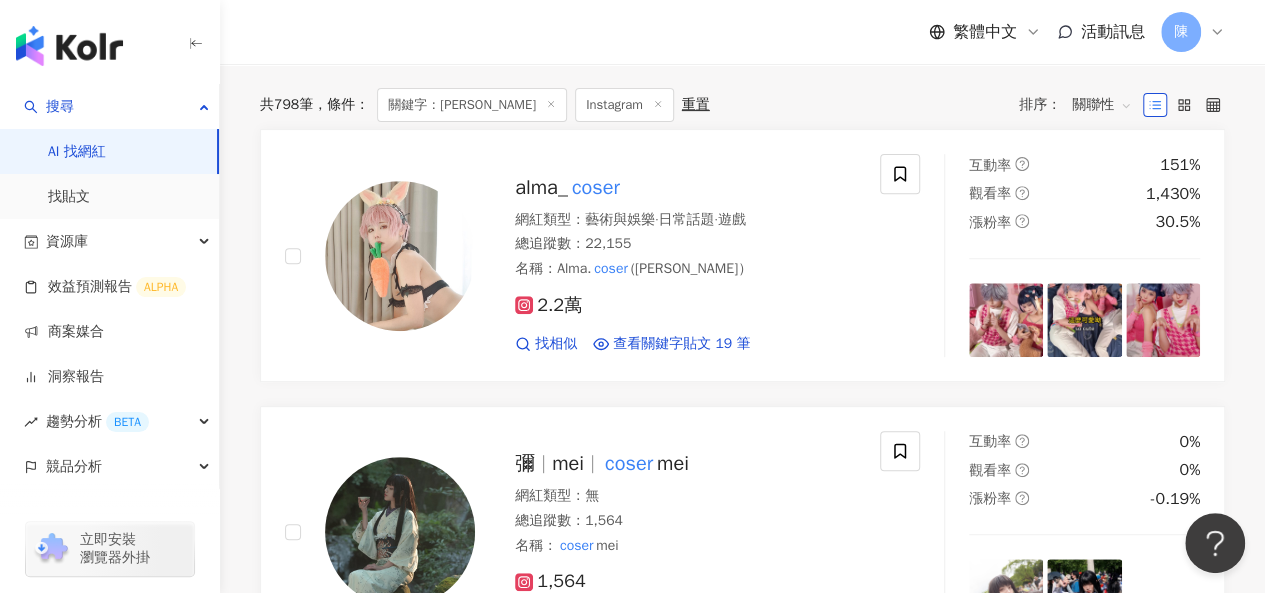 scroll, scrollTop: 0, scrollLeft: 0, axis: both 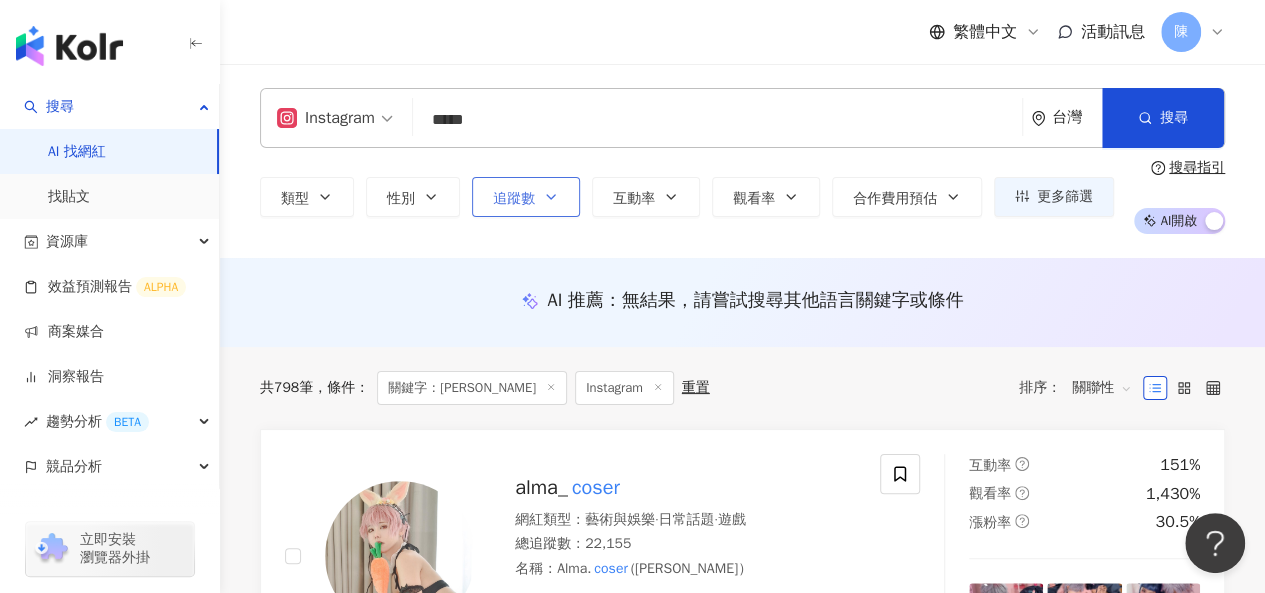 click on "追蹤數" at bounding box center [526, 197] 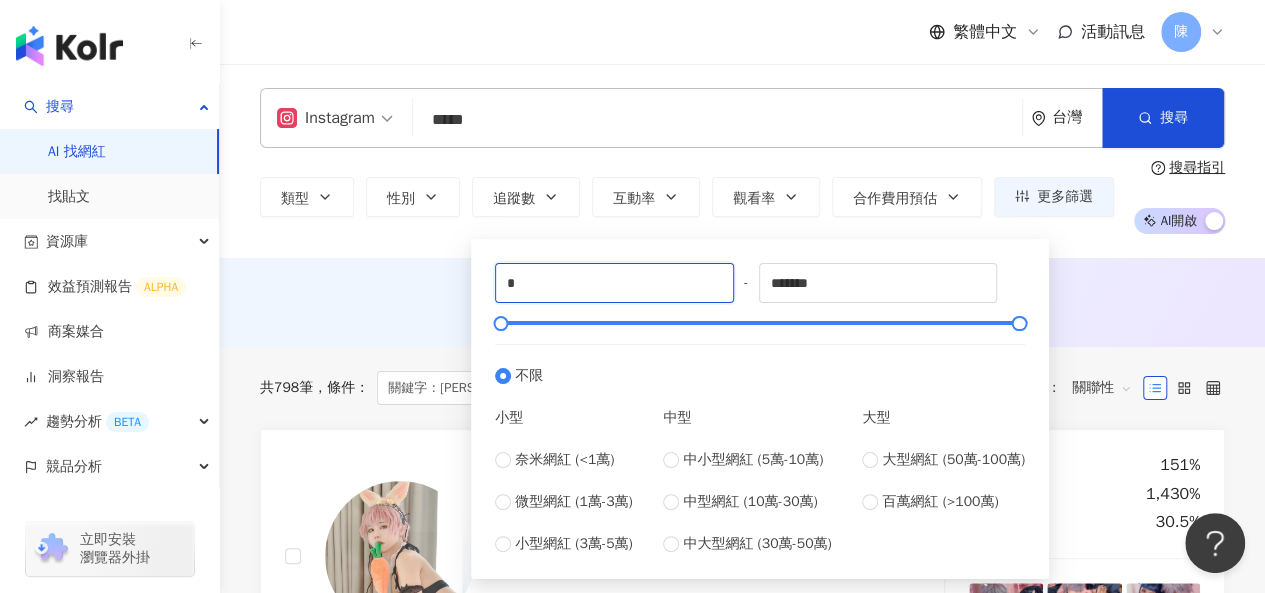 drag, startPoint x: 540, startPoint y: 281, endPoint x: 418, endPoint y: 265, distance: 123.04471 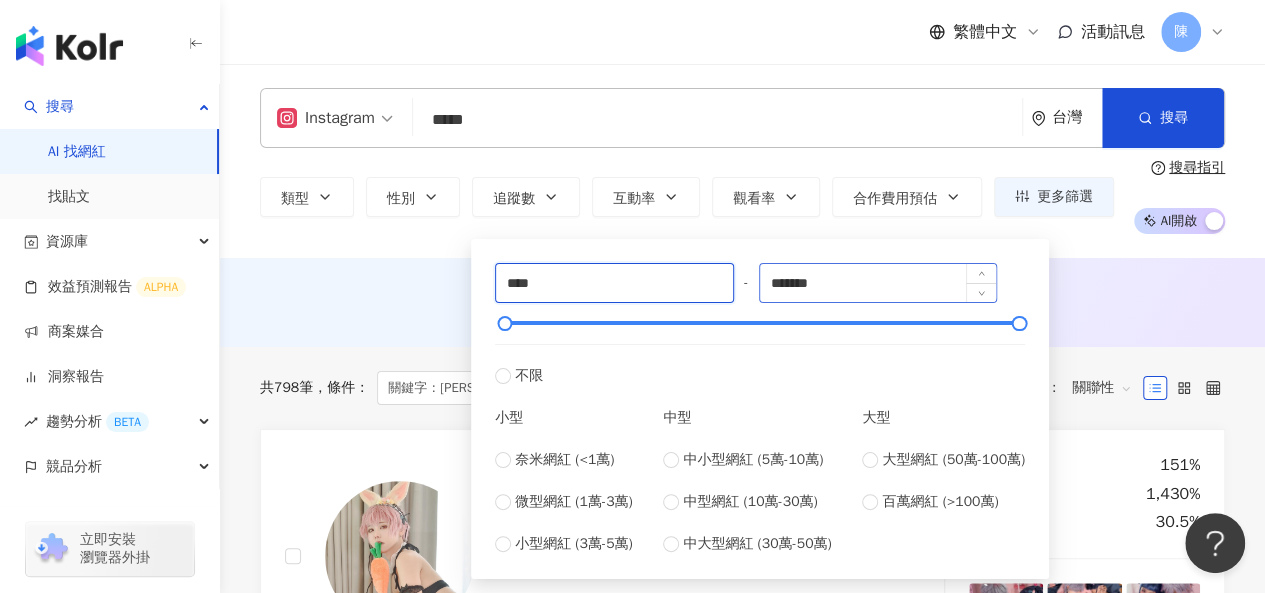type on "****" 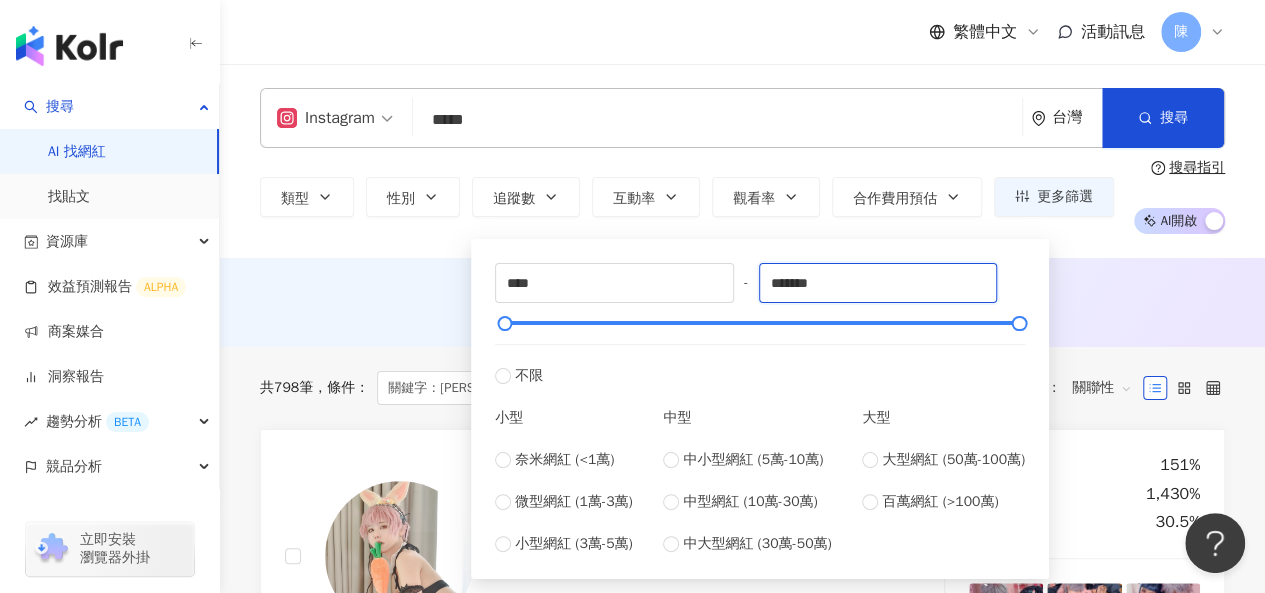 drag, startPoint x: 922, startPoint y: 285, endPoint x: 431, endPoint y: 217, distance: 495.6864 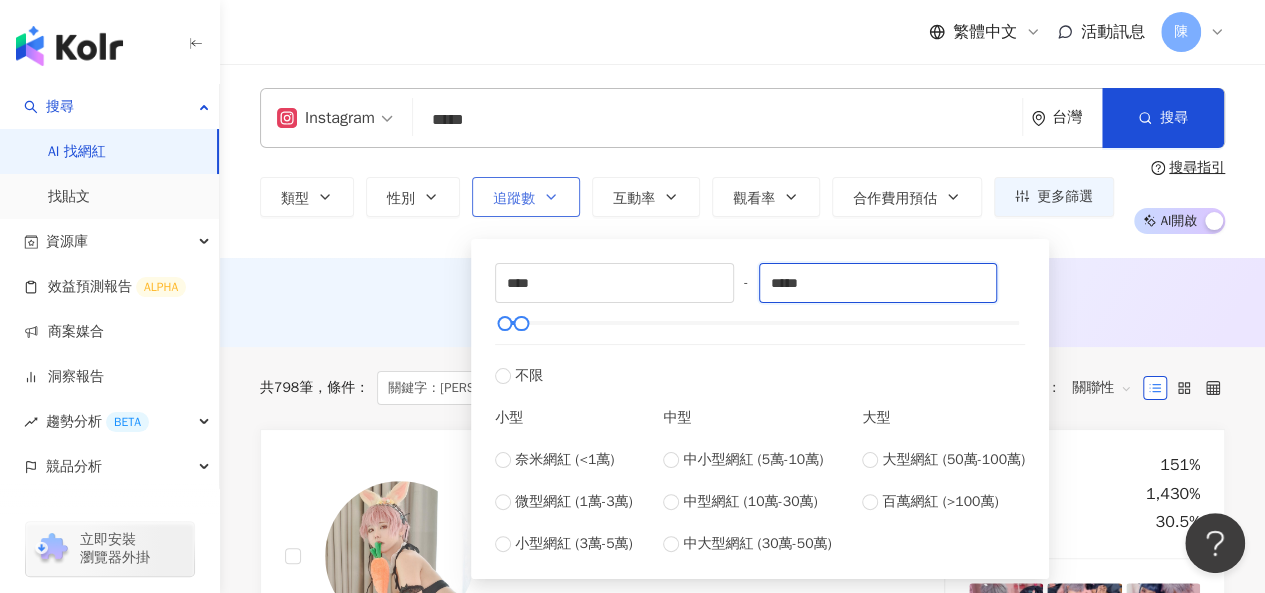 type on "*****" 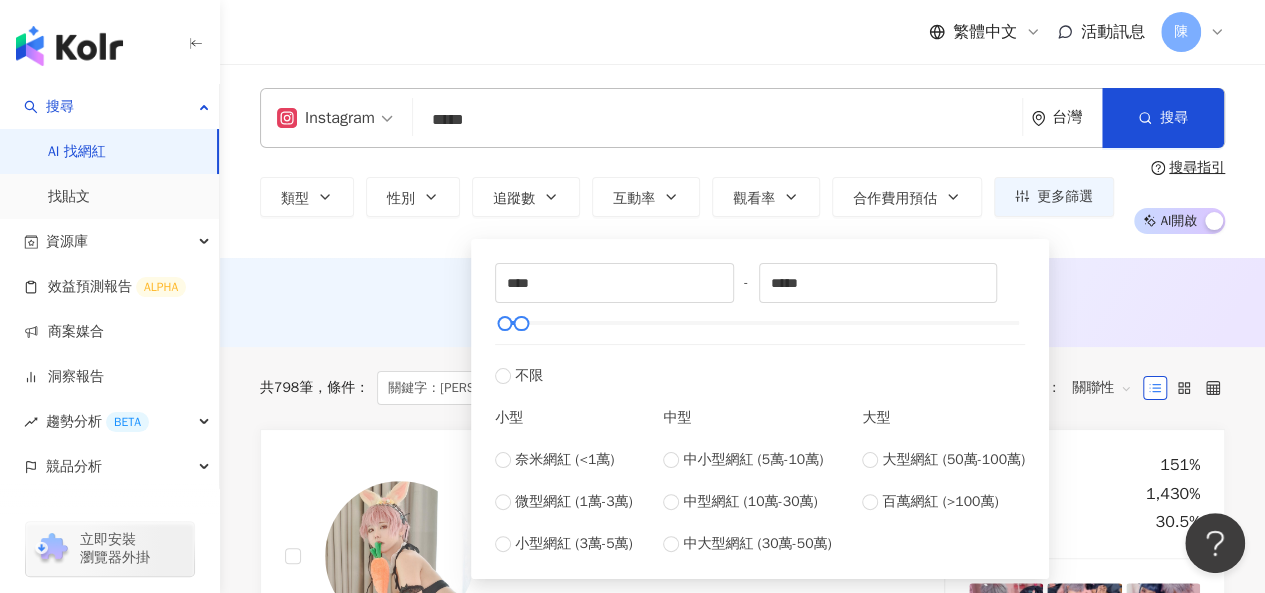 click on "AI 推薦 ： 無結果，請嘗試搜尋其他語言關鍵字或條件" at bounding box center [742, 302] 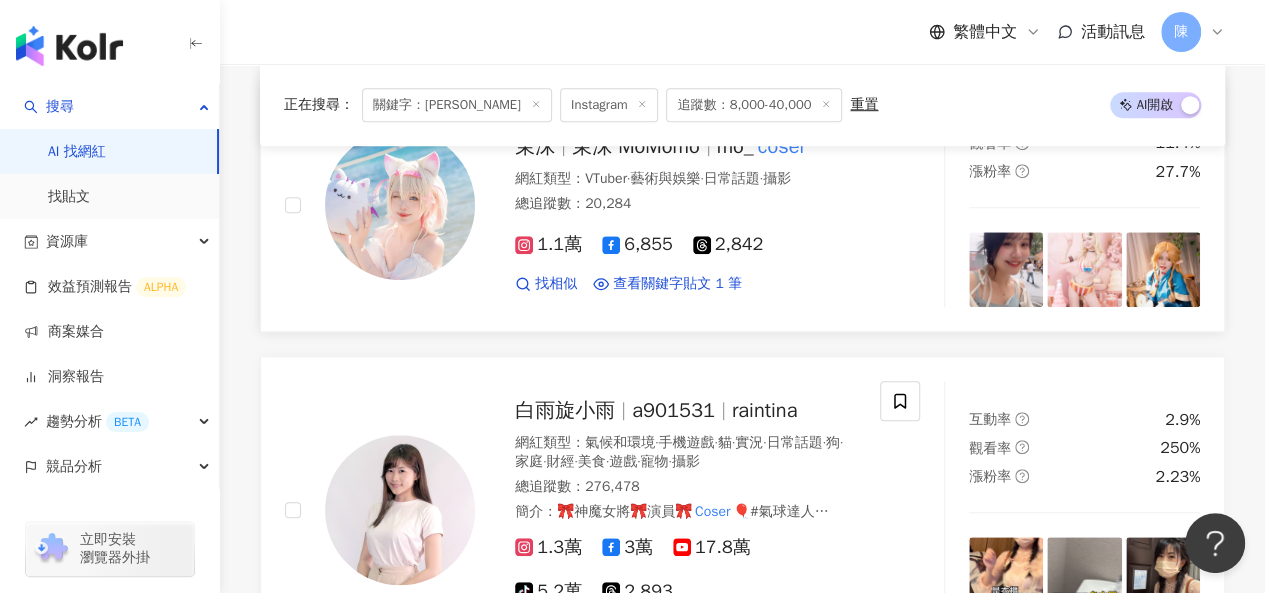 scroll, scrollTop: 700, scrollLeft: 0, axis: vertical 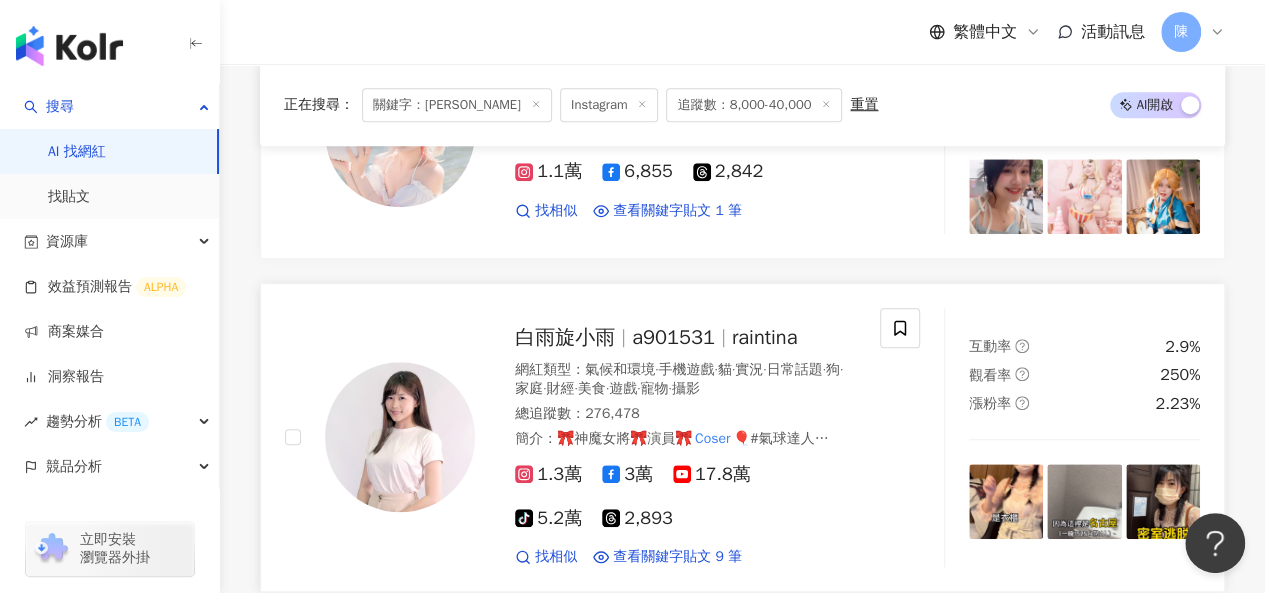 click on "a901531" at bounding box center (673, 337) 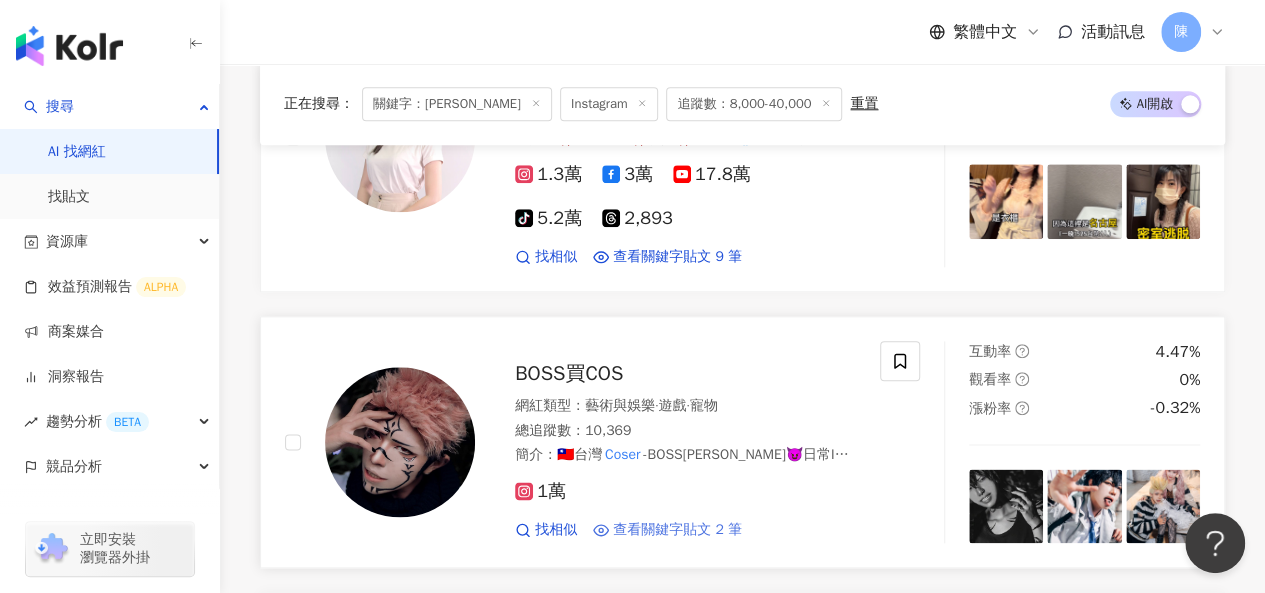 scroll, scrollTop: 1200, scrollLeft: 0, axis: vertical 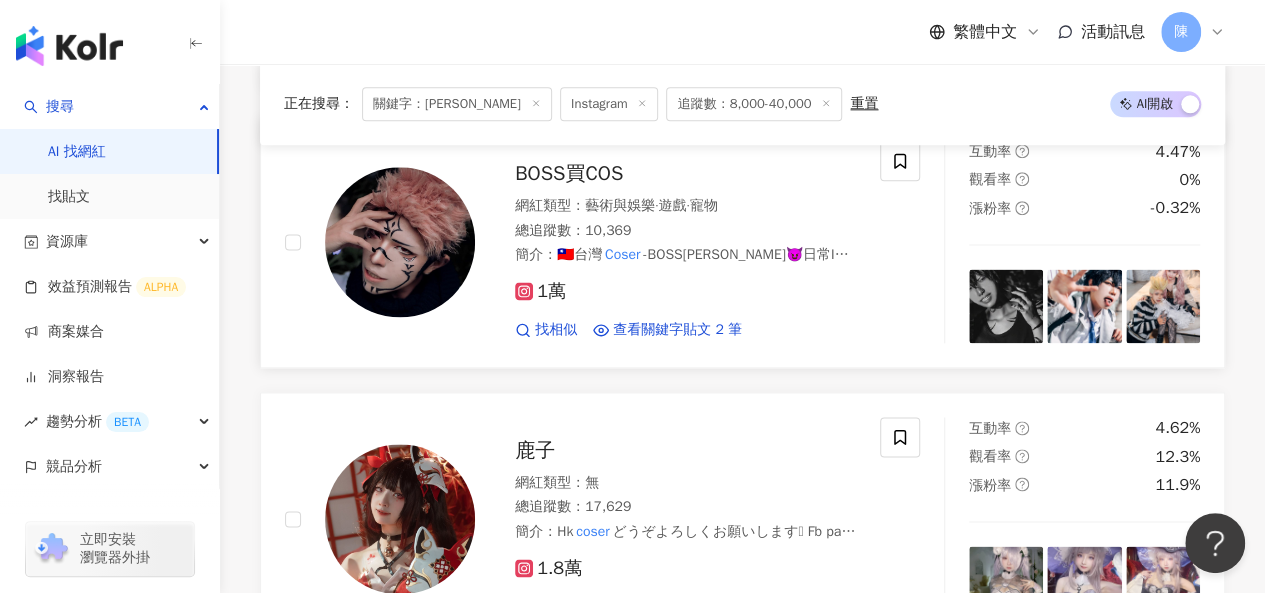 click at bounding box center (400, 242) 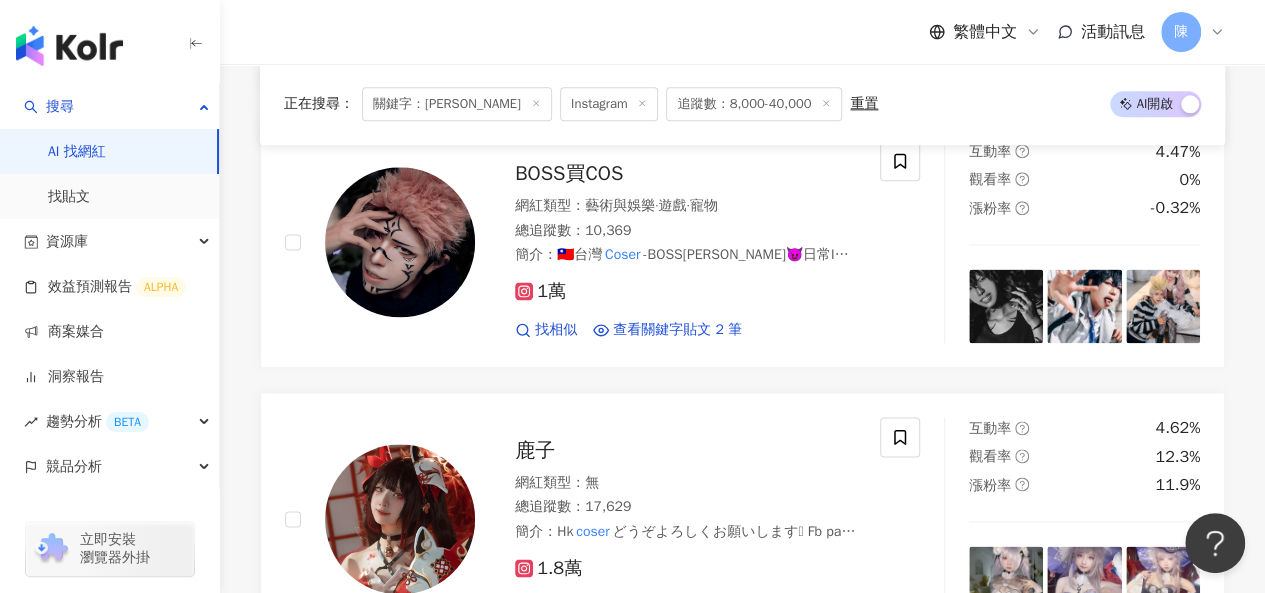 scroll, scrollTop: 1500, scrollLeft: 0, axis: vertical 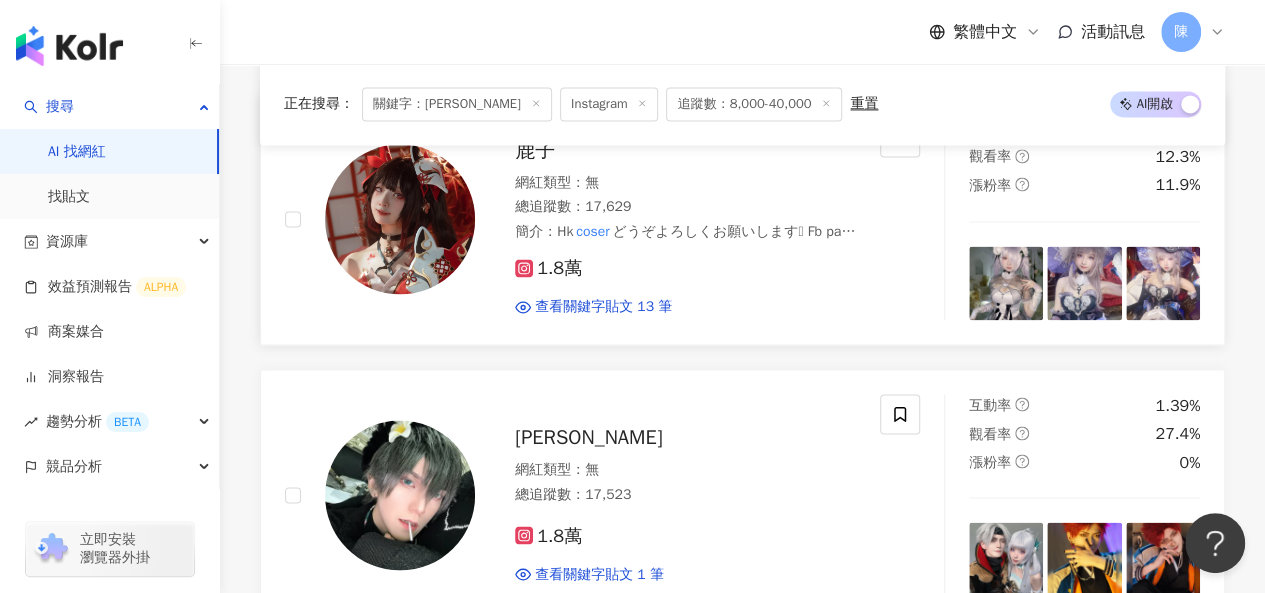click at bounding box center [400, 219] 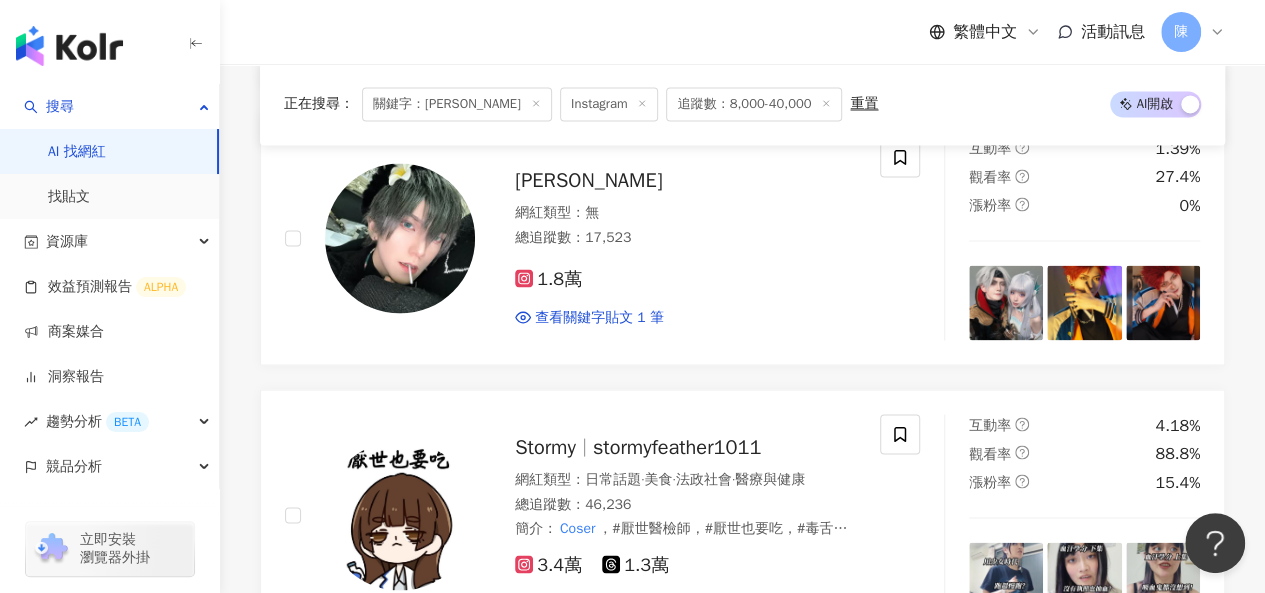scroll, scrollTop: 1800, scrollLeft: 0, axis: vertical 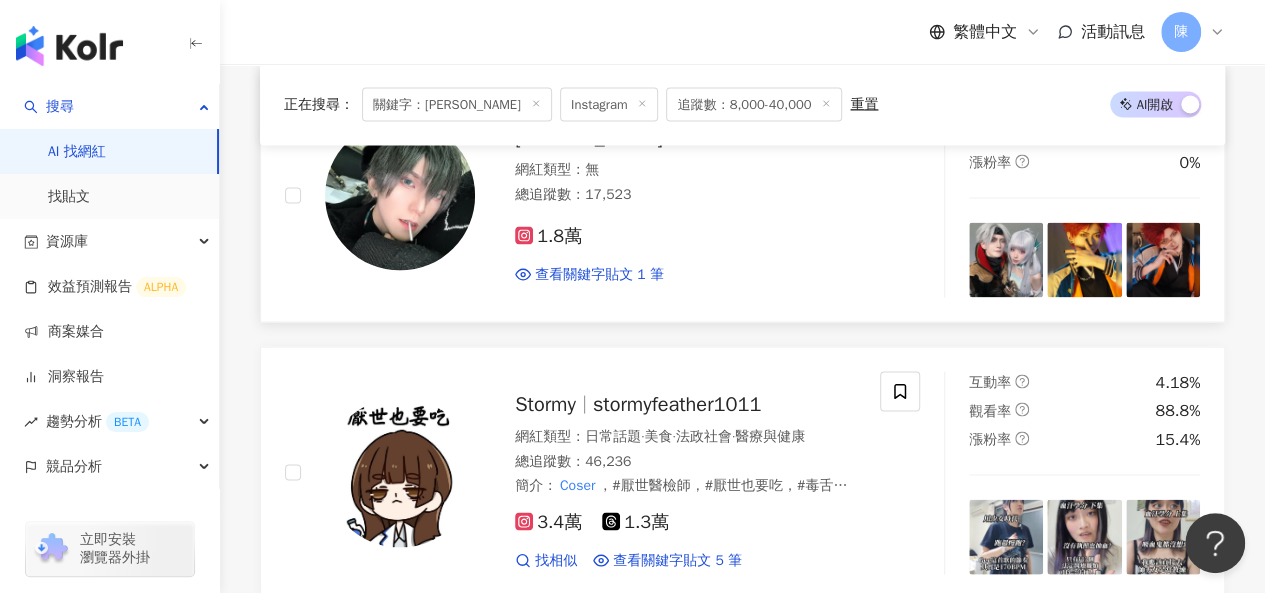 click at bounding box center (400, 195) 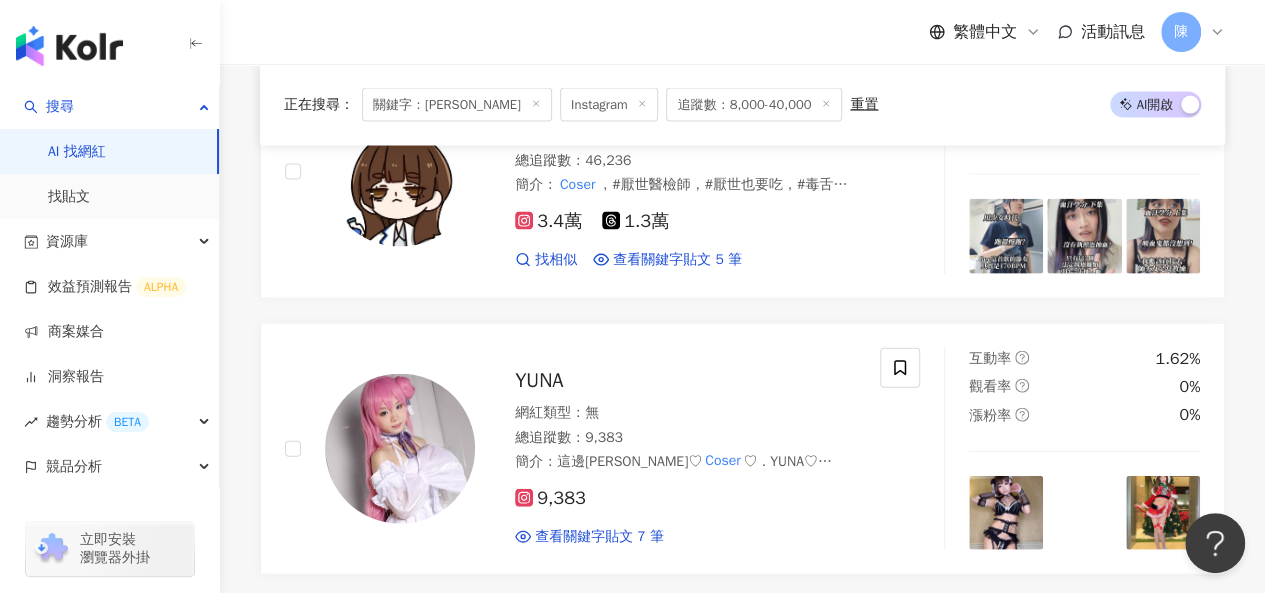 scroll, scrollTop: 2000, scrollLeft: 0, axis: vertical 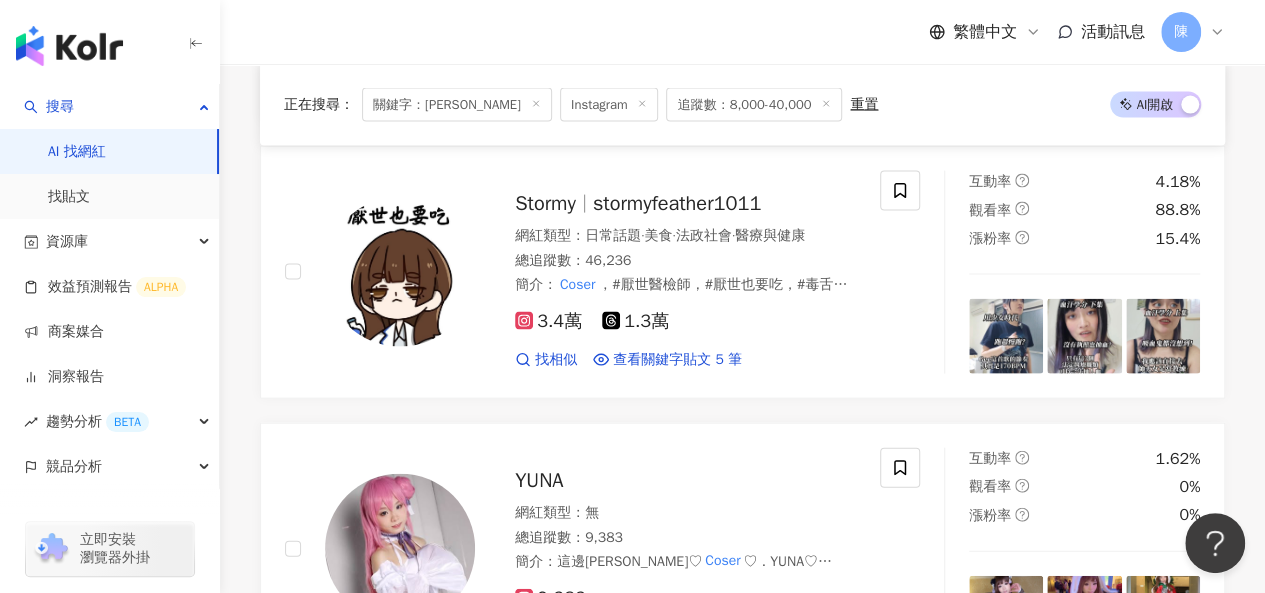 click at bounding box center [400, 272] 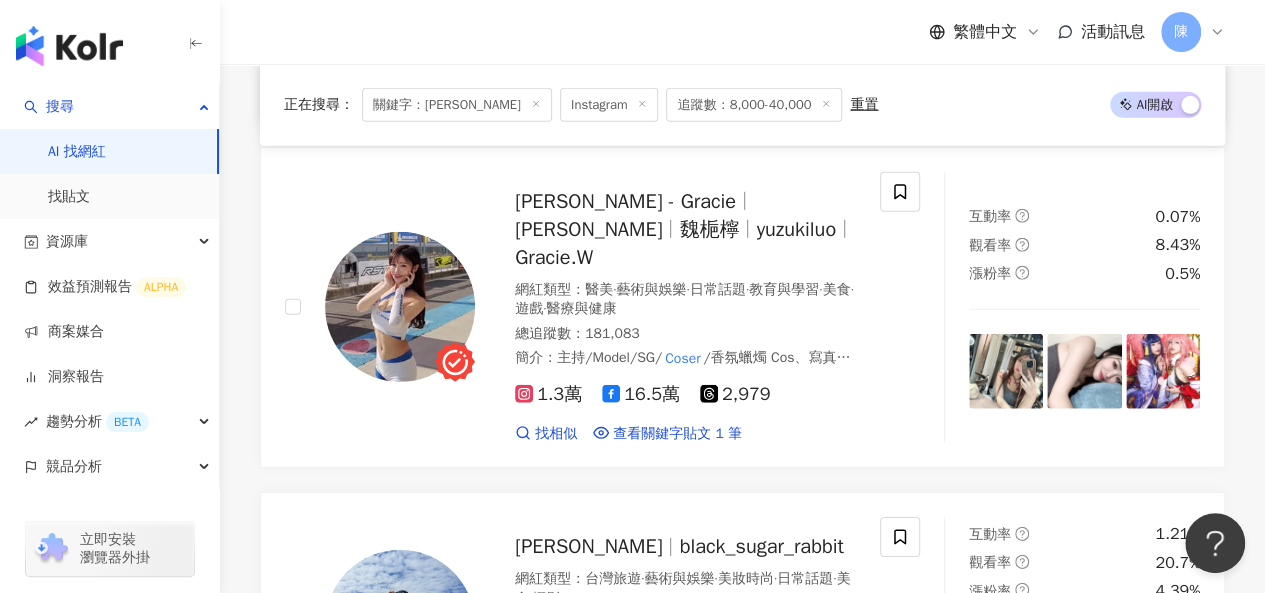 scroll, scrollTop: 2900, scrollLeft: 0, axis: vertical 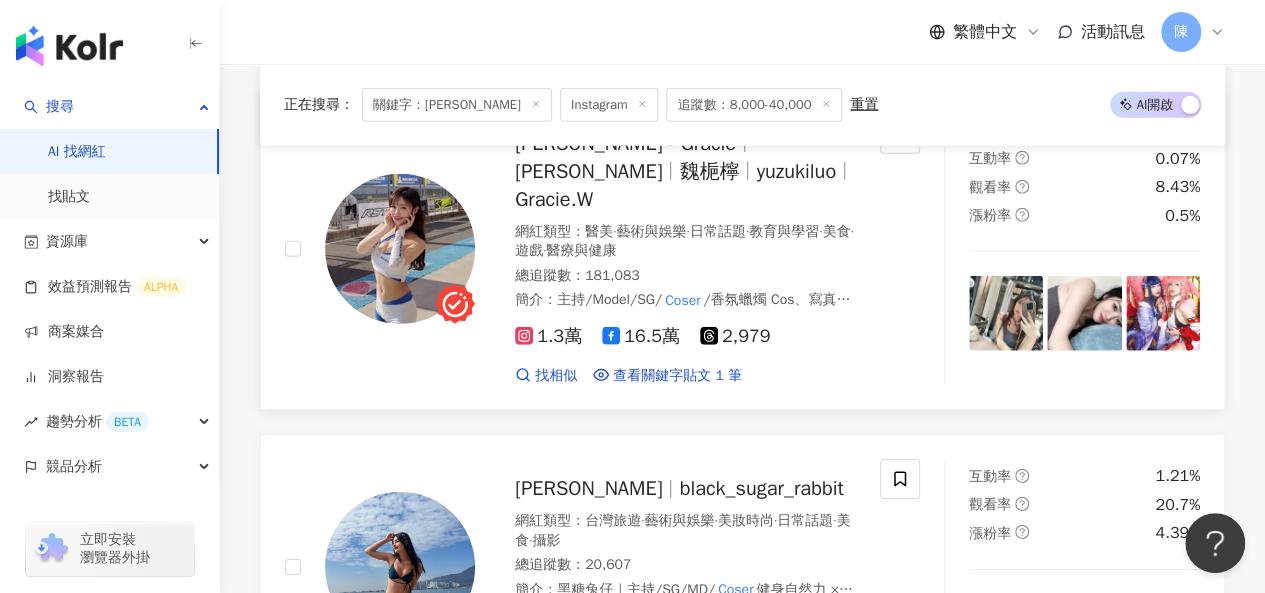 click at bounding box center [400, 249] 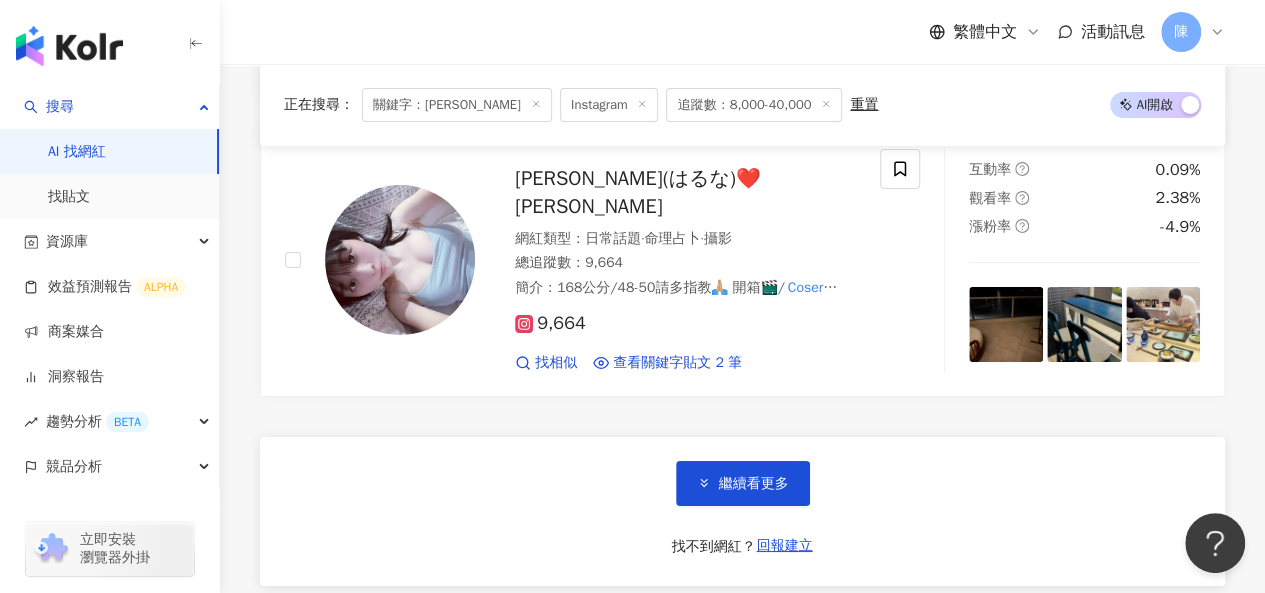 scroll, scrollTop: 3200, scrollLeft: 0, axis: vertical 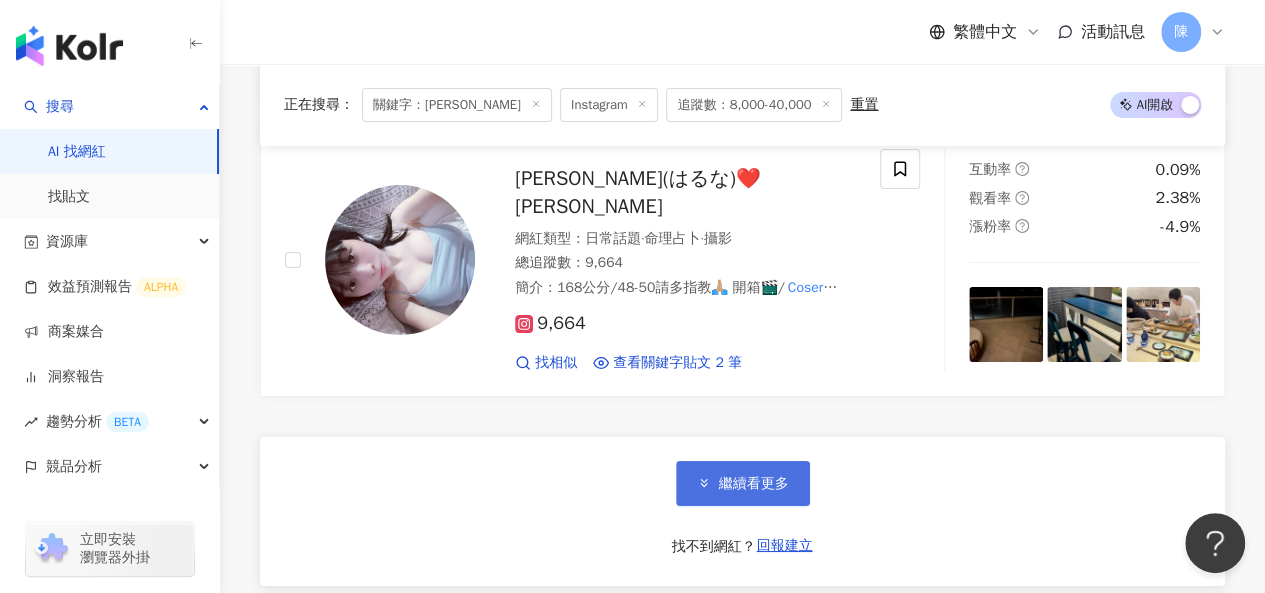 click on "繼續看更多" at bounding box center [754, 484] 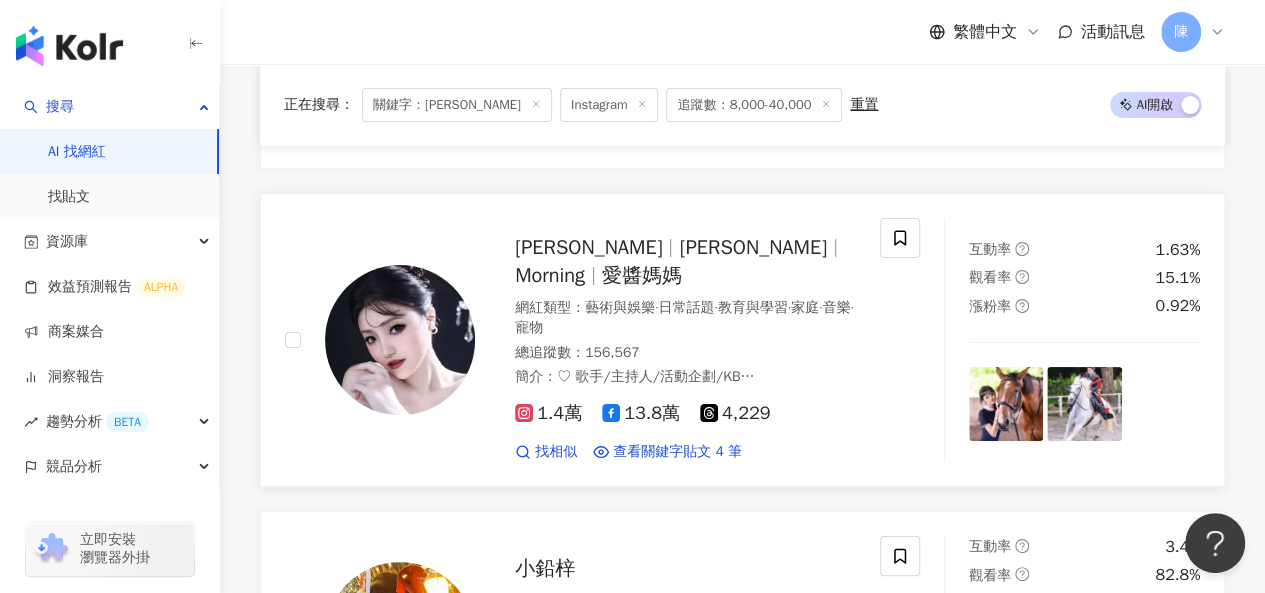 scroll, scrollTop: 3800, scrollLeft: 0, axis: vertical 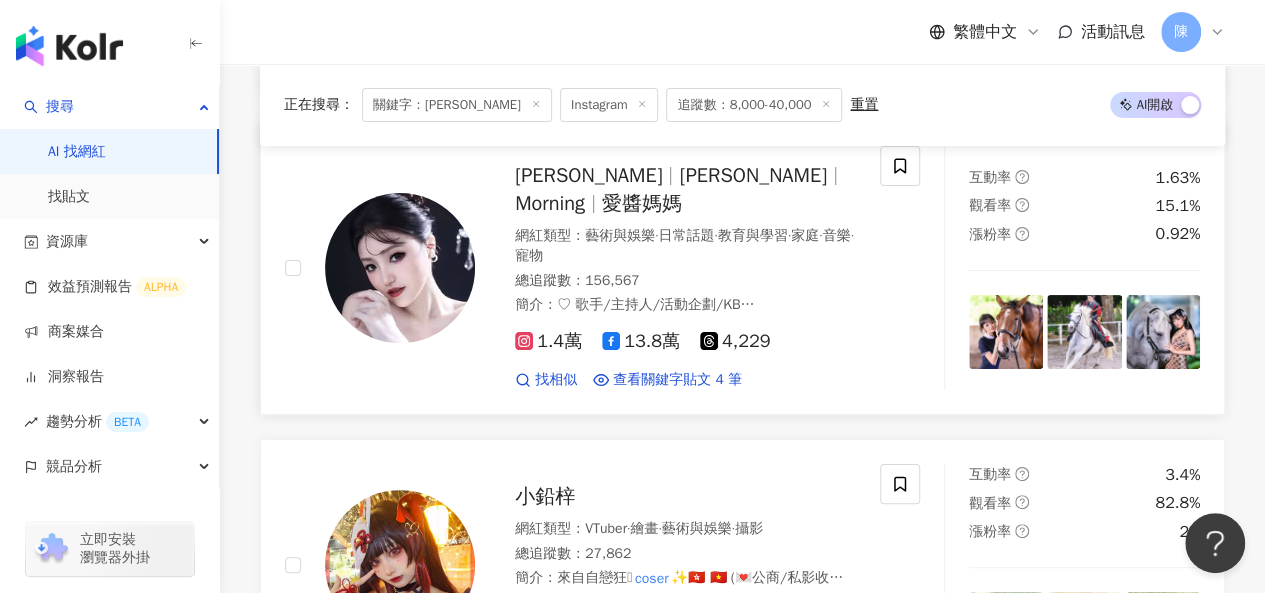 click at bounding box center [400, 268] 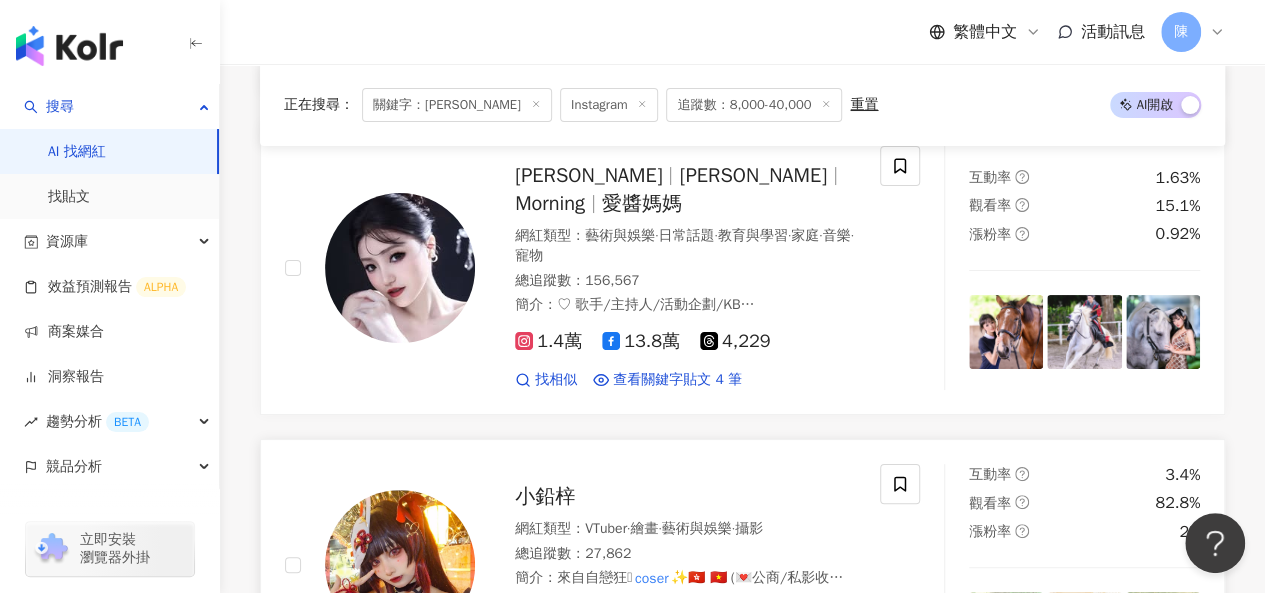 scroll, scrollTop: 3900, scrollLeft: 0, axis: vertical 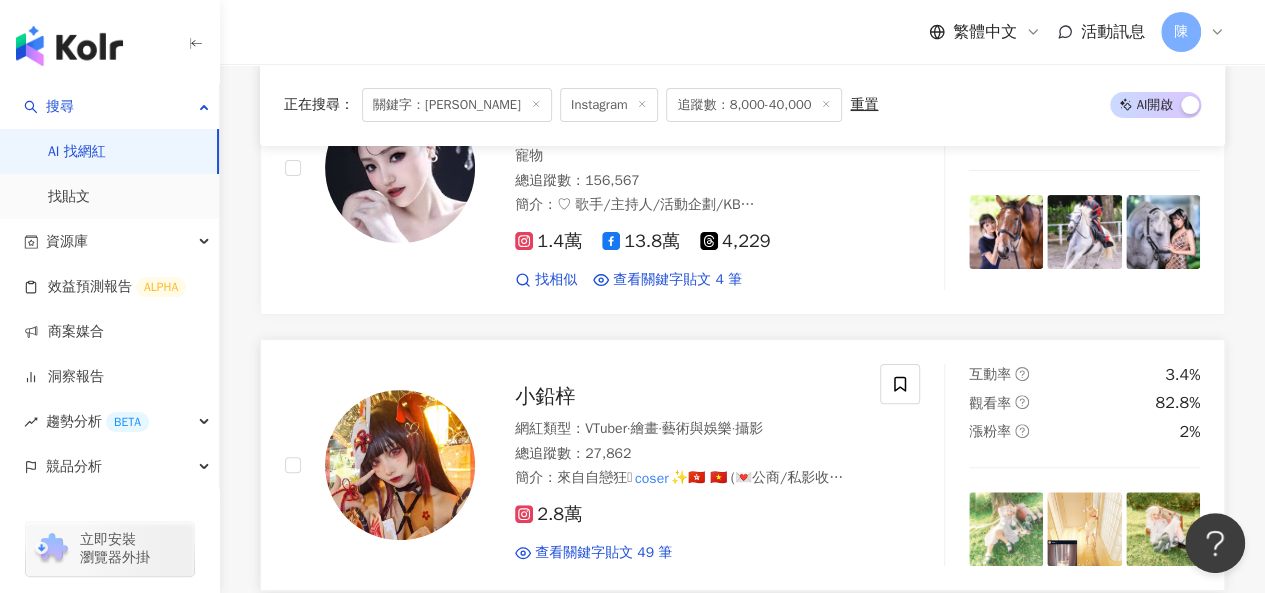 click at bounding box center [400, 465] 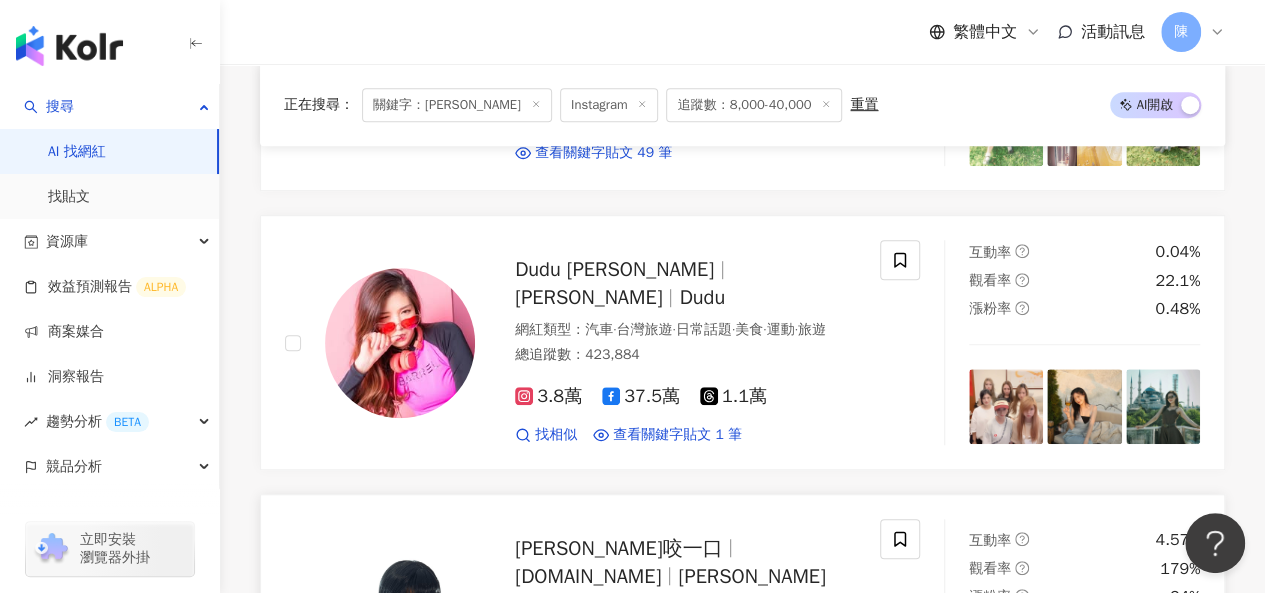 scroll, scrollTop: 4500, scrollLeft: 0, axis: vertical 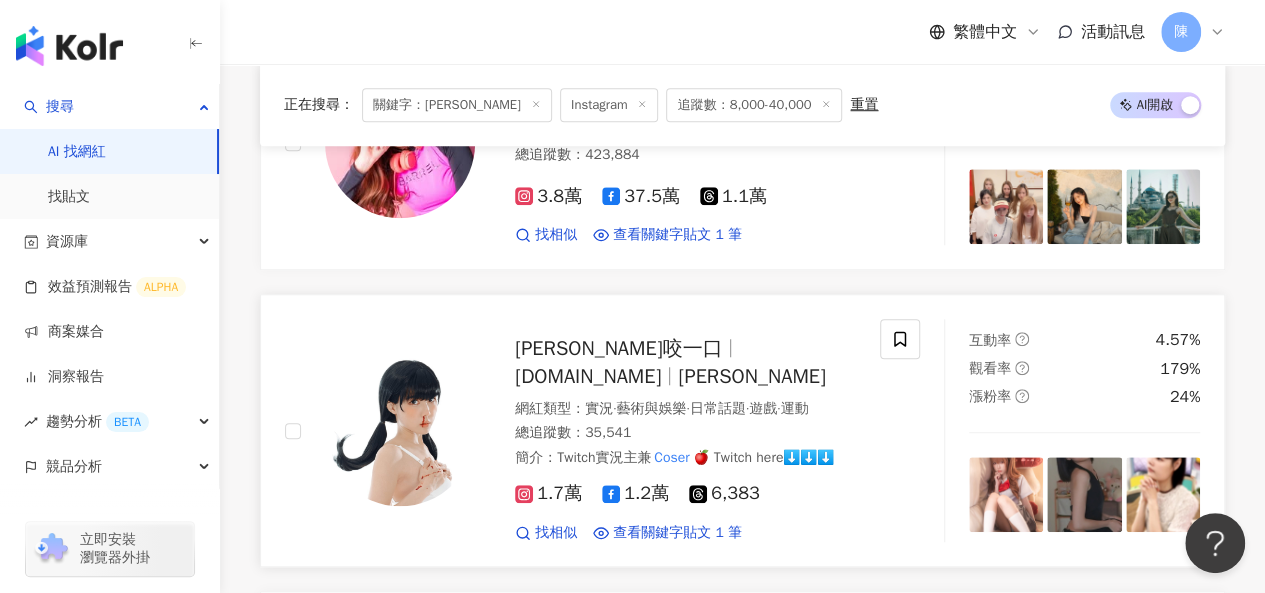 click at bounding box center [400, 431] 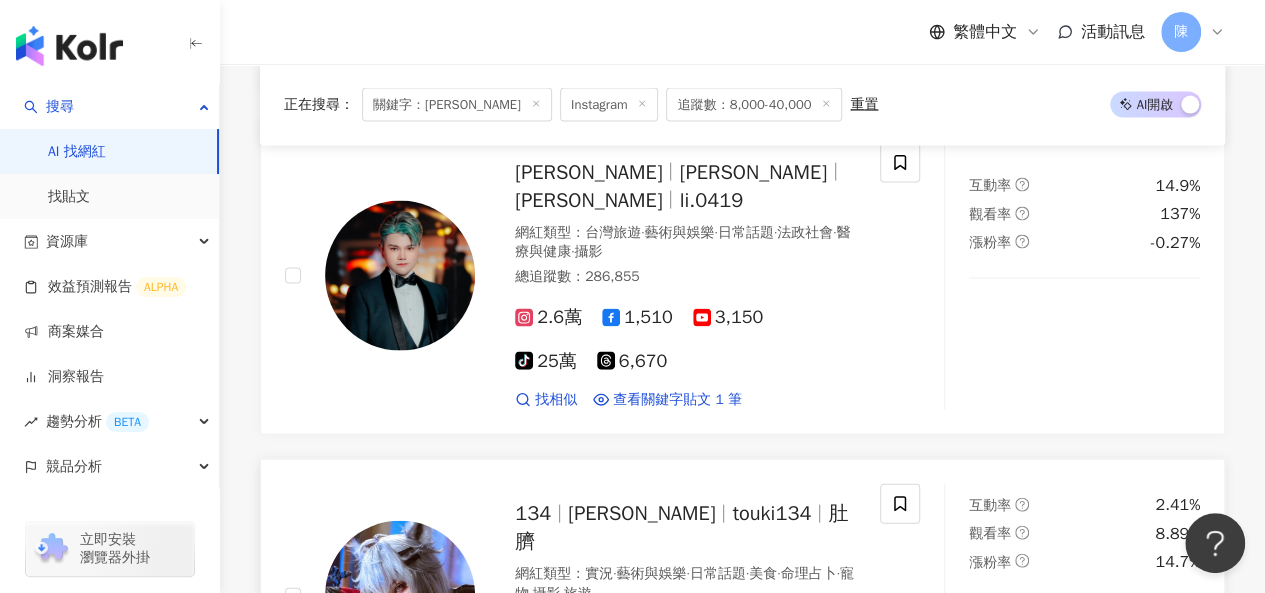 scroll, scrollTop: 5900, scrollLeft: 0, axis: vertical 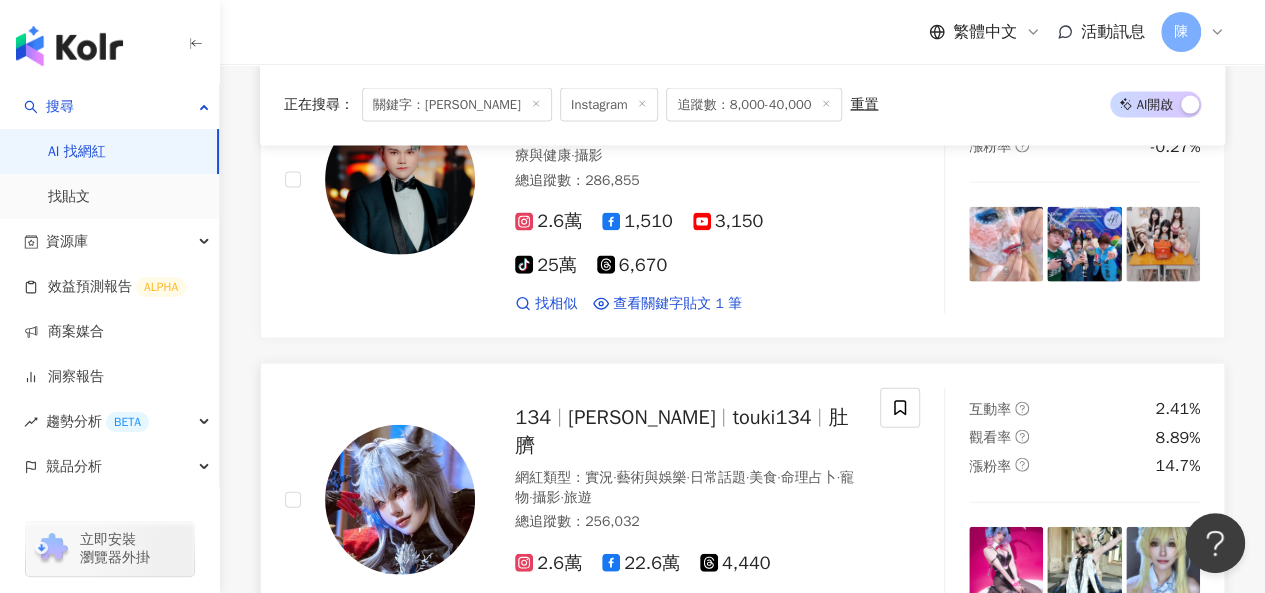 click at bounding box center [400, 500] 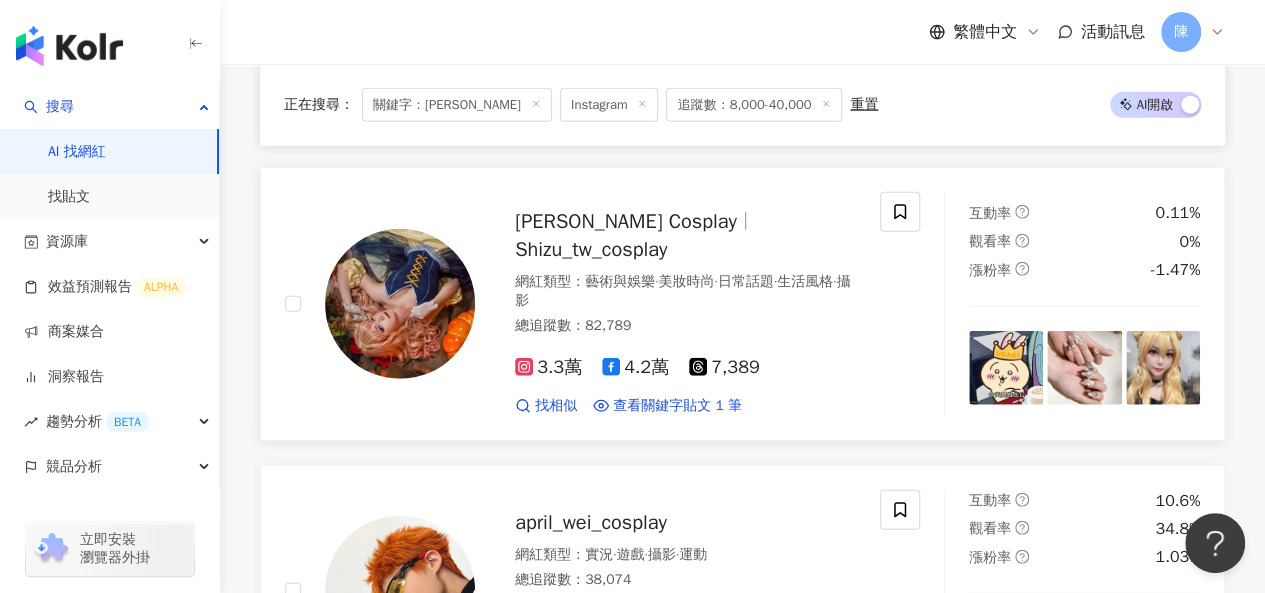 scroll, scrollTop: 6500, scrollLeft: 0, axis: vertical 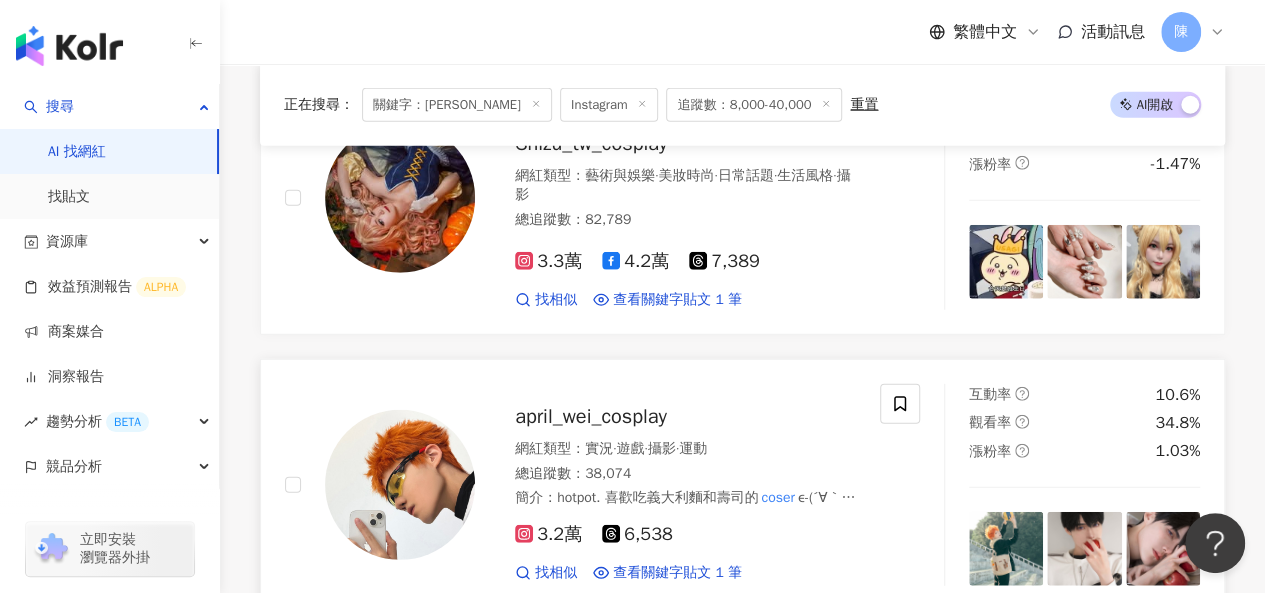 click at bounding box center [400, 485] 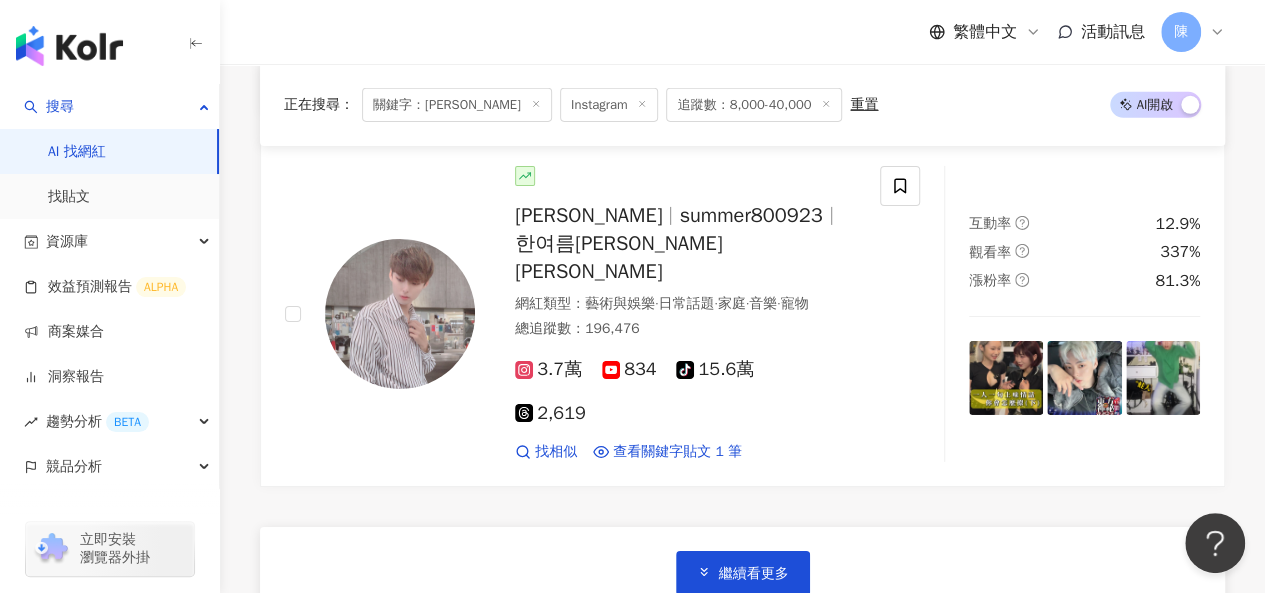 scroll, scrollTop: 7000, scrollLeft: 0, axis: vertical 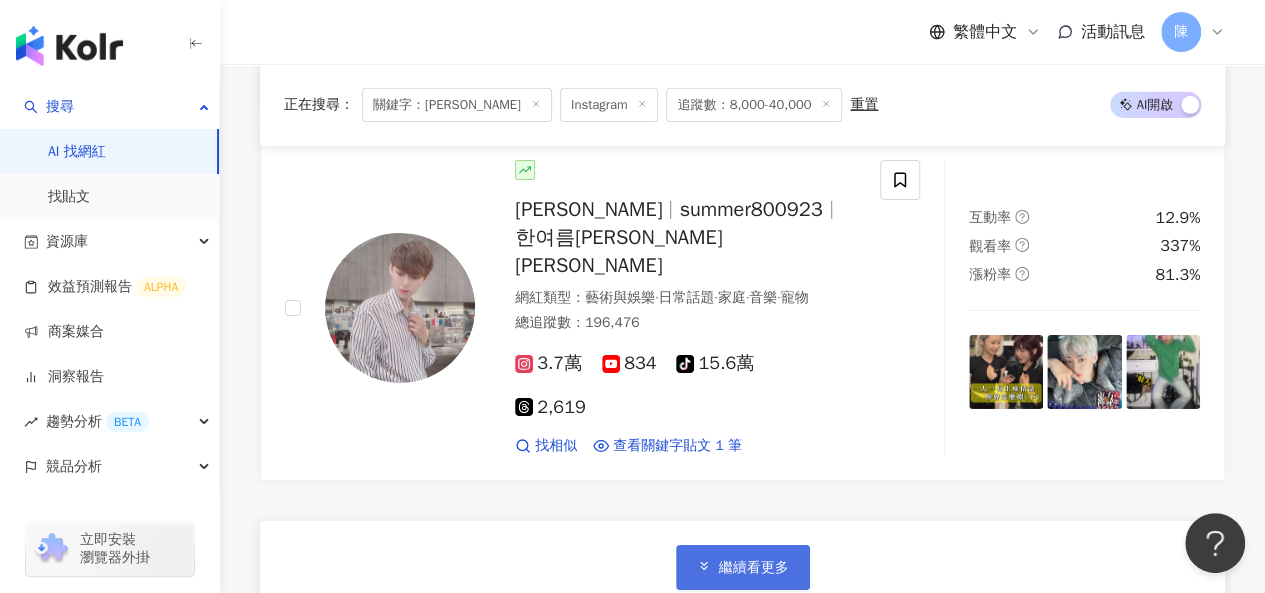 click on "繼續看更多" at bounding box center [754, 568] 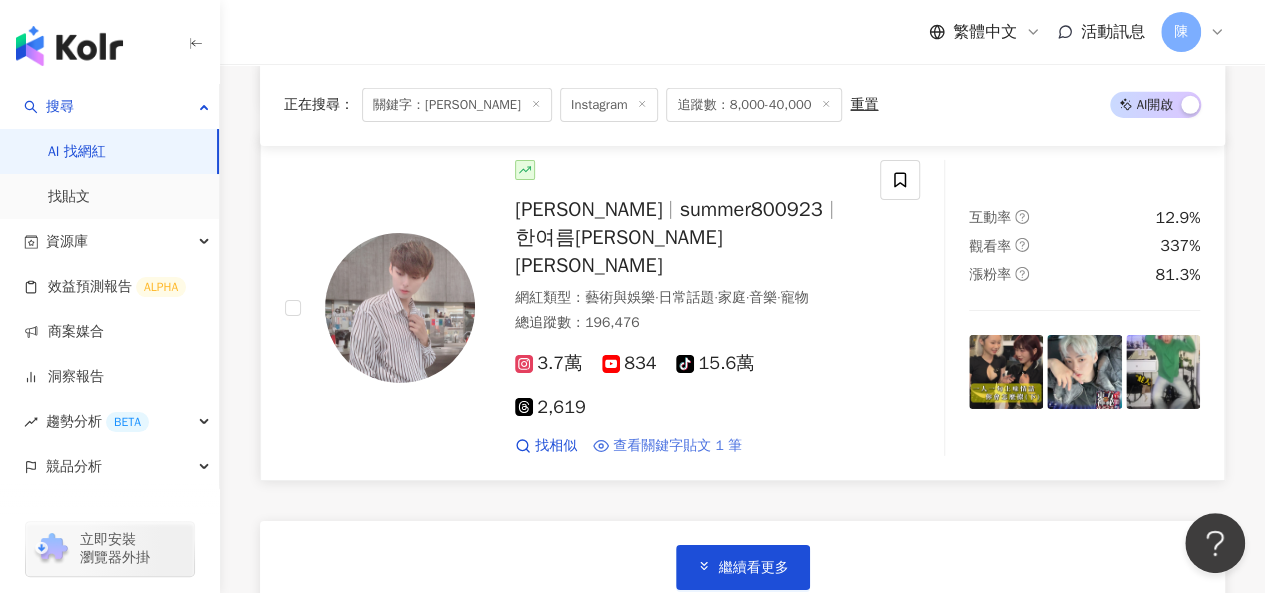 click on "繼續看更多" at bounding box center (754, 568) 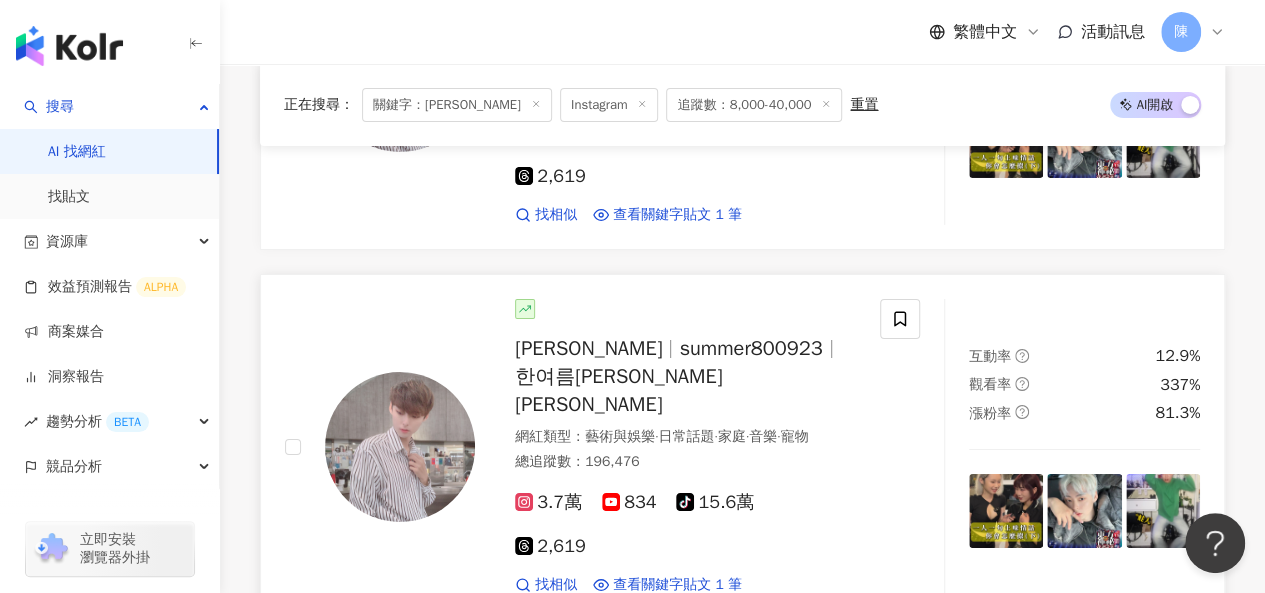 scroll, scrollTop: 7200, scrollLeft: 0, axis: vertical 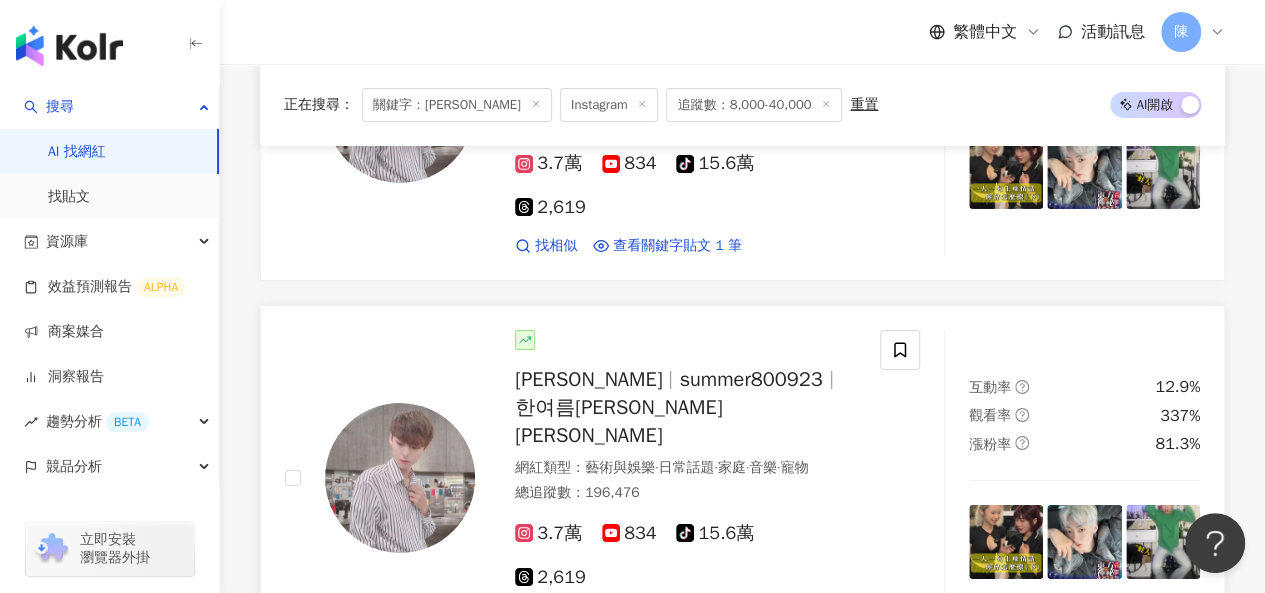 click on "韓仲夏Summer" at bounding box center [588, 379] 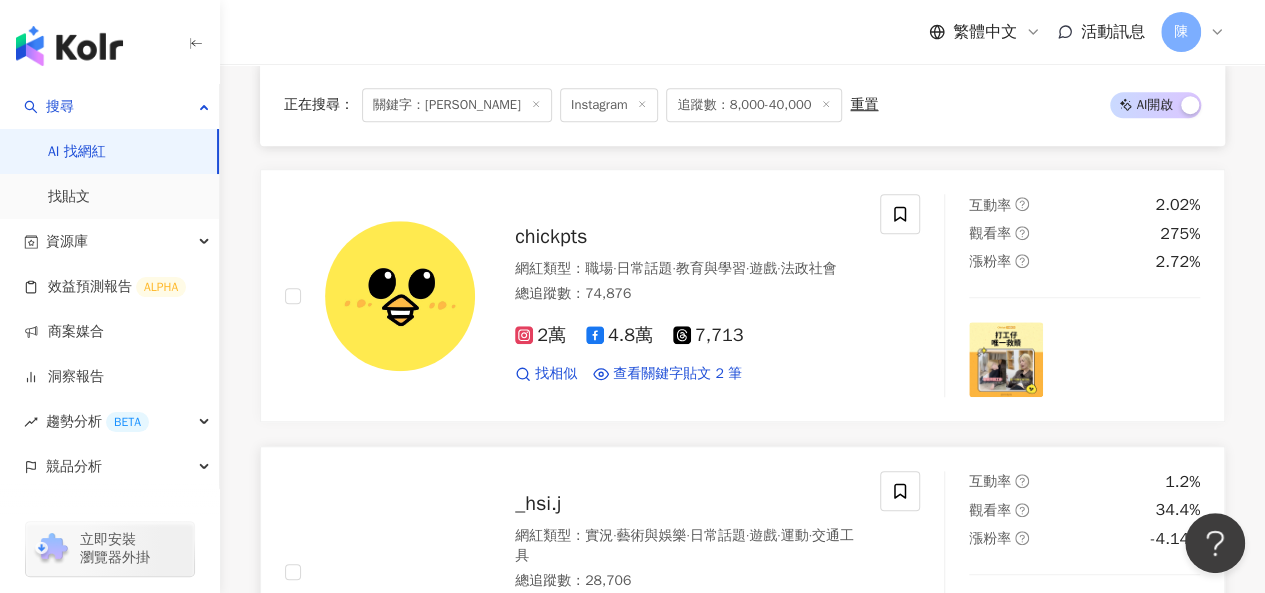 scroll, scrollTop: 8300, scrollLeft: 0, axis: vertical 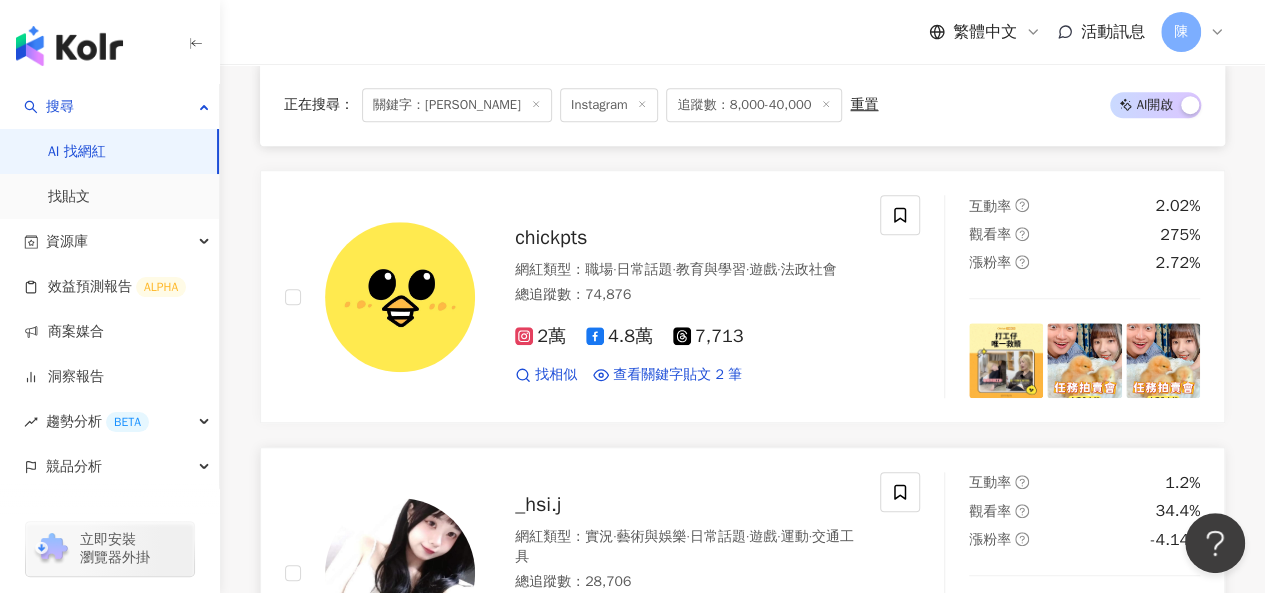 click at bounding box center [400, 573] 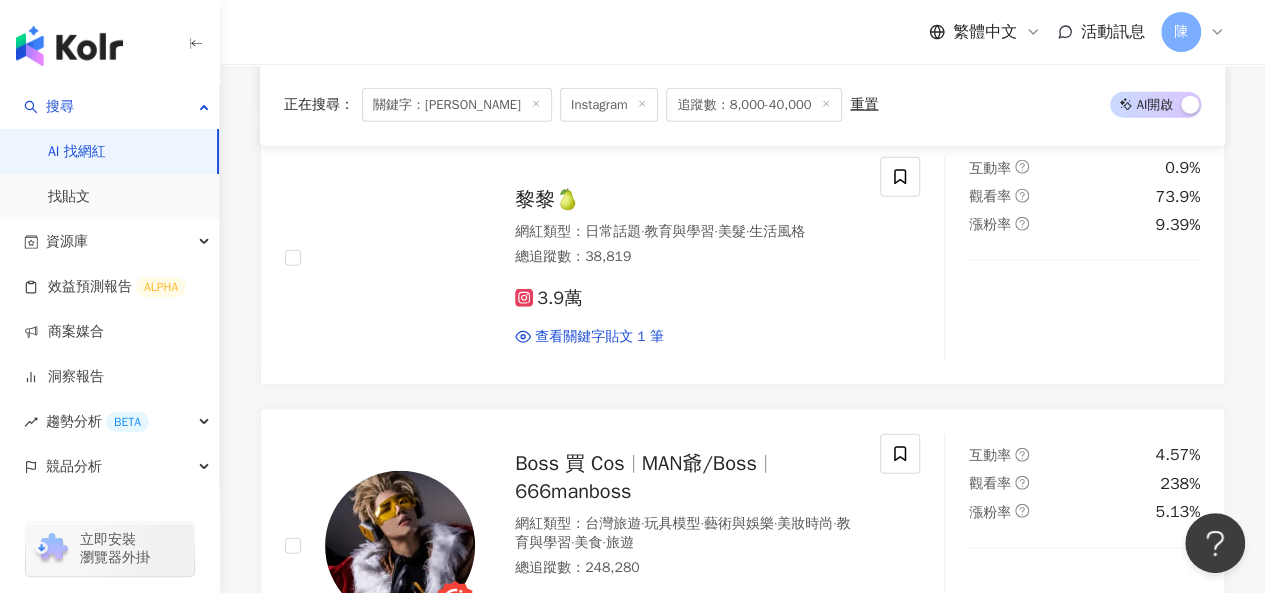 scroll, scrollTop: 10300, scrollLeft: 0, axis: vertical 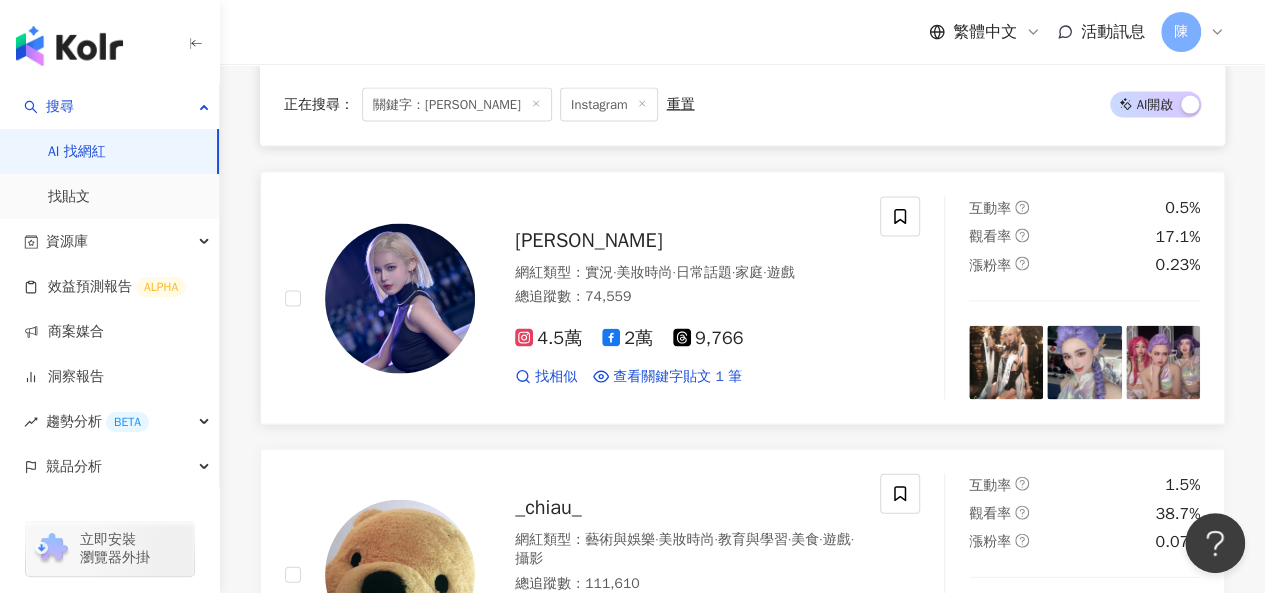 click at bounding box center (400, 299) 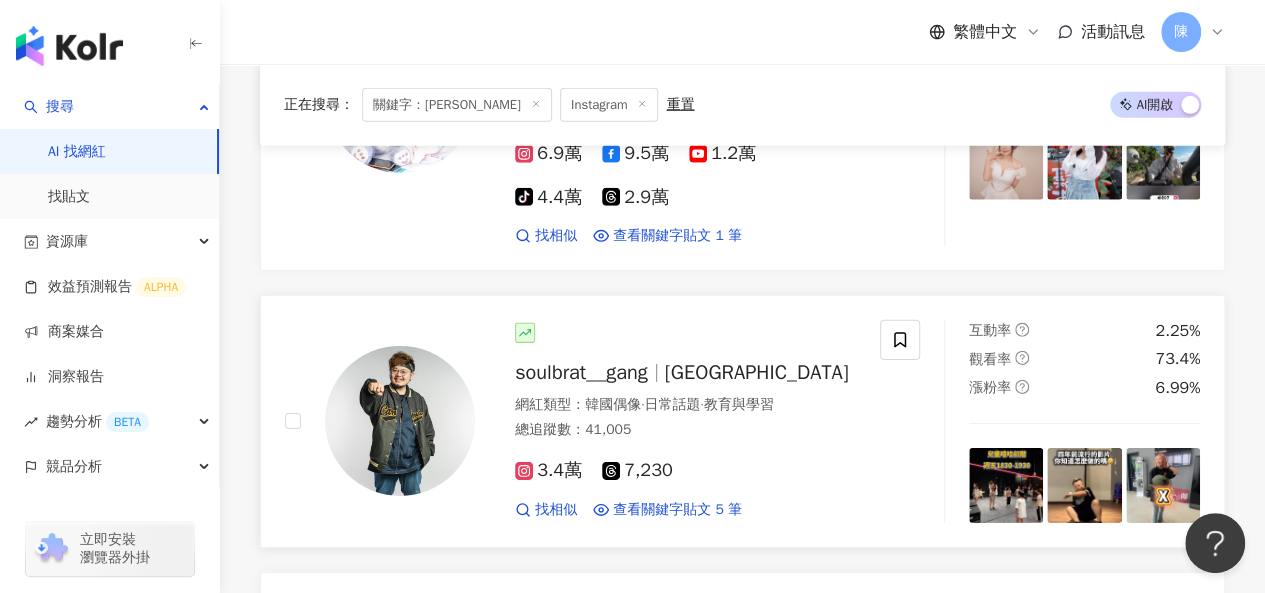 scroll, scrollTop: 3200, scrollLeft: 0, axis: vertical 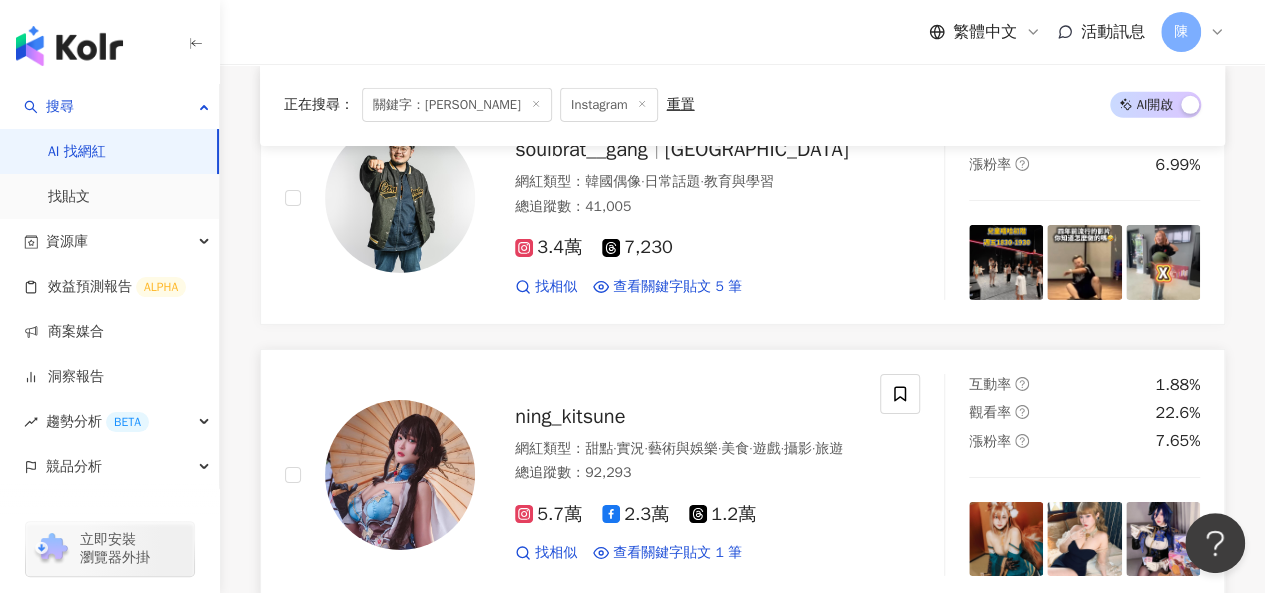 click at bounding box center (400, 475) 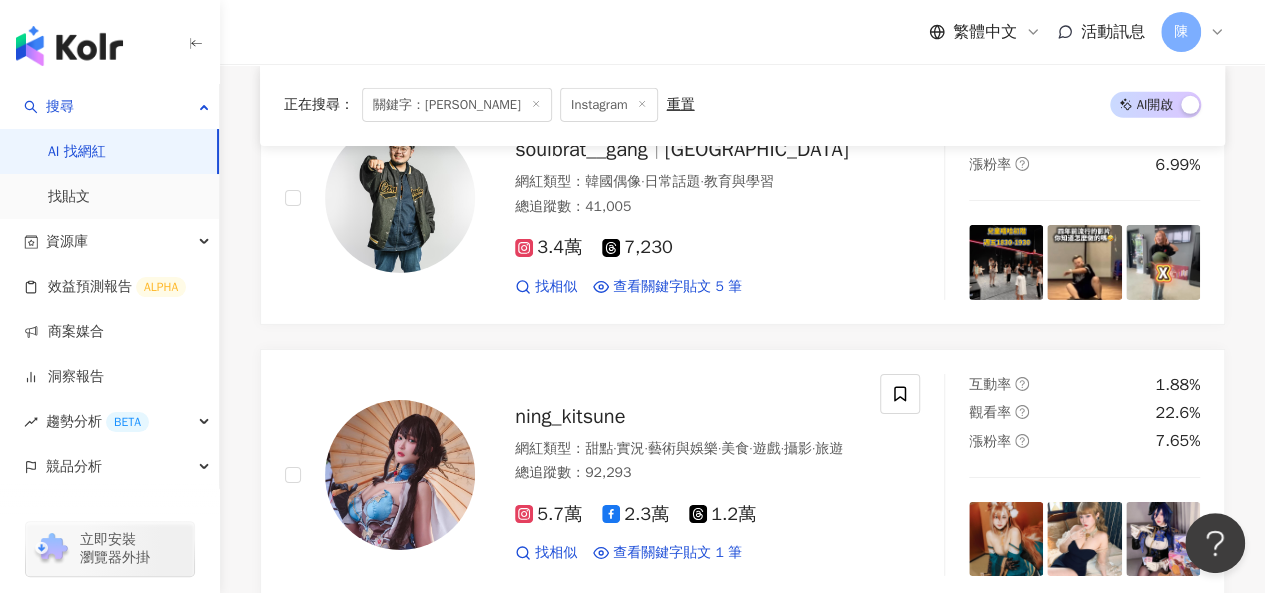 scroll, scrollTop: 3500, scrollLeft: 0, axis: vertical 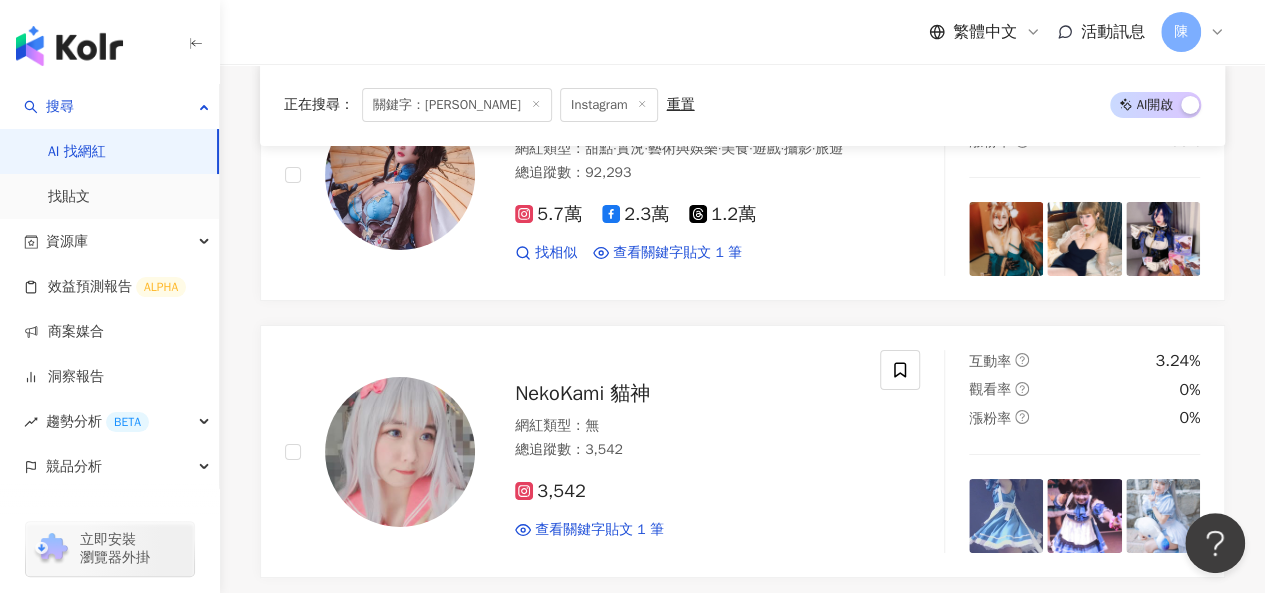 click on "繼續看更多" at bounding box center [754, 665] 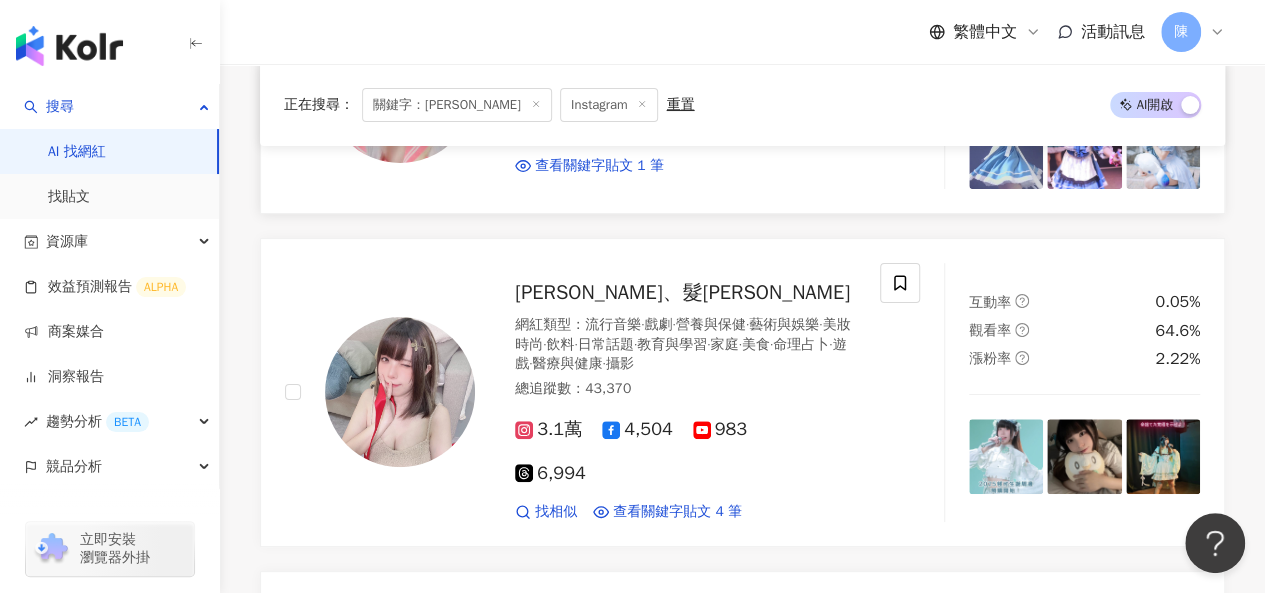 scroll, scrollTop: 3900, scrollLeft: 0, axis: vertical 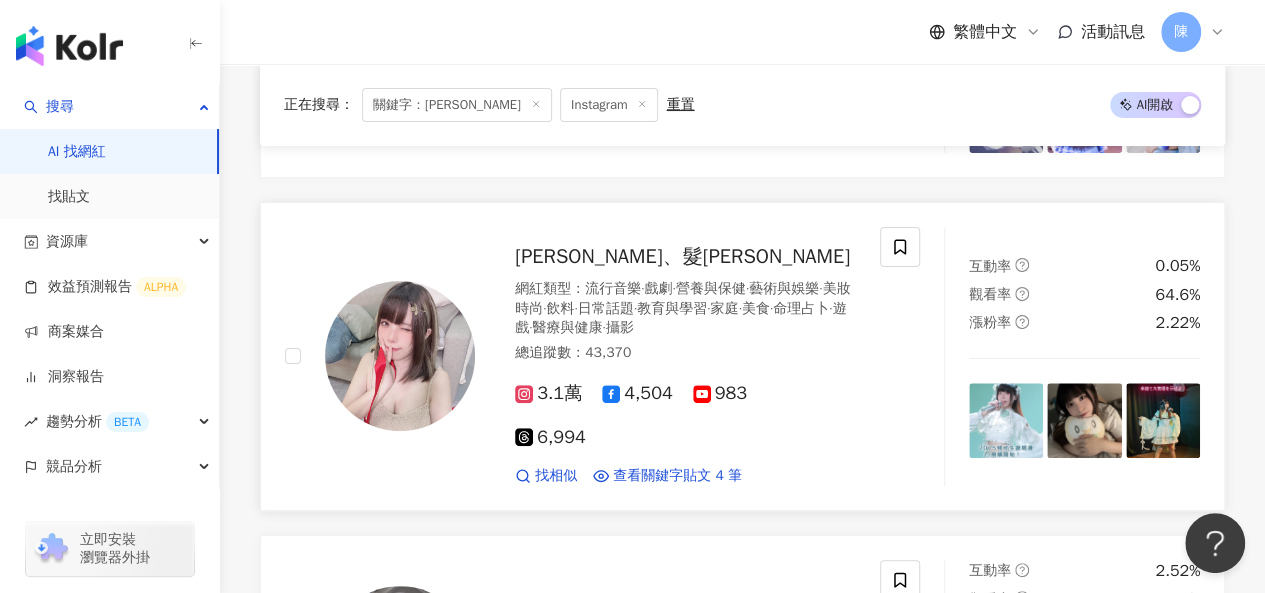 click at bounding box center (400, 356) 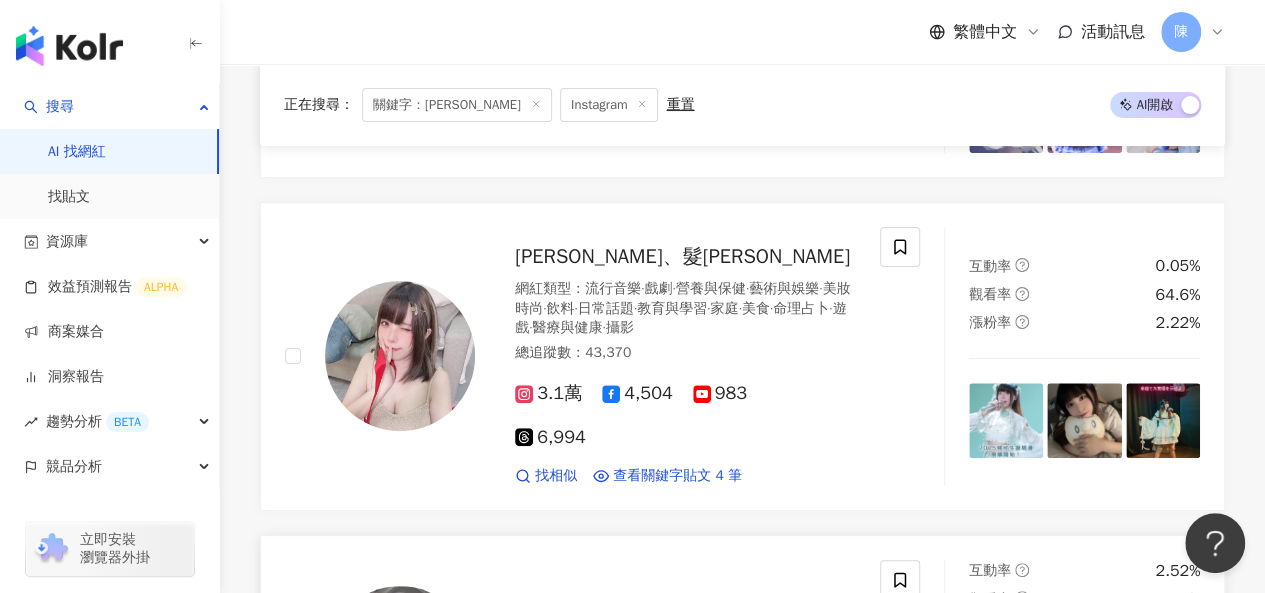 scroll, scrollTop: 4100, scrollLeft: 0, axis: vertical 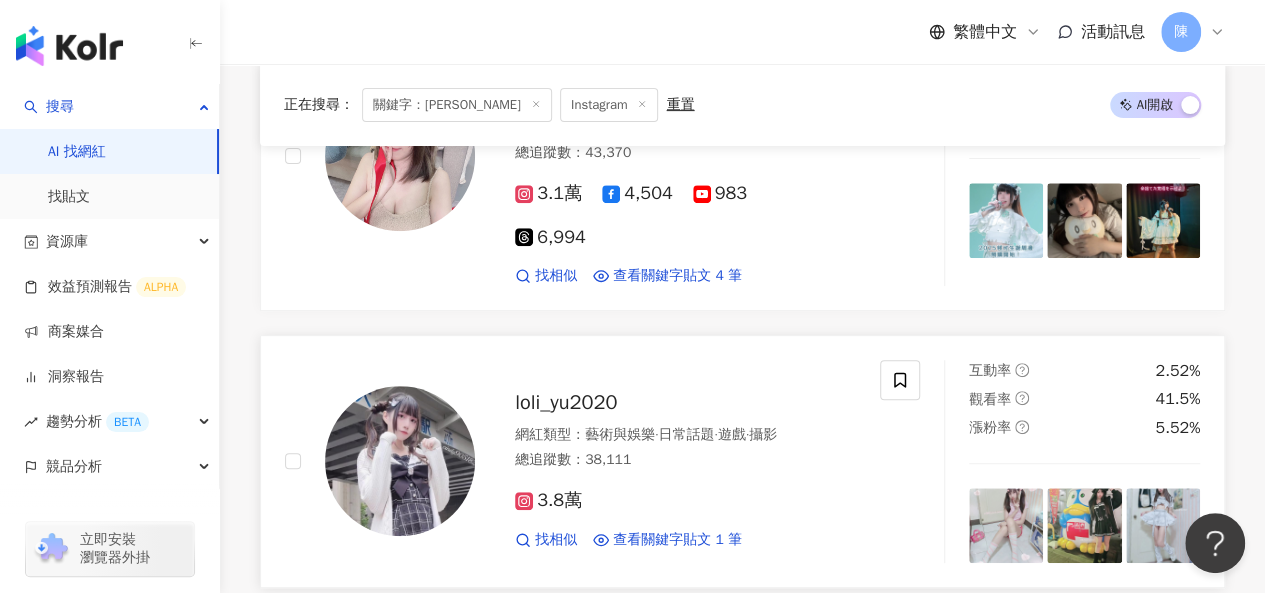 click at bounding box center (400, 461) 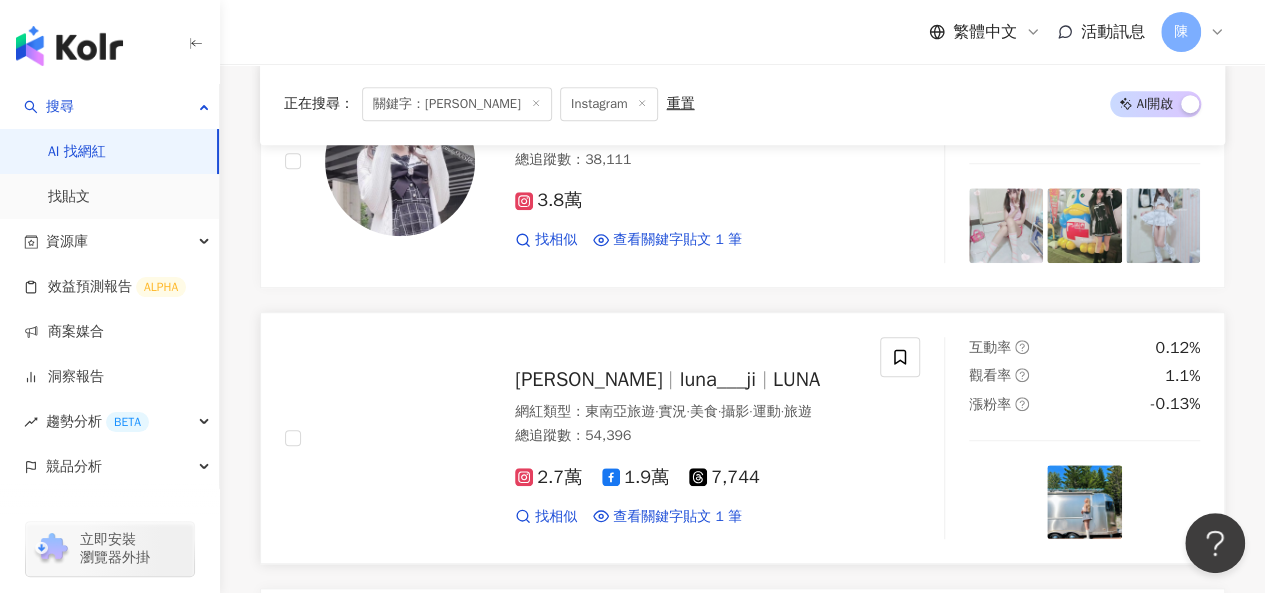 scroll, scrollTop: 4700, scrollLeft: 0, axis: vertical 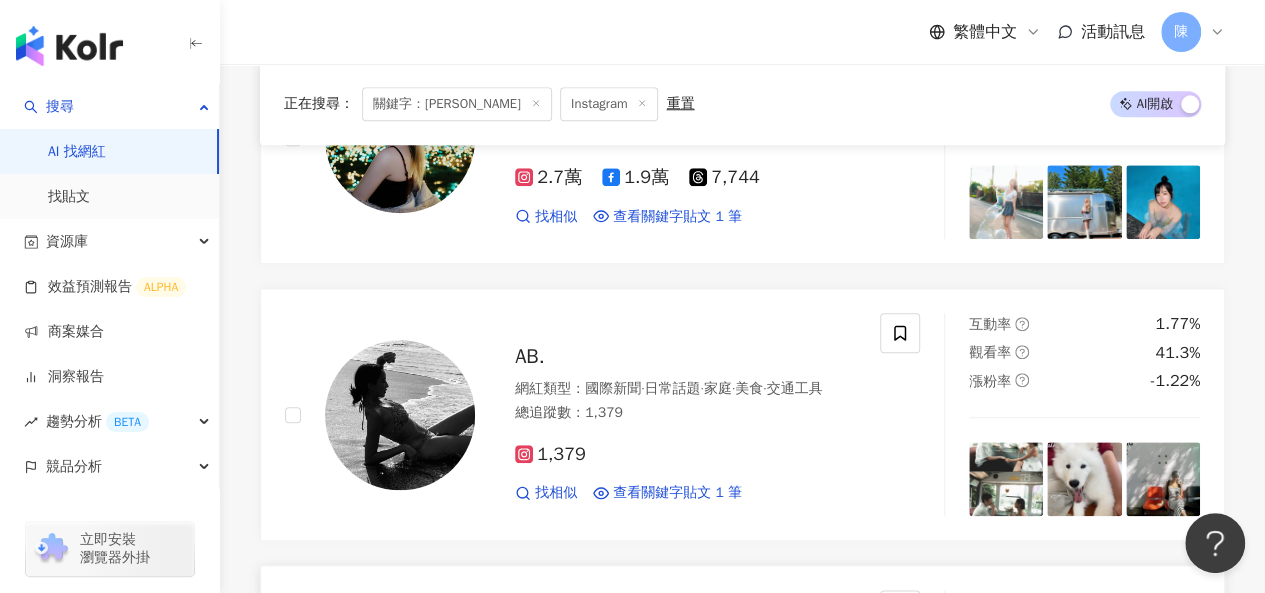 click at bounding box center [400, 691] 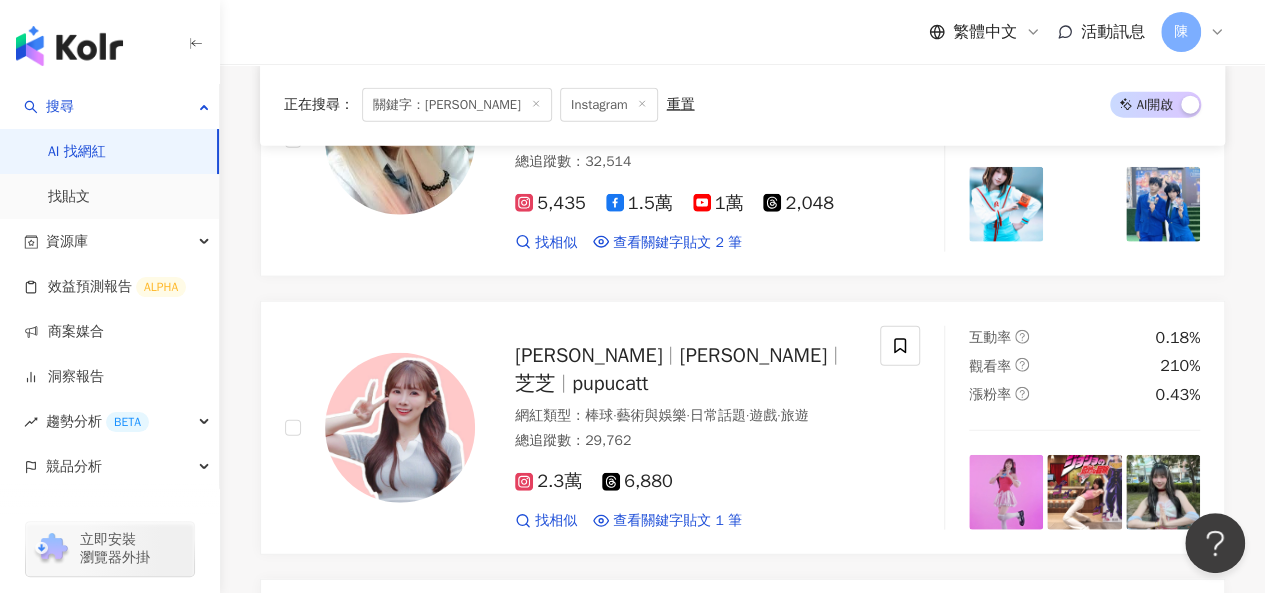 scroll, scrollTop: 6100, scrollLeft: 0, axis: vertical 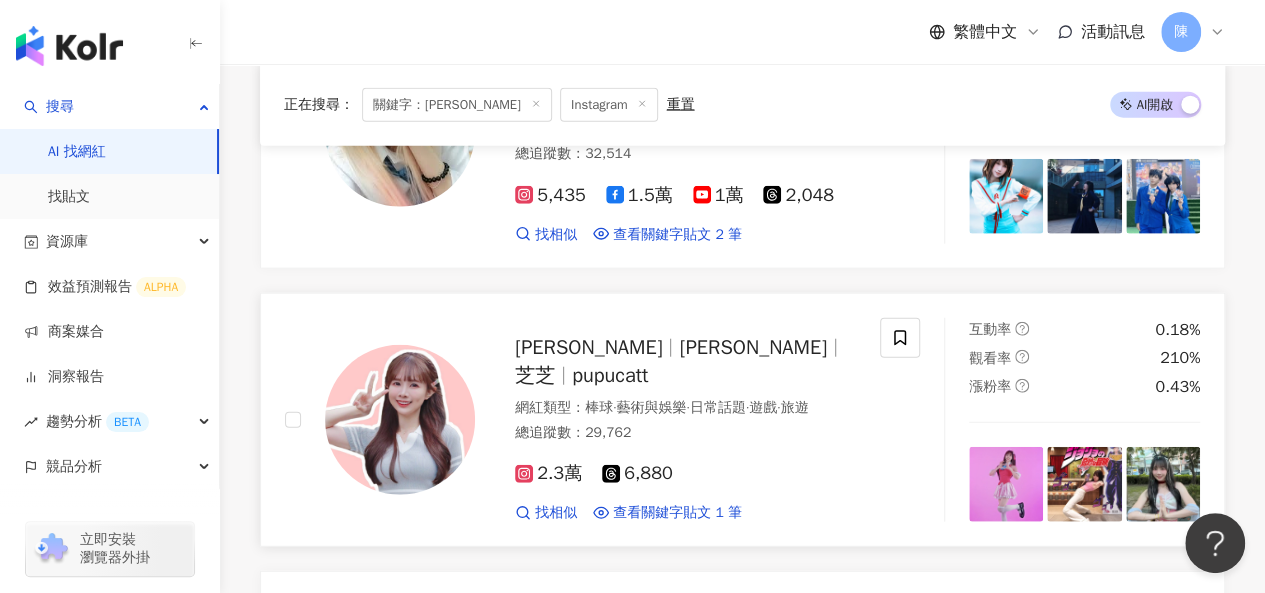 click at bounding box center [400, 420] 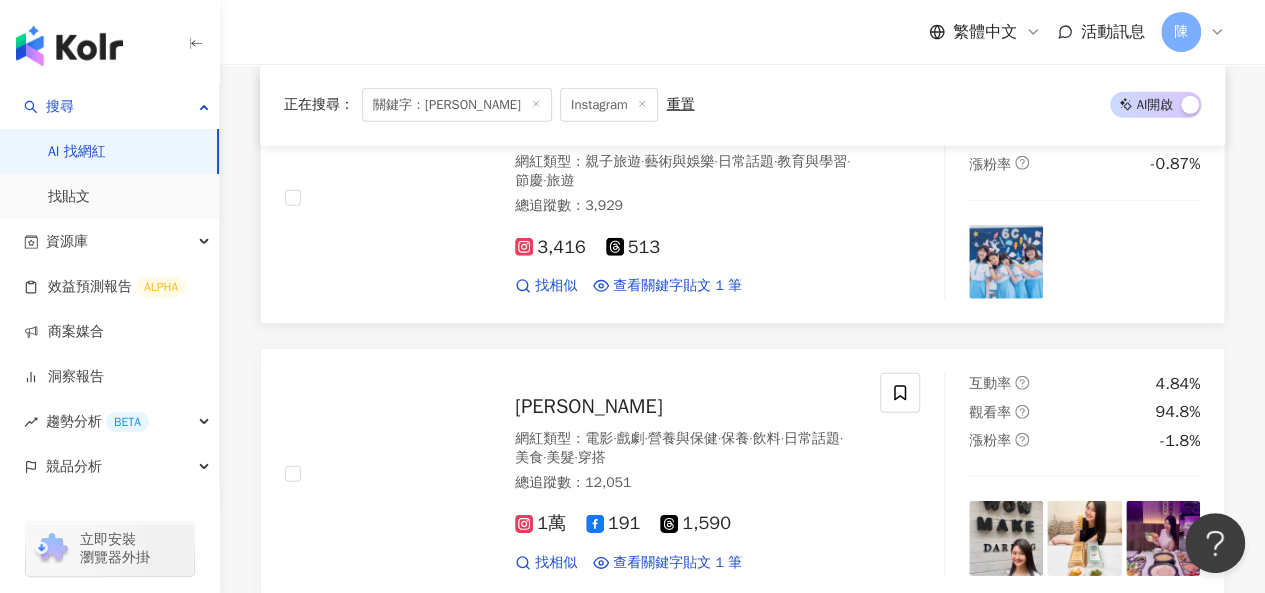scroll, scrollTop: 6714, scrollLeft: 0, axis: vertical 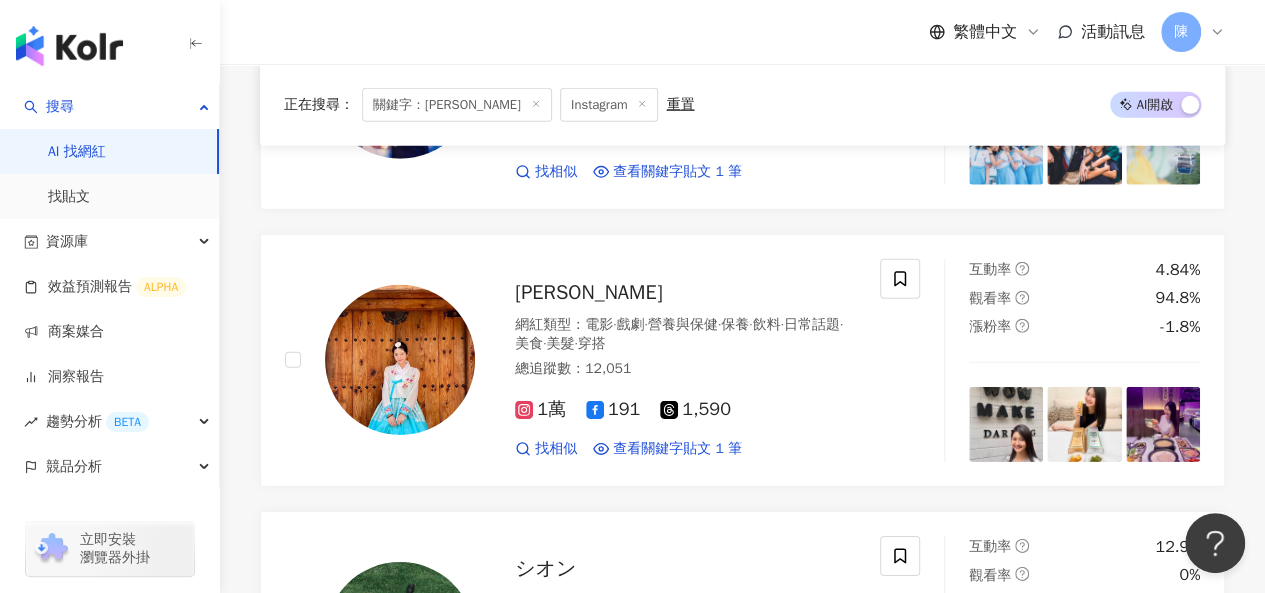 click at bounding box center [400, 360] 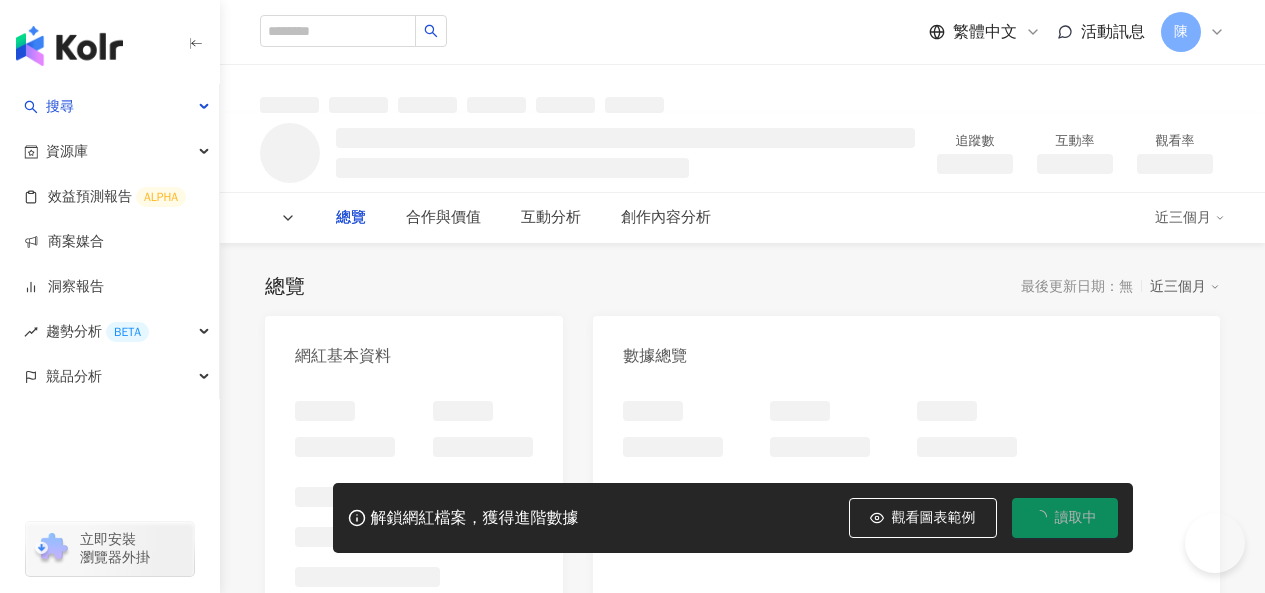 scroll, scrollTop: 0, scrollLeft: 0, axis: both 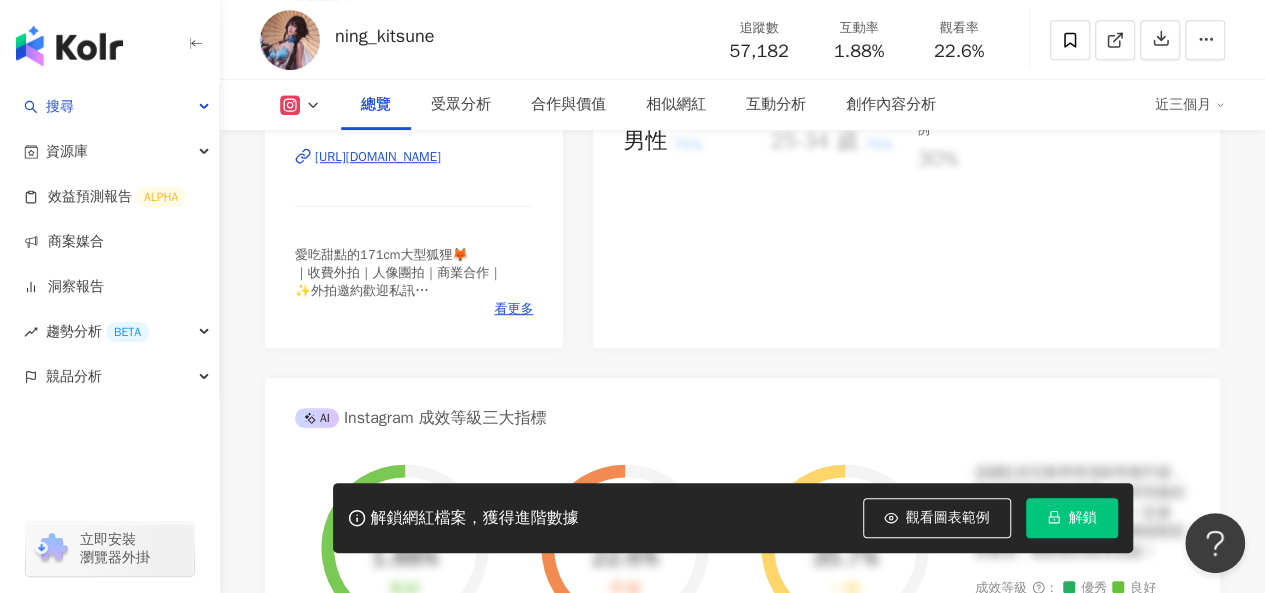 click on "[URL][DOMAIN_NAME]" at bounding box center (378, 157) 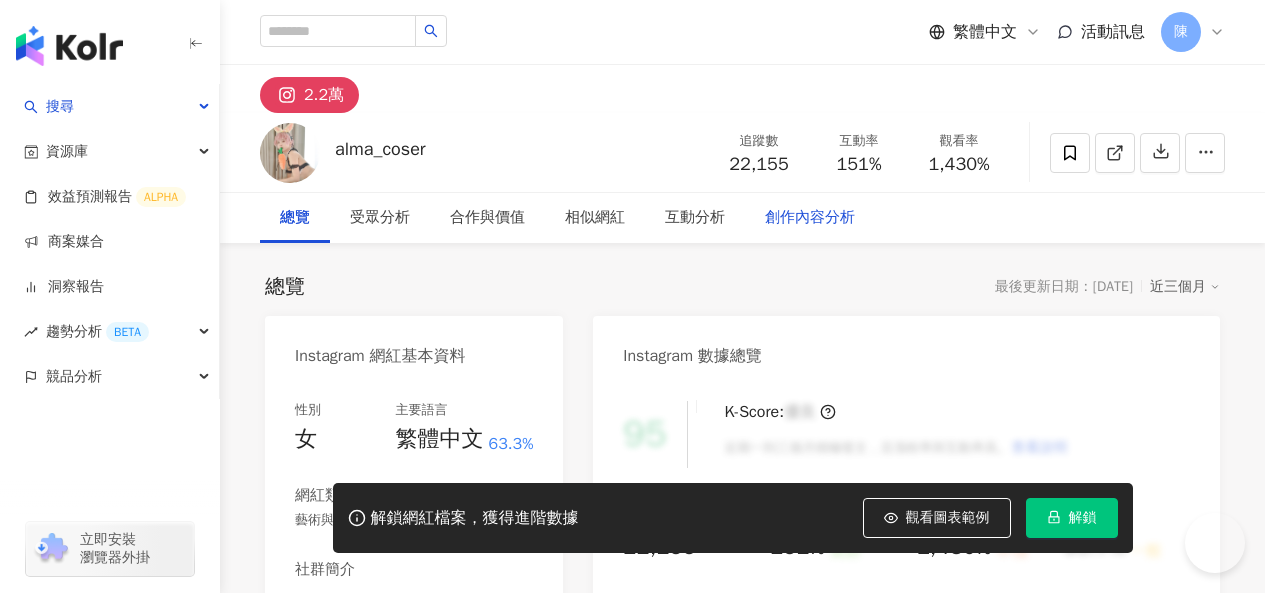 scroll, scrollTop: 0, scrollLeft: 0, axis: both 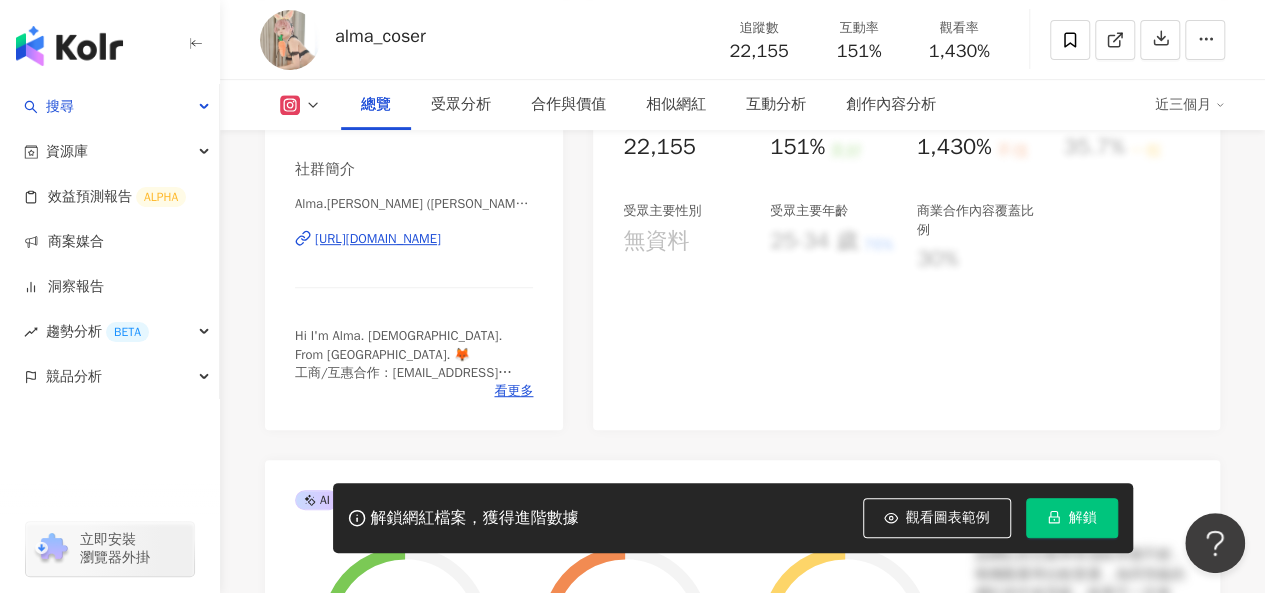 click on "https://www.instagram.com/alma_coser/" at bounding box center (378, 239) 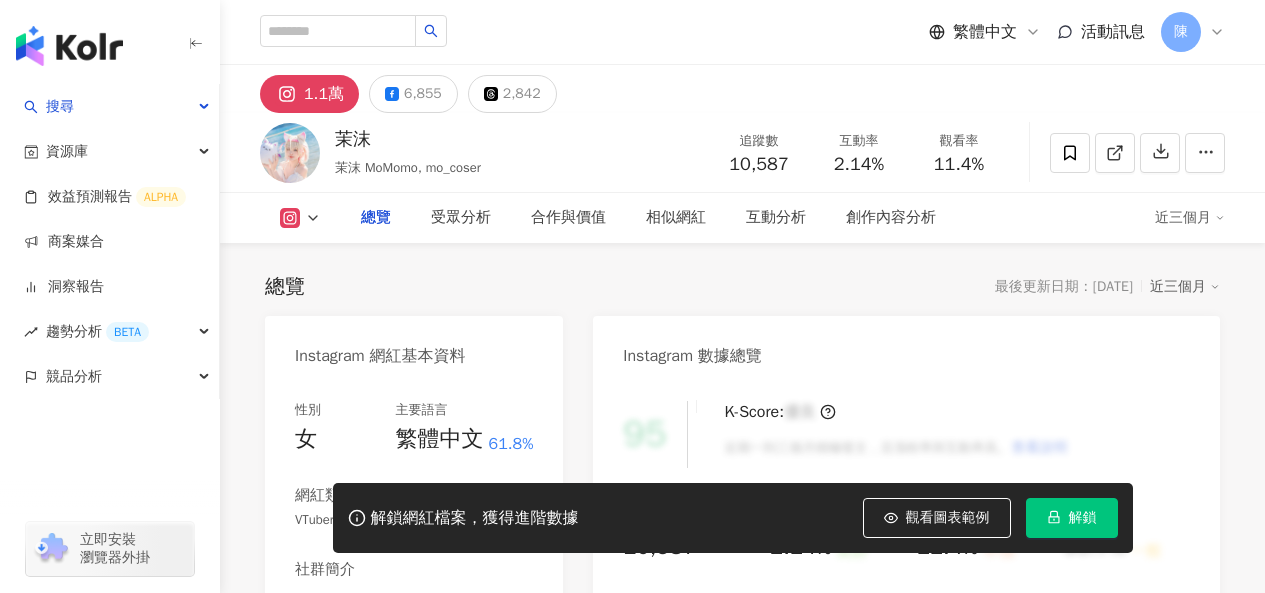 scroll, scrollTop: 0, scrollLeft: 0, axis: both 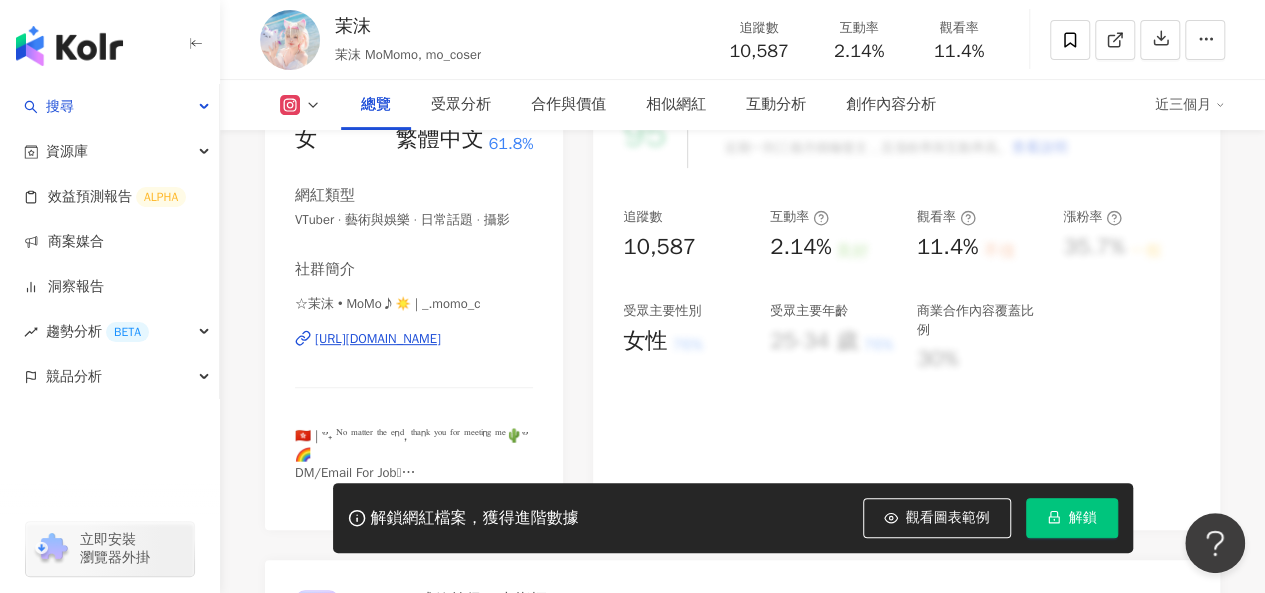 click on "https://www.instagram.com/_.momo_c/" at bounding box center (378, 339) 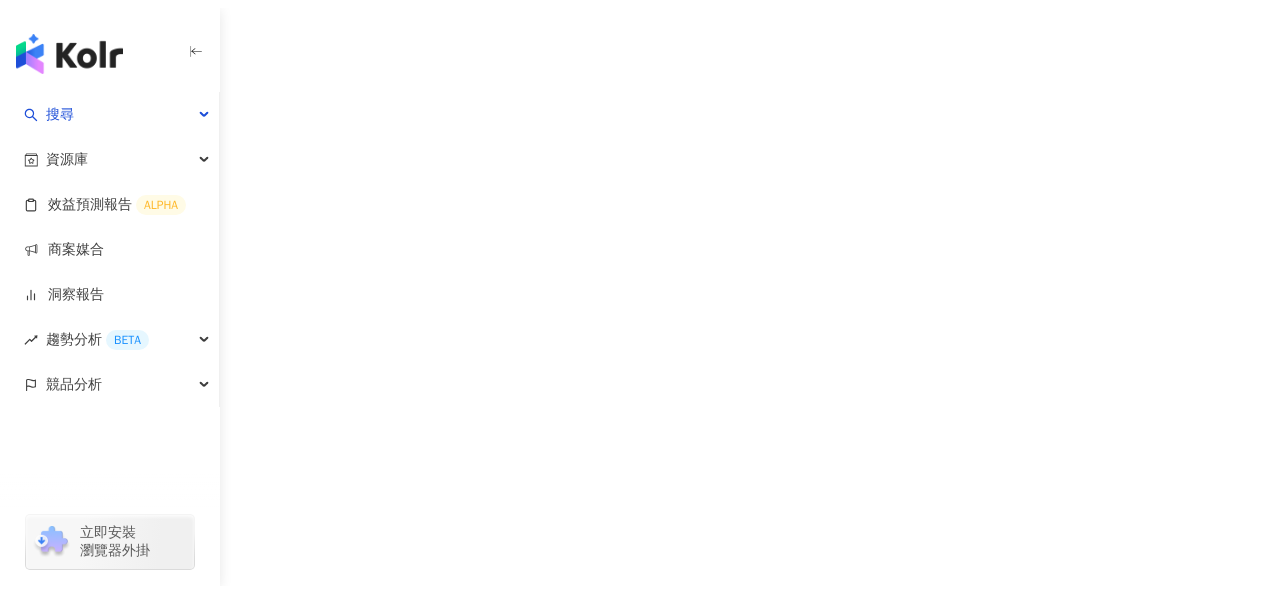 scroll, scrollTop: 0, scrollLeft: 0, axis: both 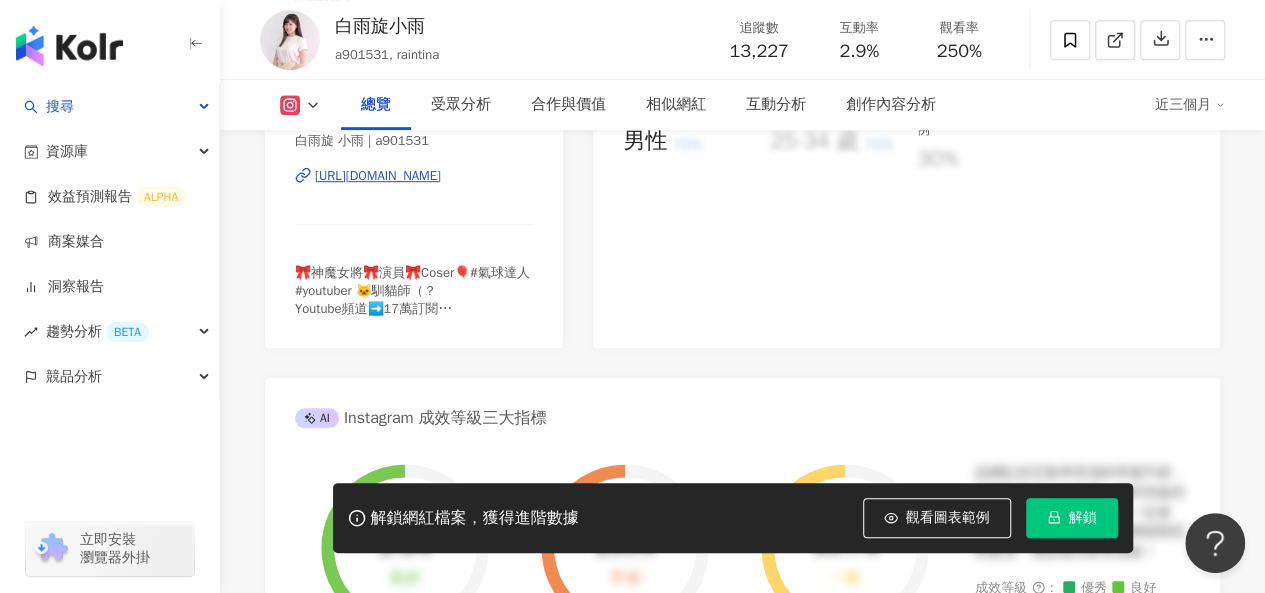 click on "白雨旋 小雨 | a901531 https://www.instagram.com/a901531/" at bounding box center [414, 190] 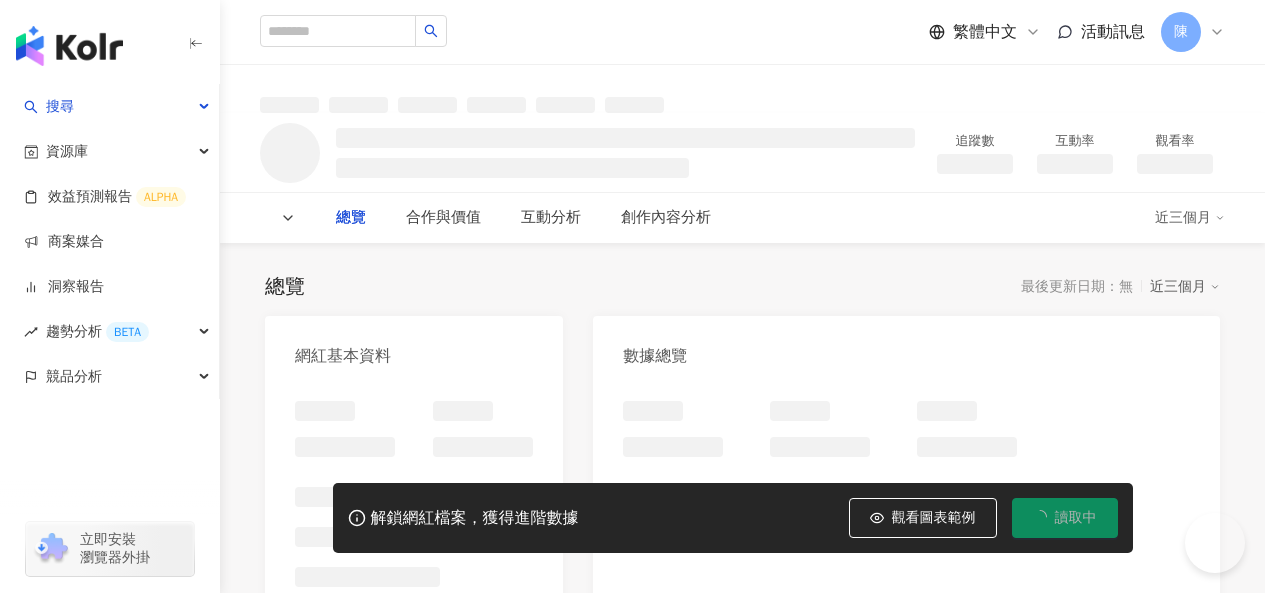 scroll, scrollTop: 0, scrollLeft: 0, axis: both 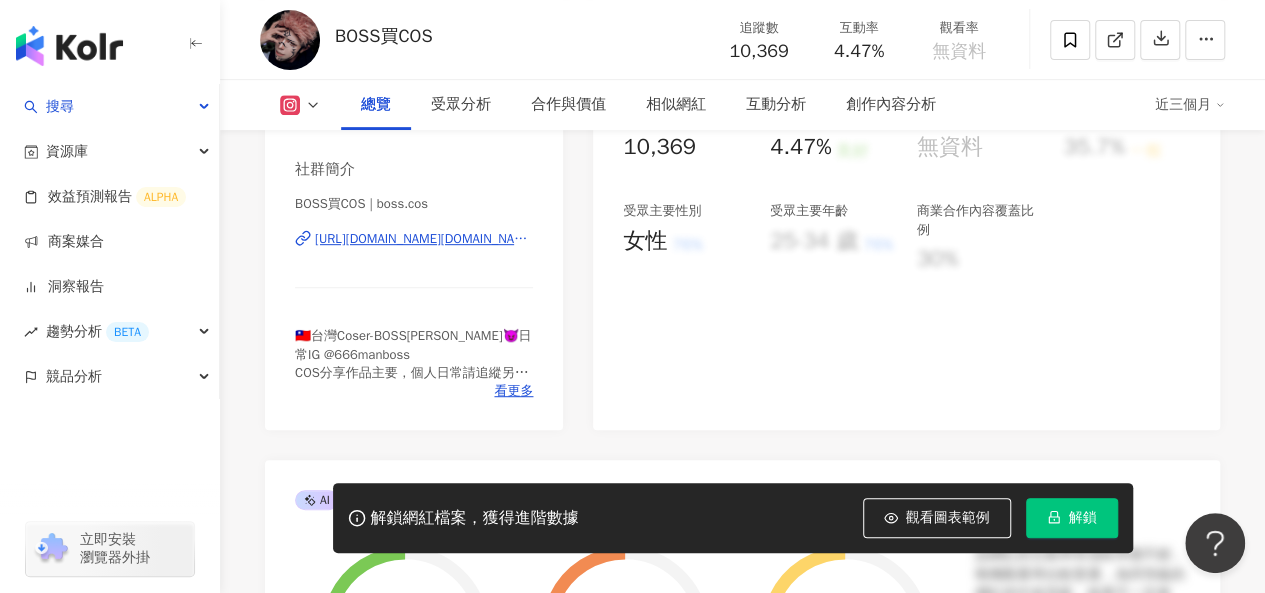 click on "[URL][DOMAIN_NAME][DOMAIN_NAME]" at bounding box center (424, 239) 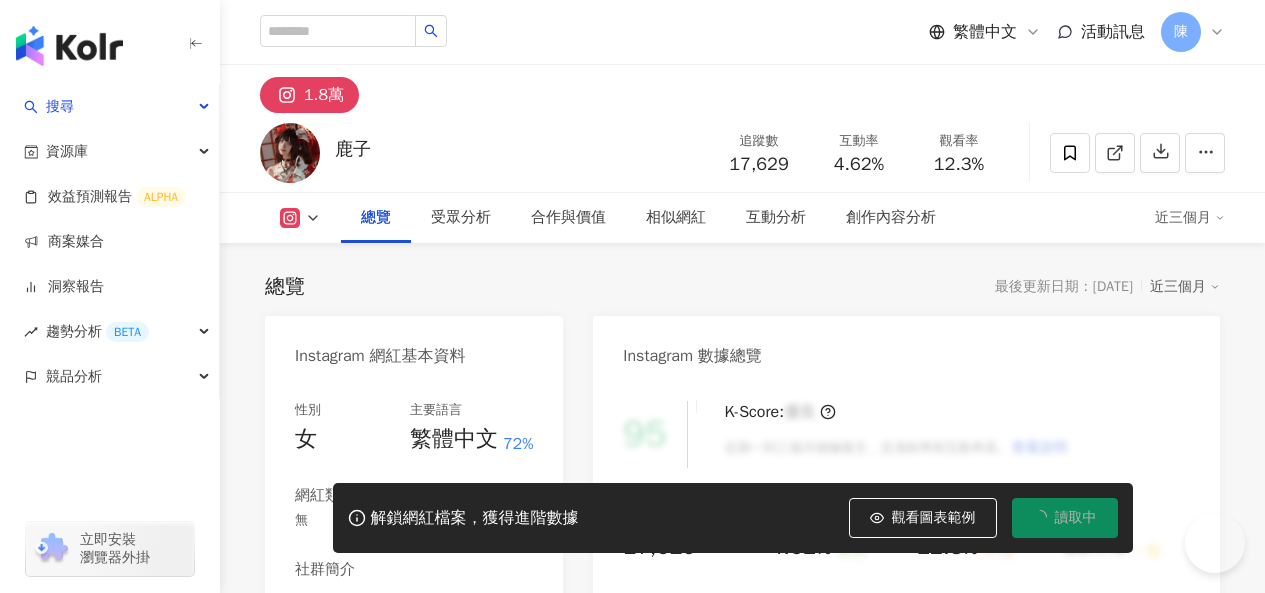 scroll, scrollTop: 500, scrollLeft: 0, axis: vertical 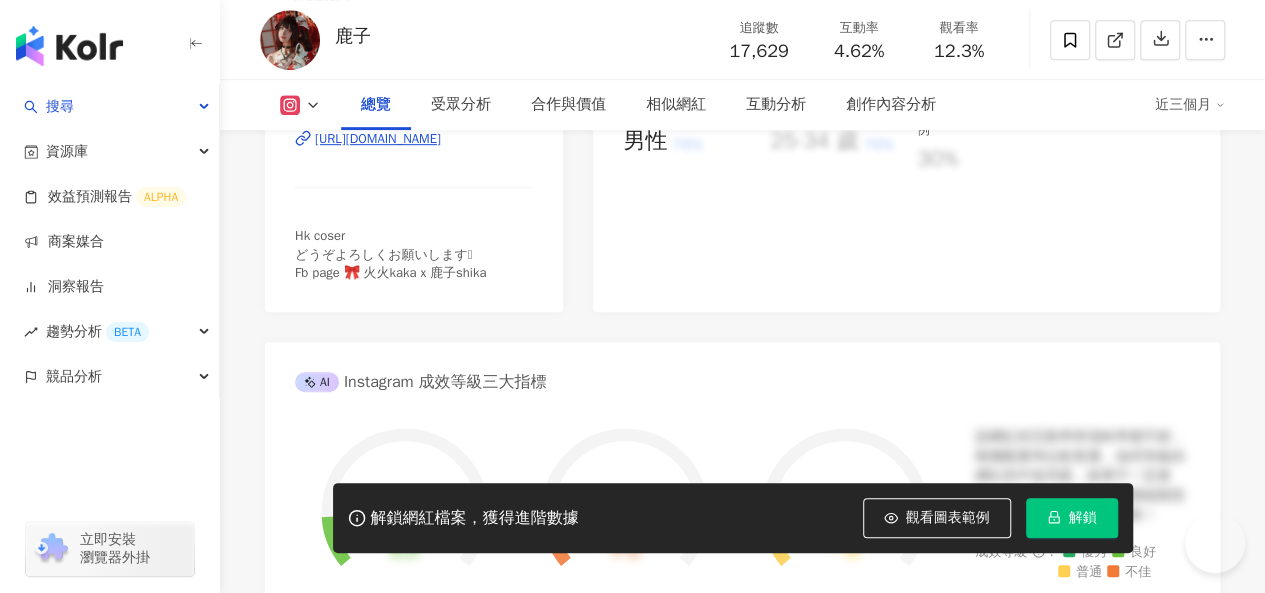 click on "https://www.instagram.com/shikaowo/" at bounding box center [378, 139] 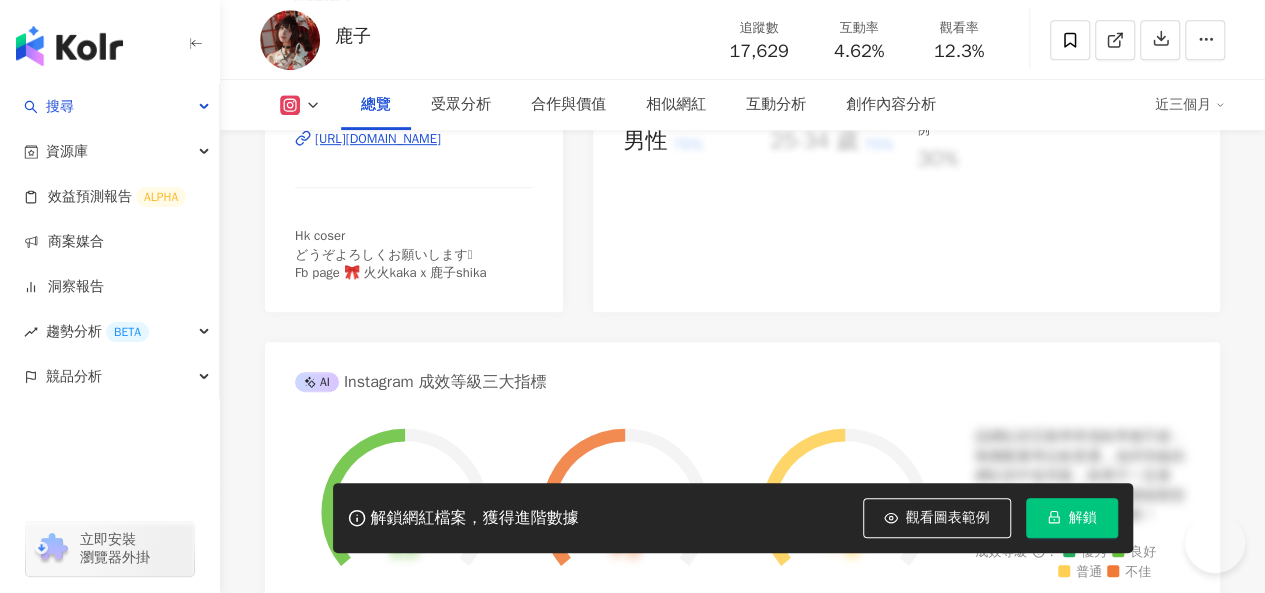 scroll, scrollTop: 500, scrollLeft: 0, axis: vertical 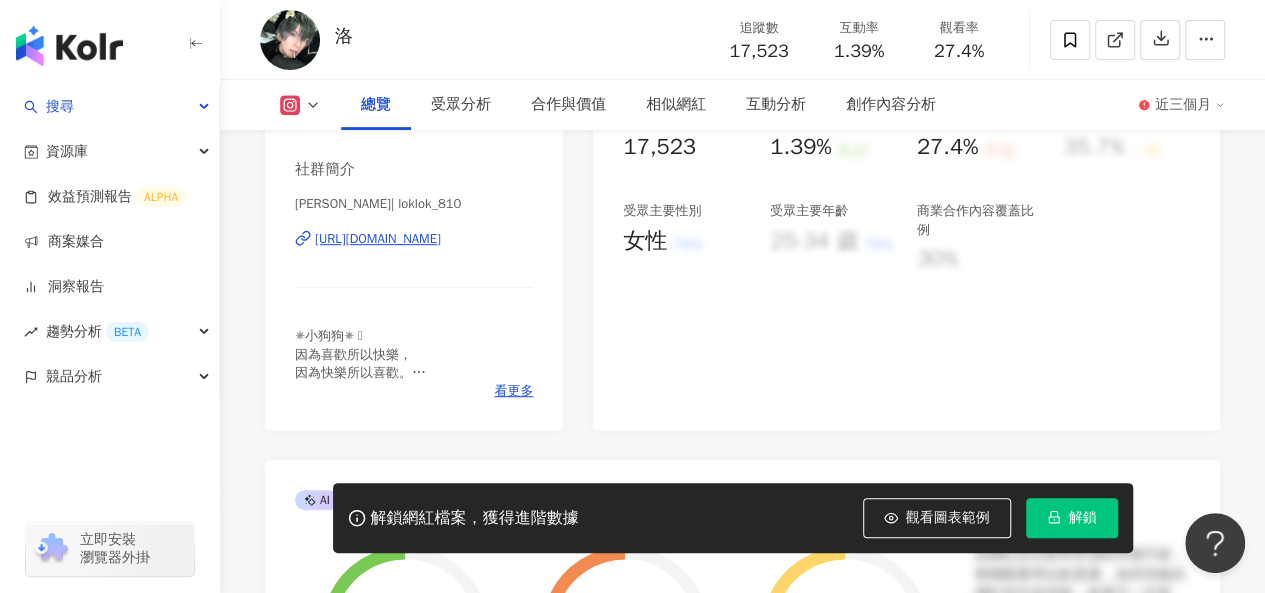 click on "https://www.instagram.com/loklok_810/" at bounding box center [378, 239] 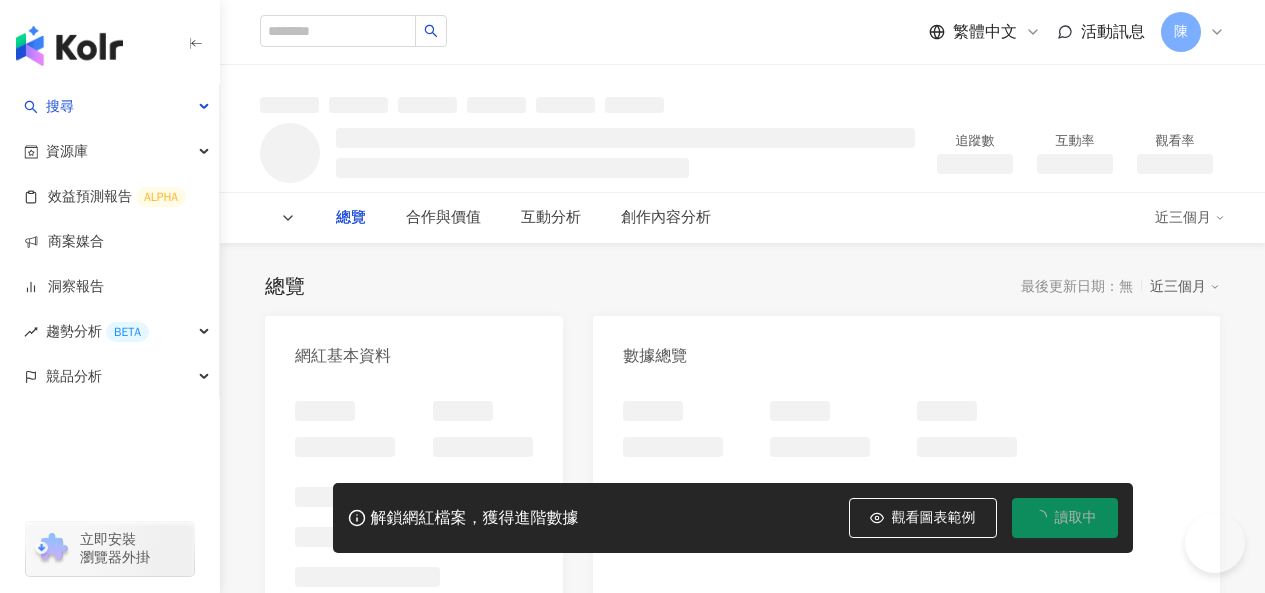 scroll, scrollTop: 0, scrollLeft: 0, axis: both 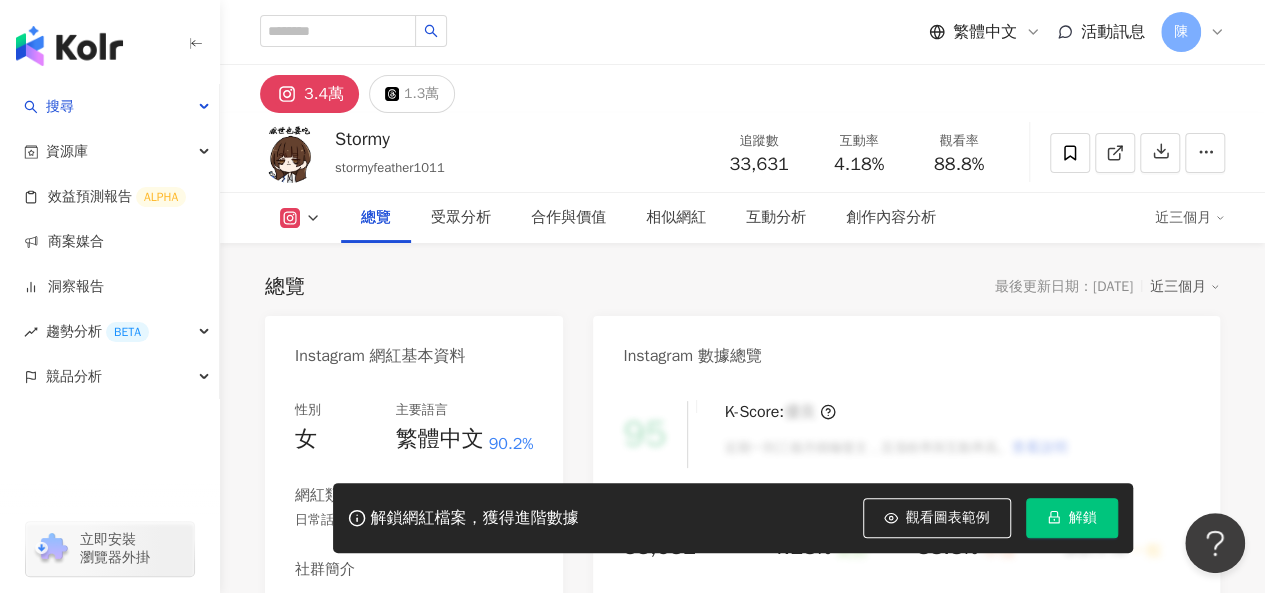 click on "[URL][DOMAIN_NAME]" at bounding box center (378, 639) 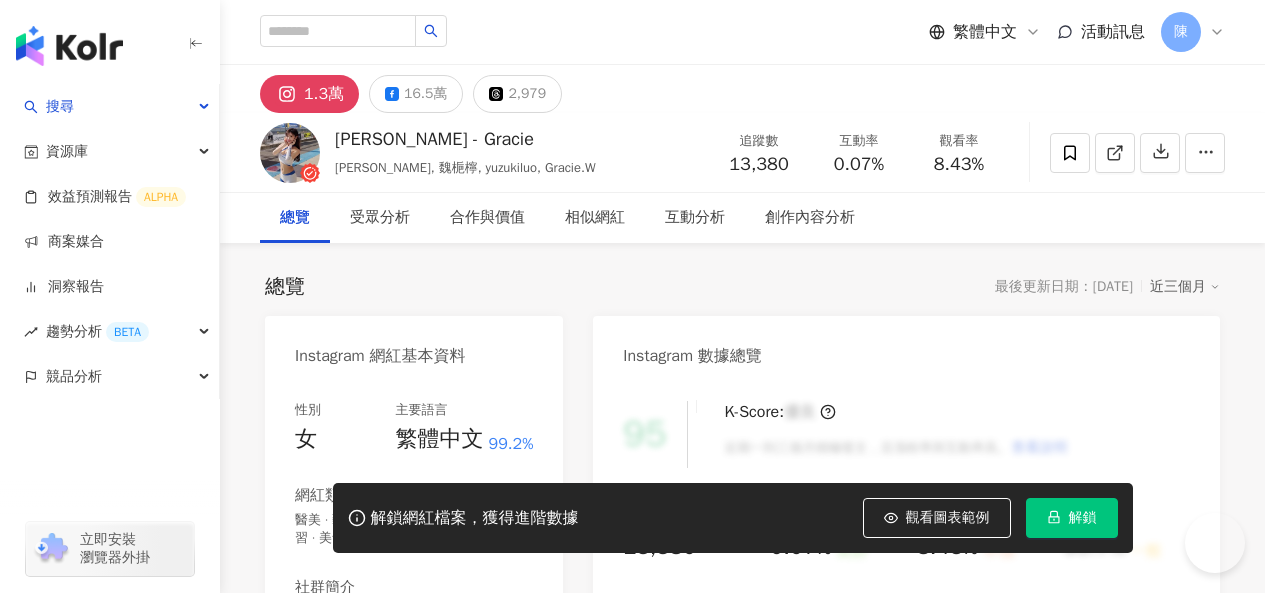 scroll, scrollTop: 0, scrollLeft: 0, axis: both 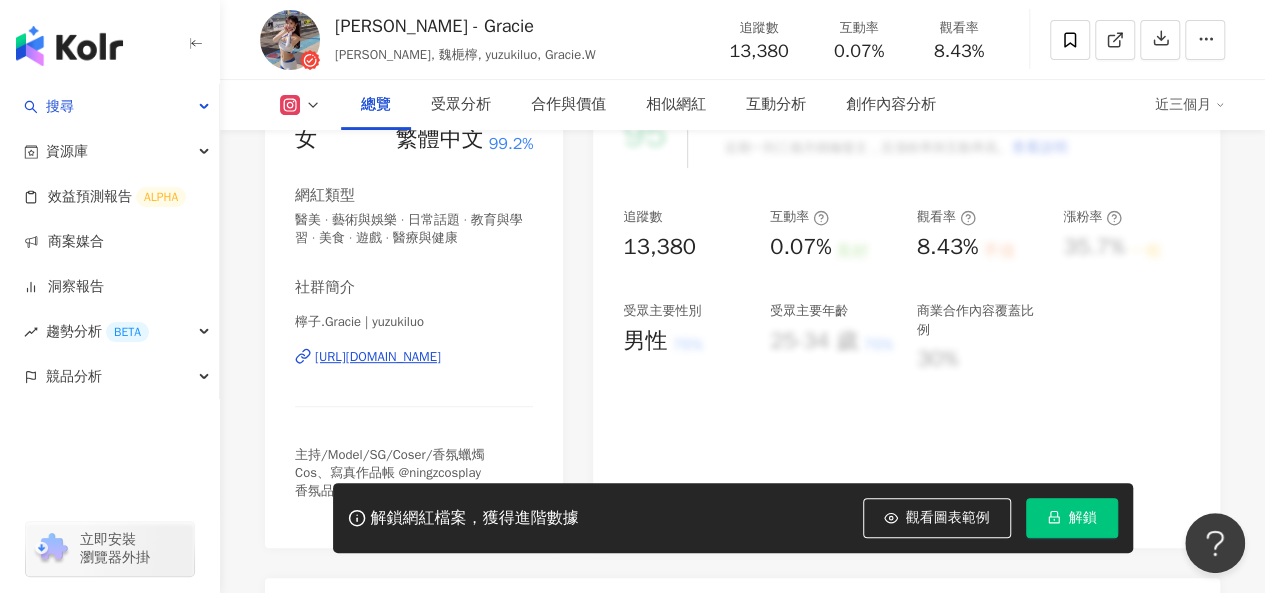click on "https://www.instagram.com/yuzukiluo/" at bounding box center [378, 357] 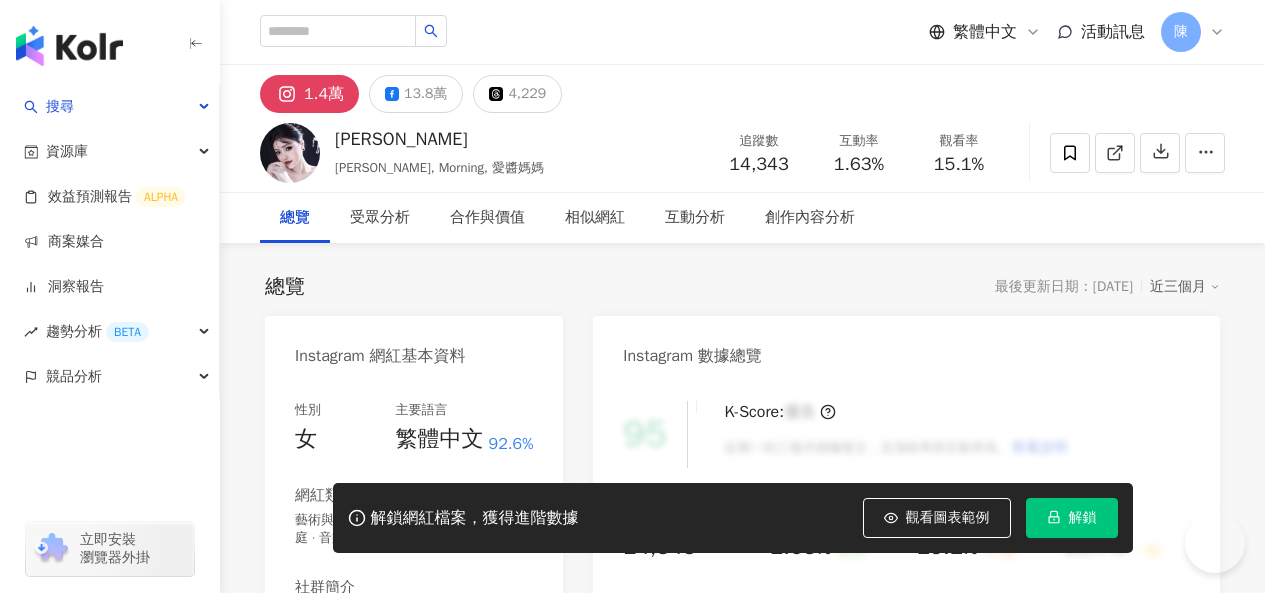 scroll, scrollTop: 0, scrollLeft: 0, axis: both 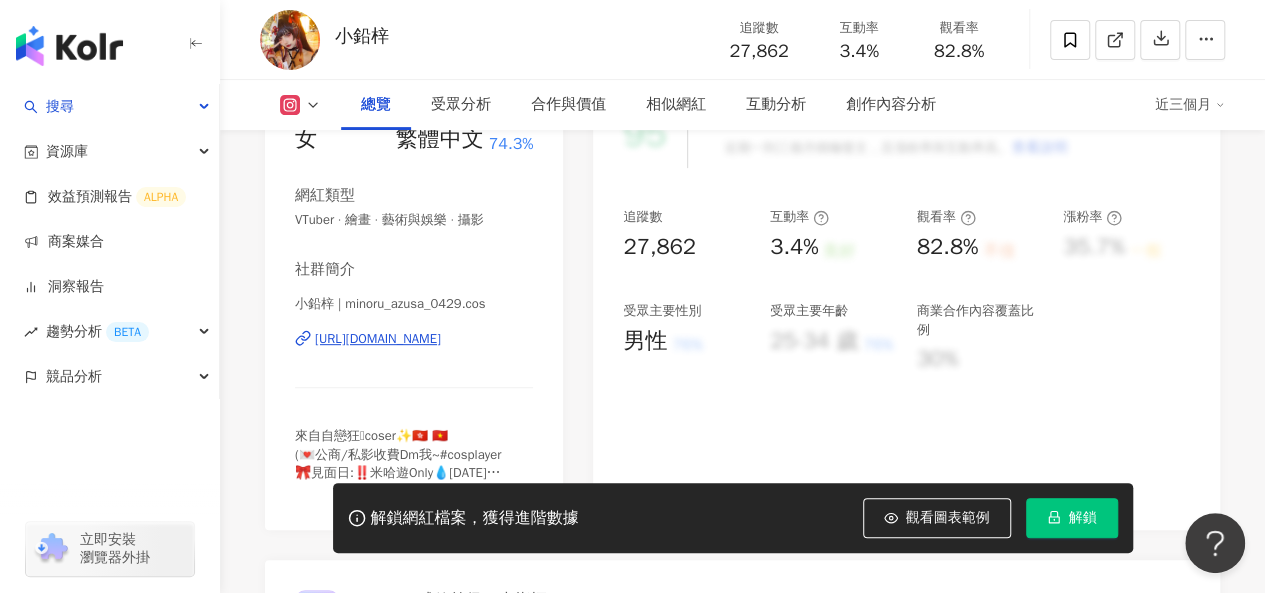 click on "https://www.instagram.com/minoru_azusa_0429.cos/" at bounding box center (378, 339) 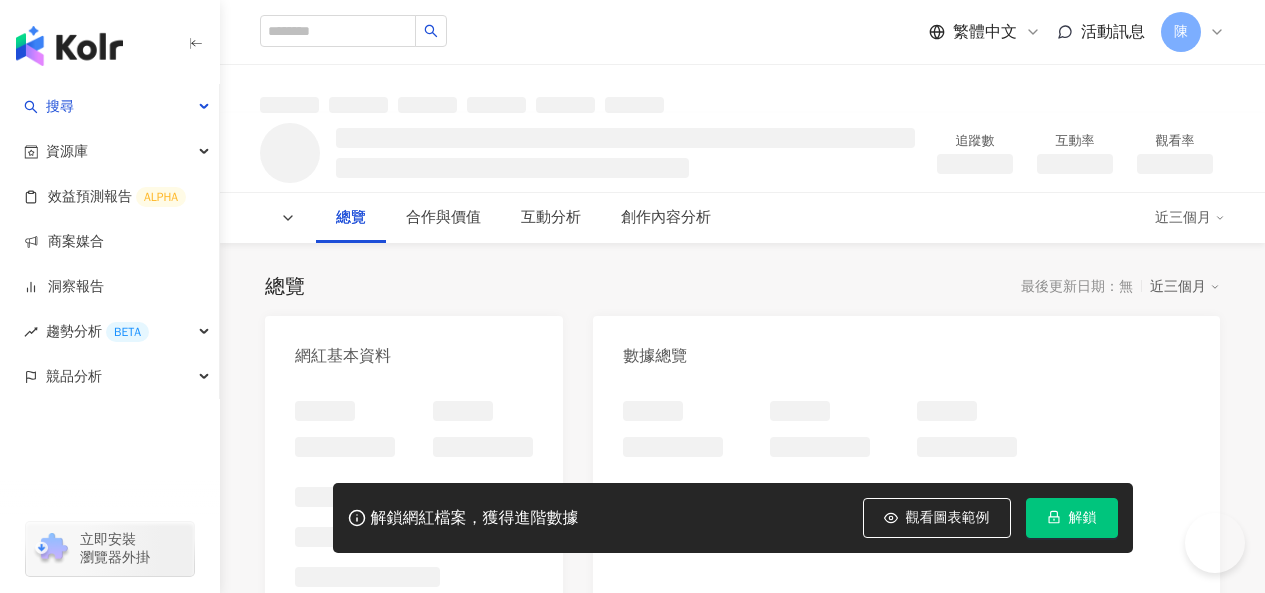 scroll, scrollTop: 0, scrollLeft: 0, axis: both 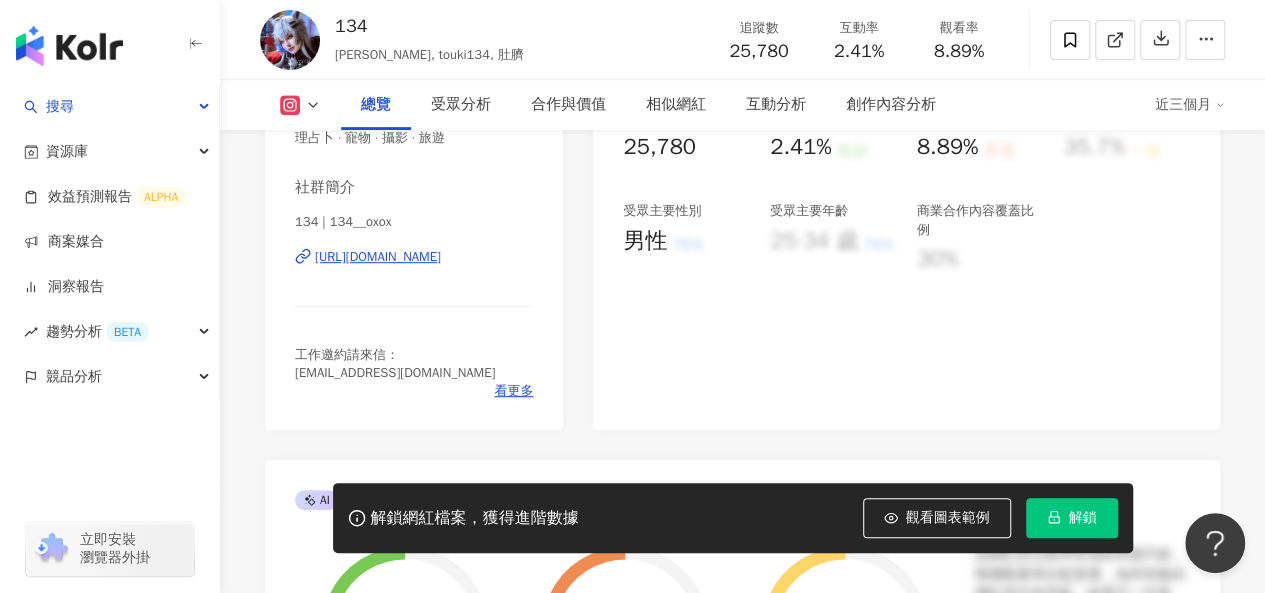 click on "https://www.instagram.com/134__oxox/" at bounding box center [378, 257] 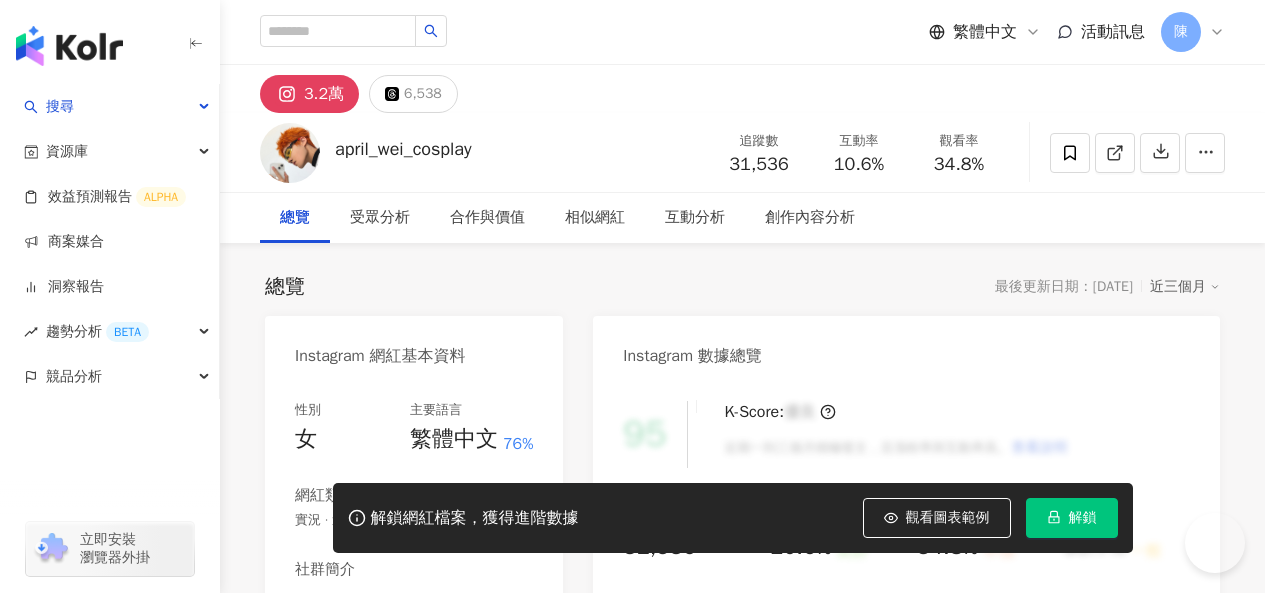 scroll, scrollTop: 0, scrollLeft: 0, axis: both 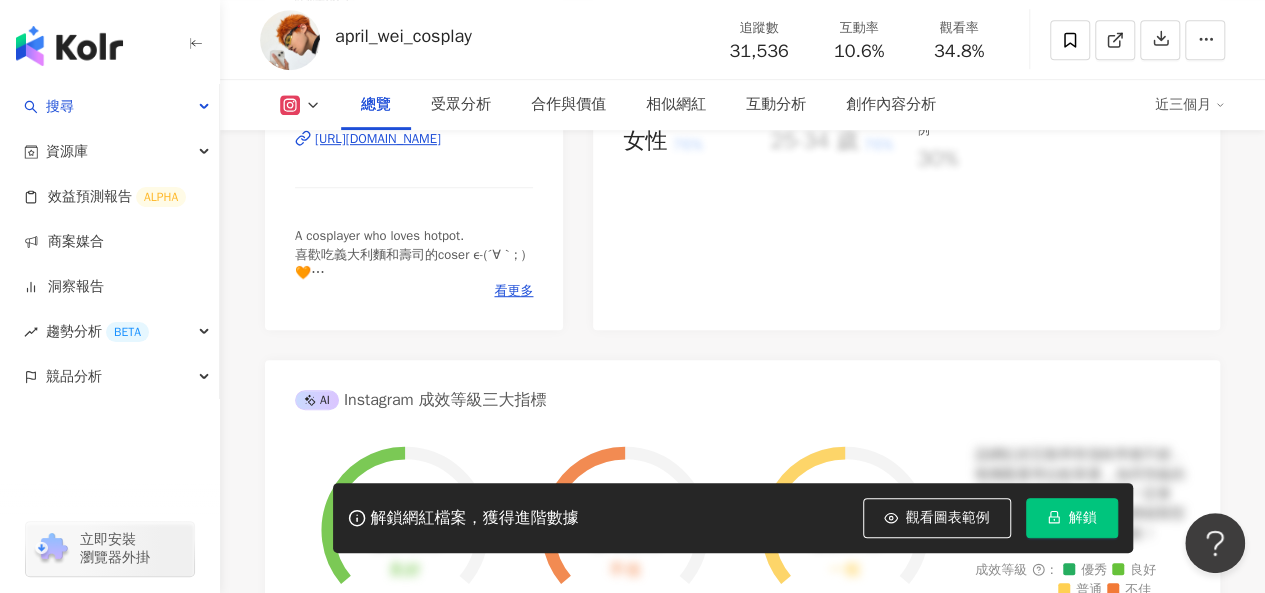 click on "https://www.instagram.com/april_wei_cosplay/" at bounding box center (378, 139) 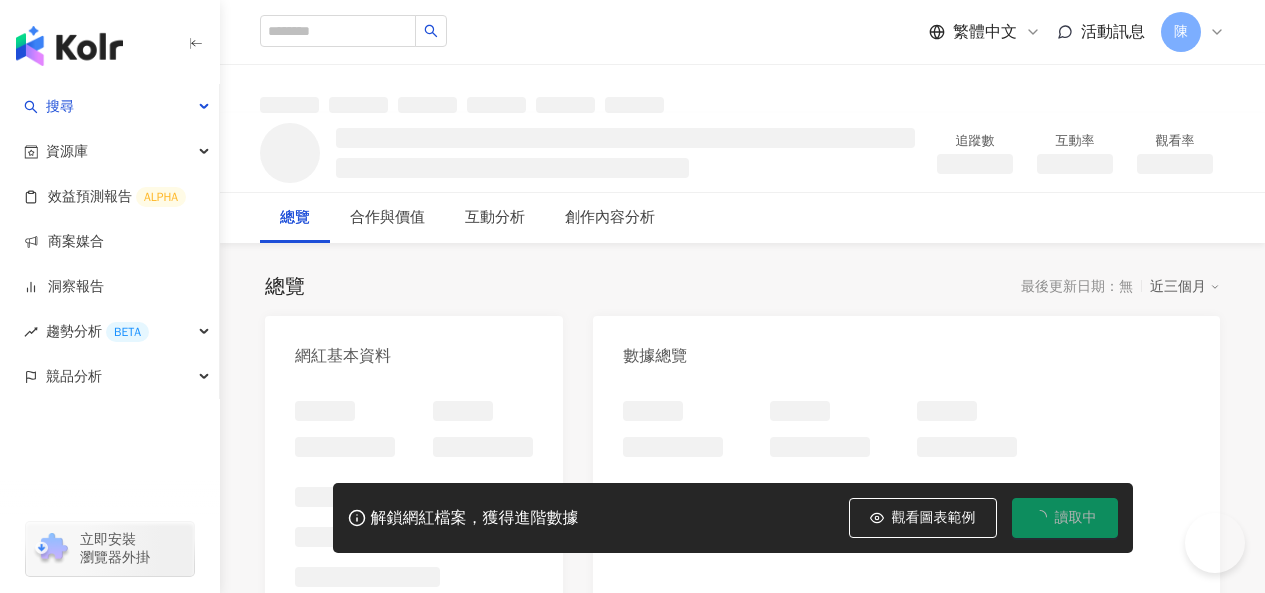 scroll, scrollTop: 0, scrollLeft: 0, axis: both 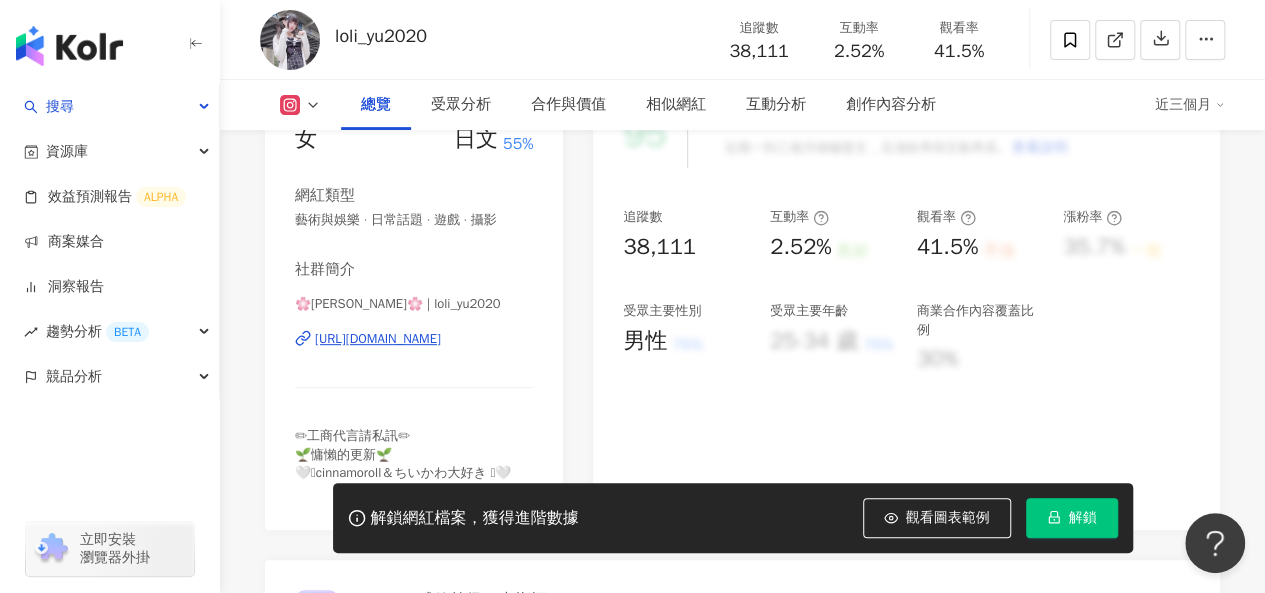 click on "https://www.instagram.com/loli_yu2020/" at bounding box center (378, 339) 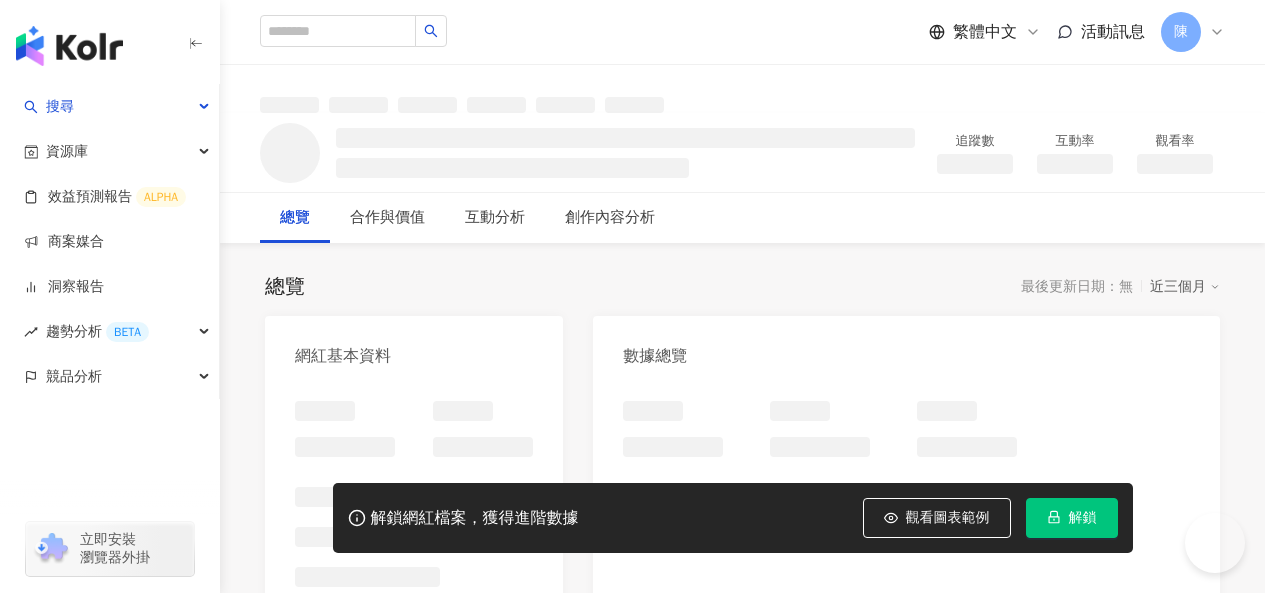 scroll, scrollTop: 0, scrollLeft: 0, axis: both 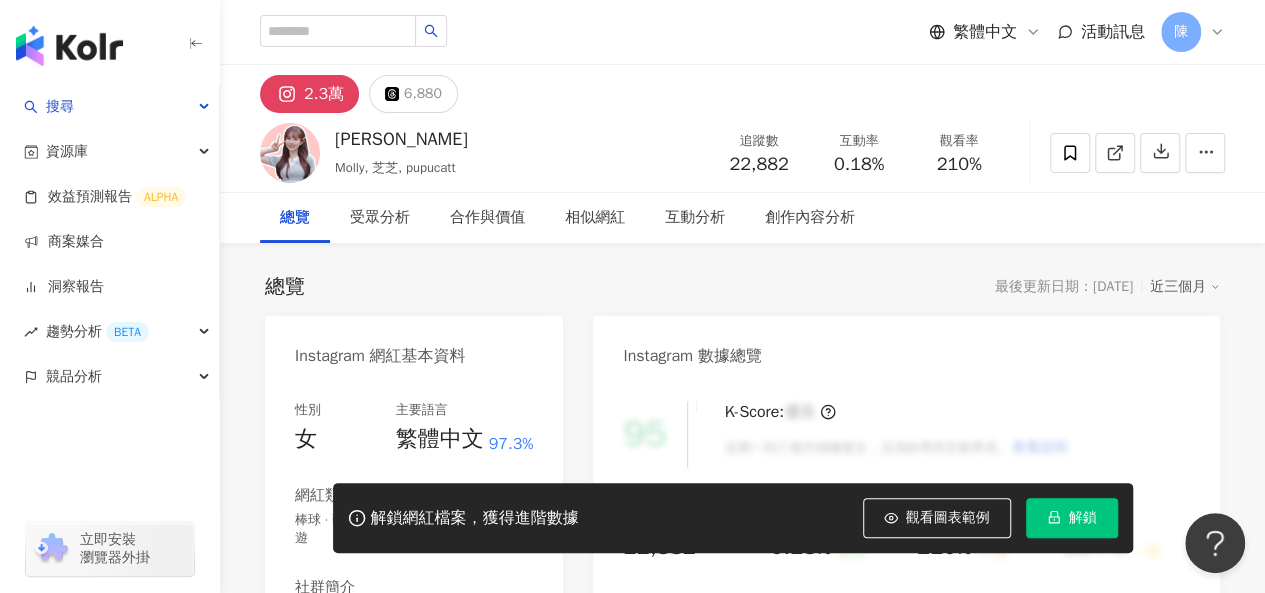 click on "Instagram 網紅基本資料" at bounding box center [380, 356] 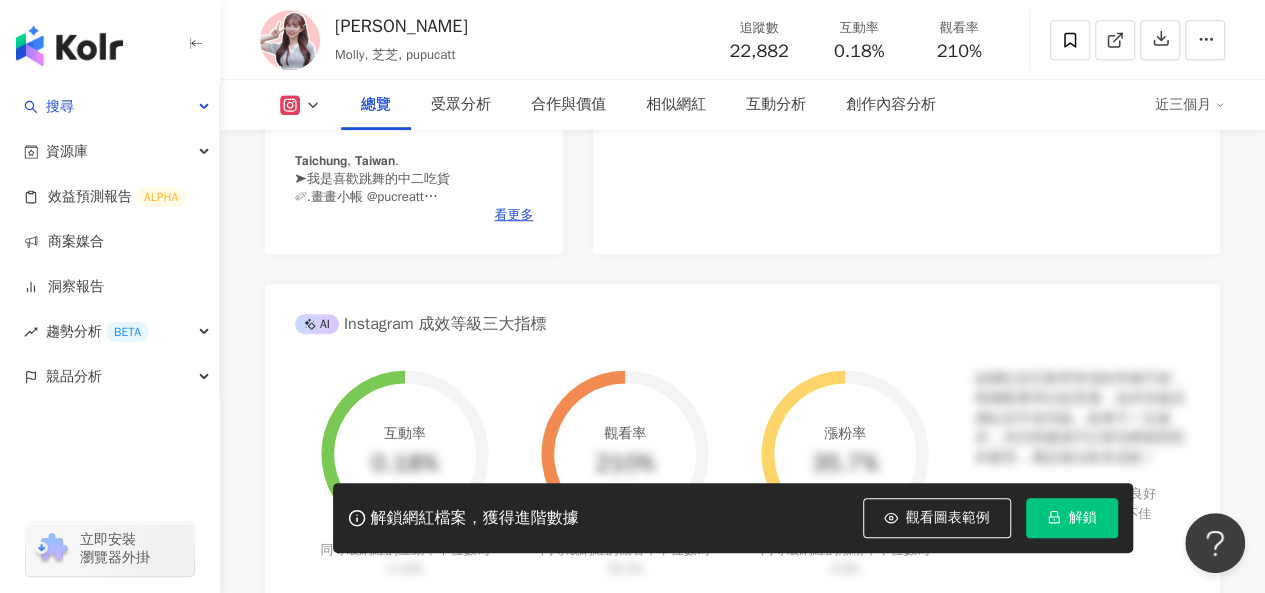 scroll, scrollTop: 500, scrollLeft: 0, axis: vertical 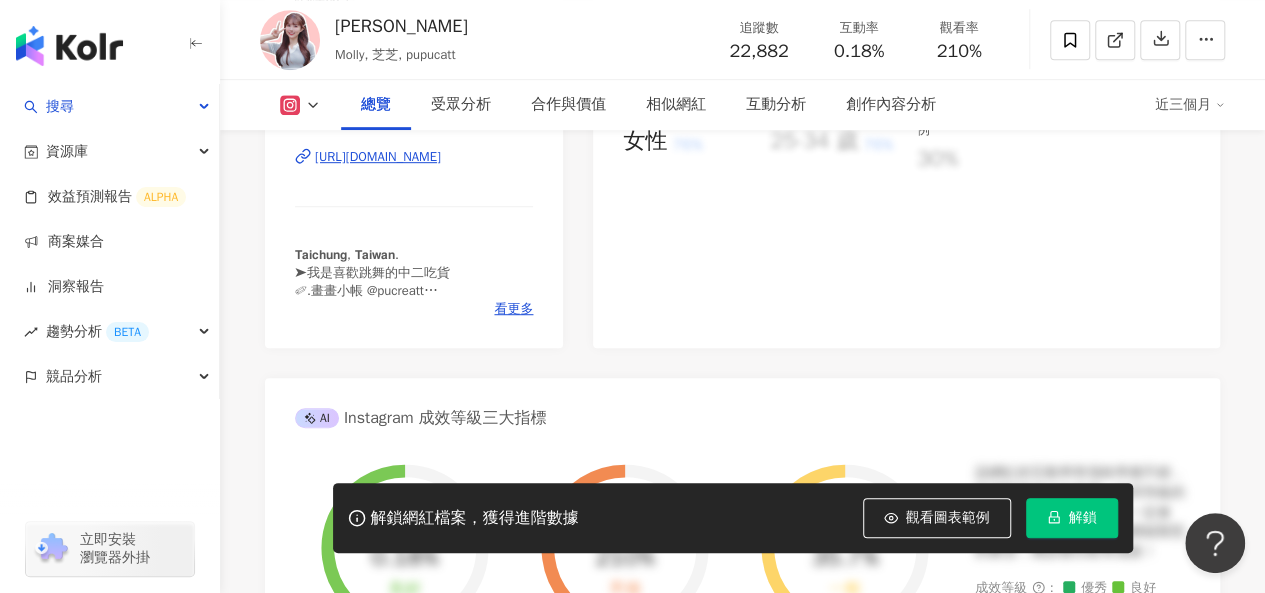 click on "https://www.instagram.com/pupucatt/" at bounding box center (378, 157) 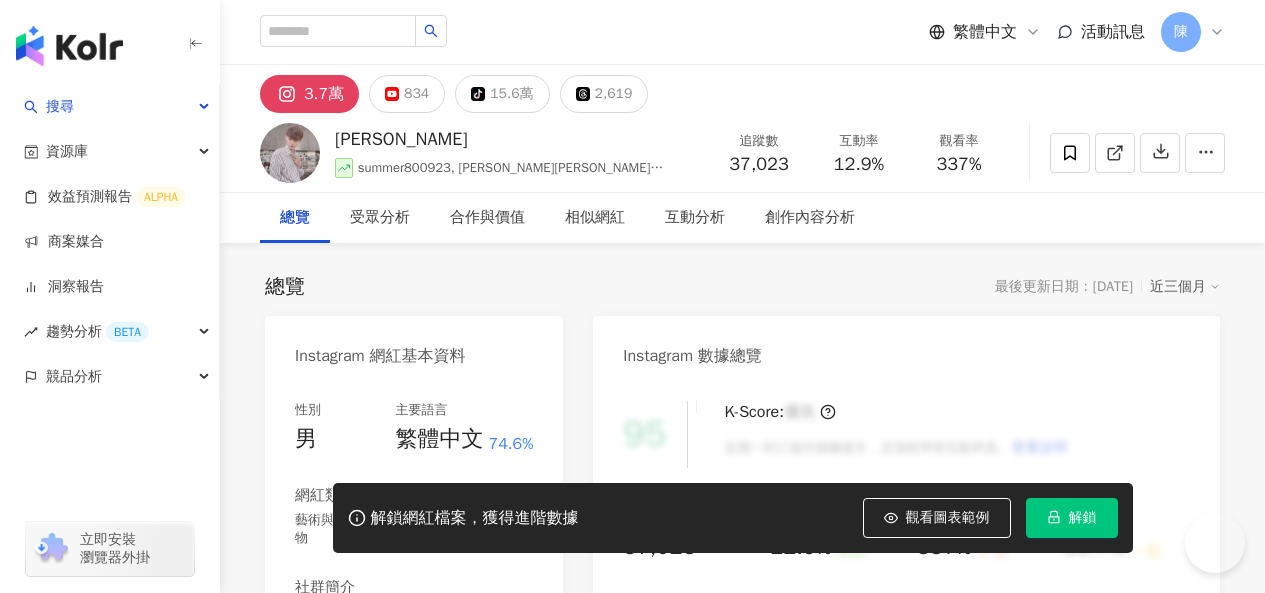 scroll, scrollTop: 0, scrollLeft: 0, axis: both 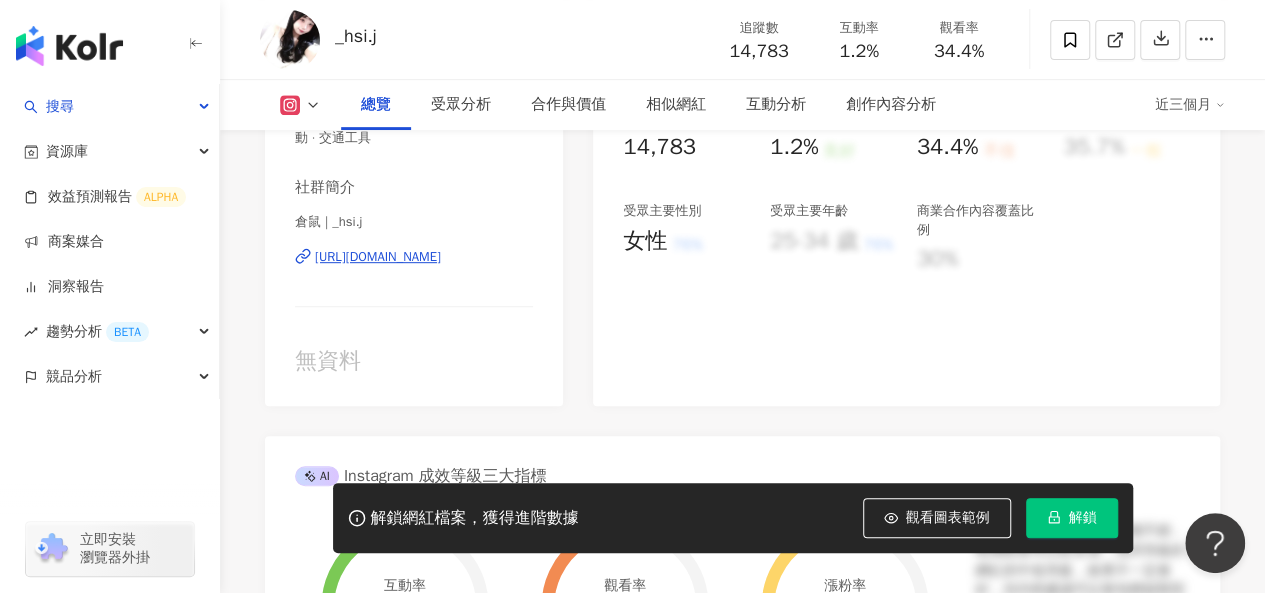 click on "[URL][DOMAIN_NAME]" at bounding box center [378, 257] 